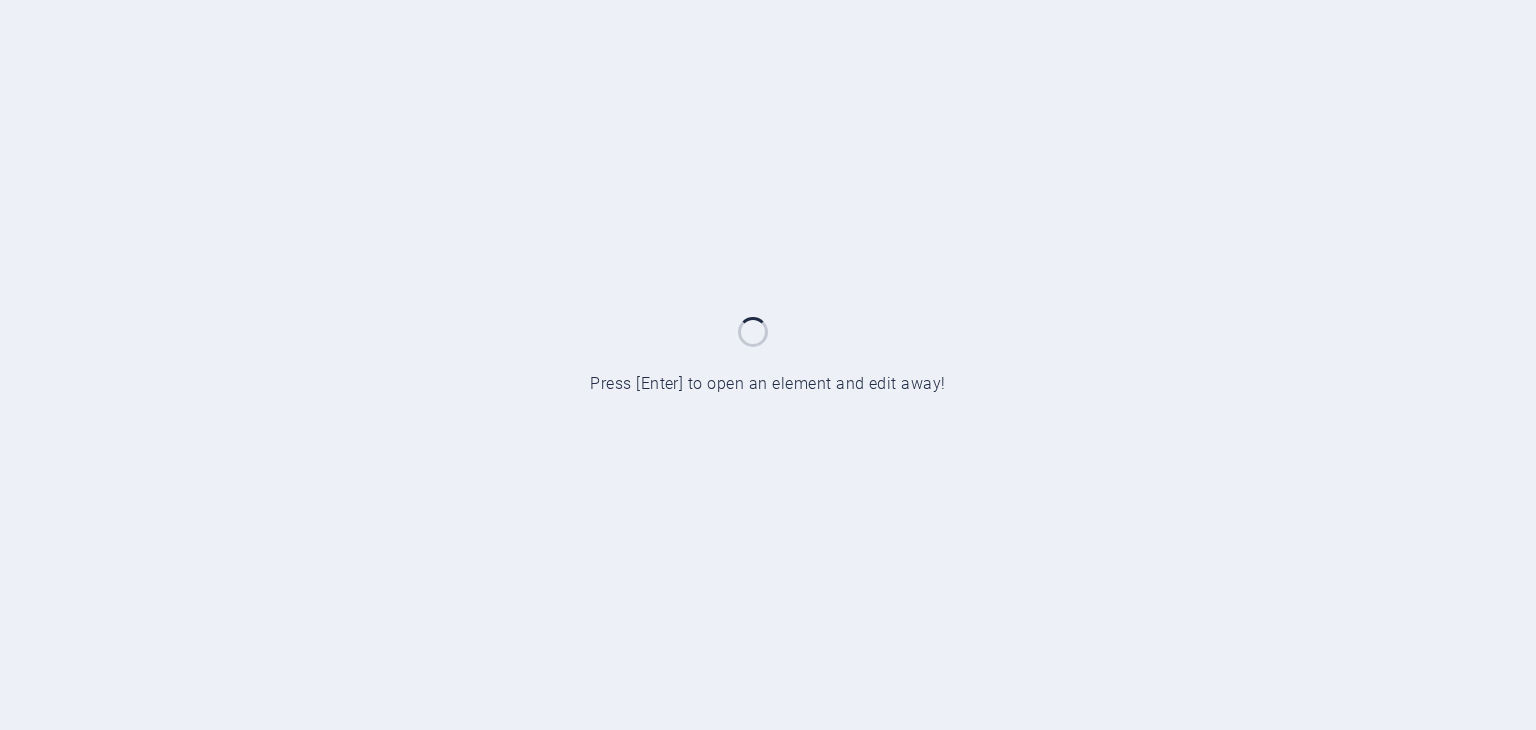 scroll, scrollTop: 0, scrollLeft: 0, axis: both 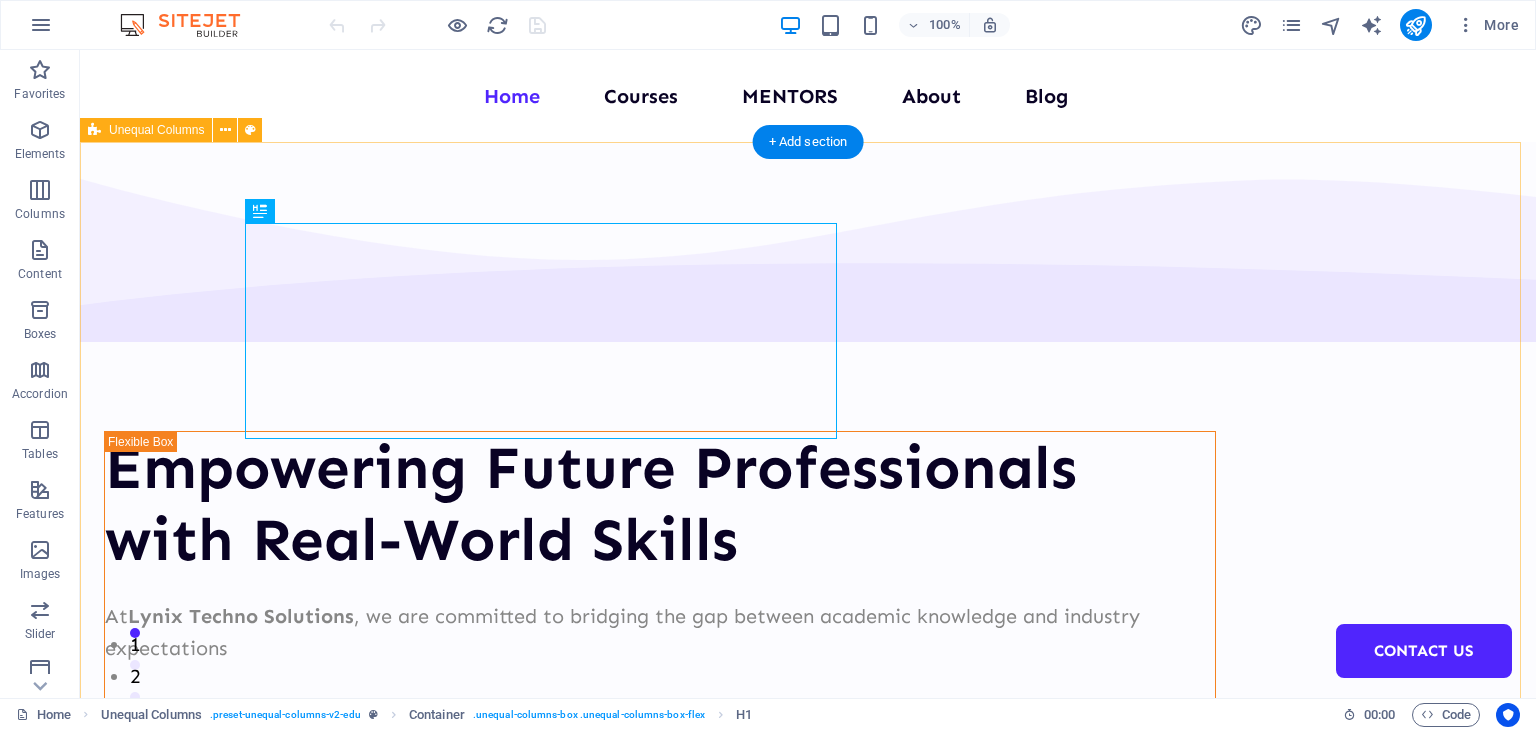 click on "Empowering Future Professionals with Real-World Skills At Lynix Techno Solutions , we are committed to bridging the gap between academic knowledge and industry expectations Courses About Us" at bounding box center [808, 813] 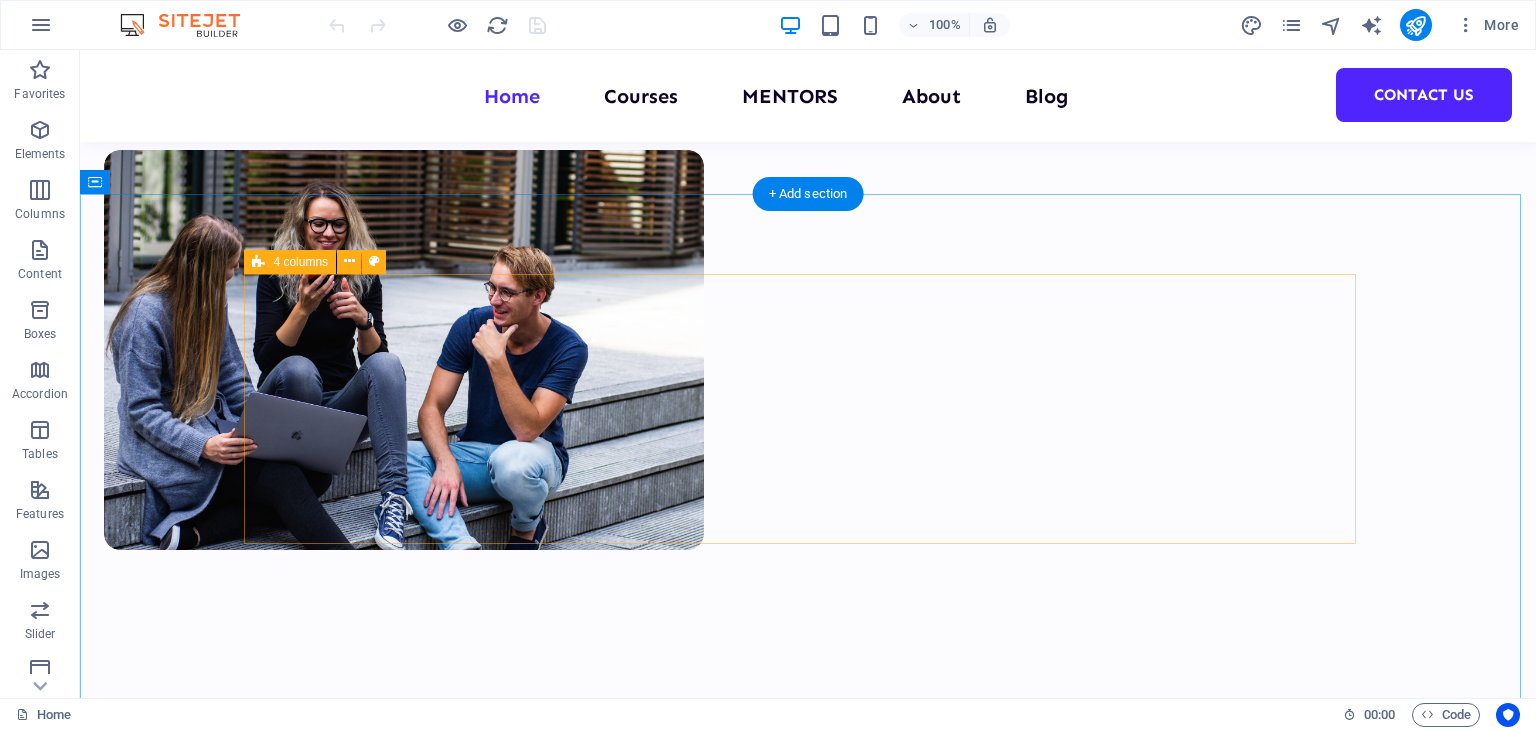 scroll, scrollTop: 751, scrollLeft: 0, axis: vertical 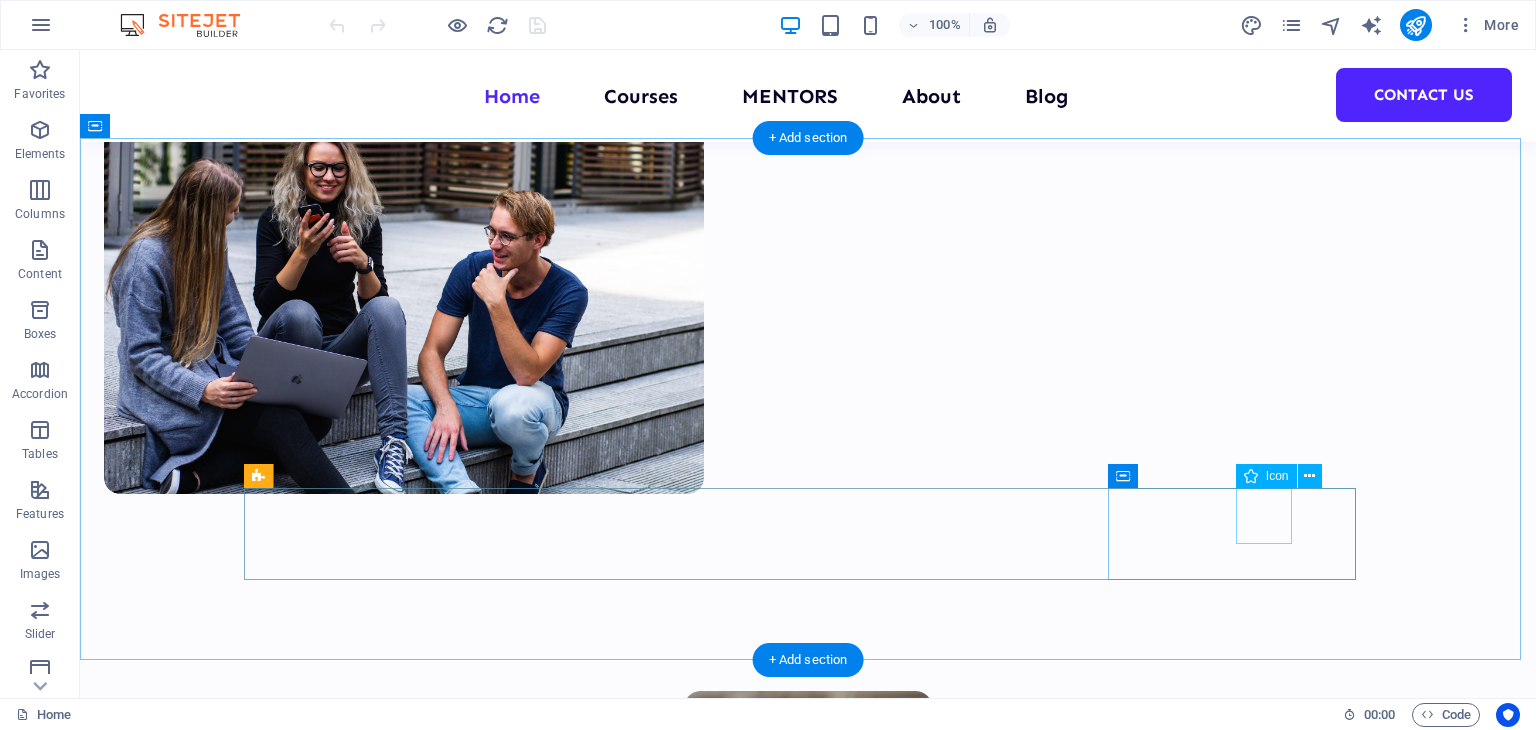 click at bounding box center [376, 2348] 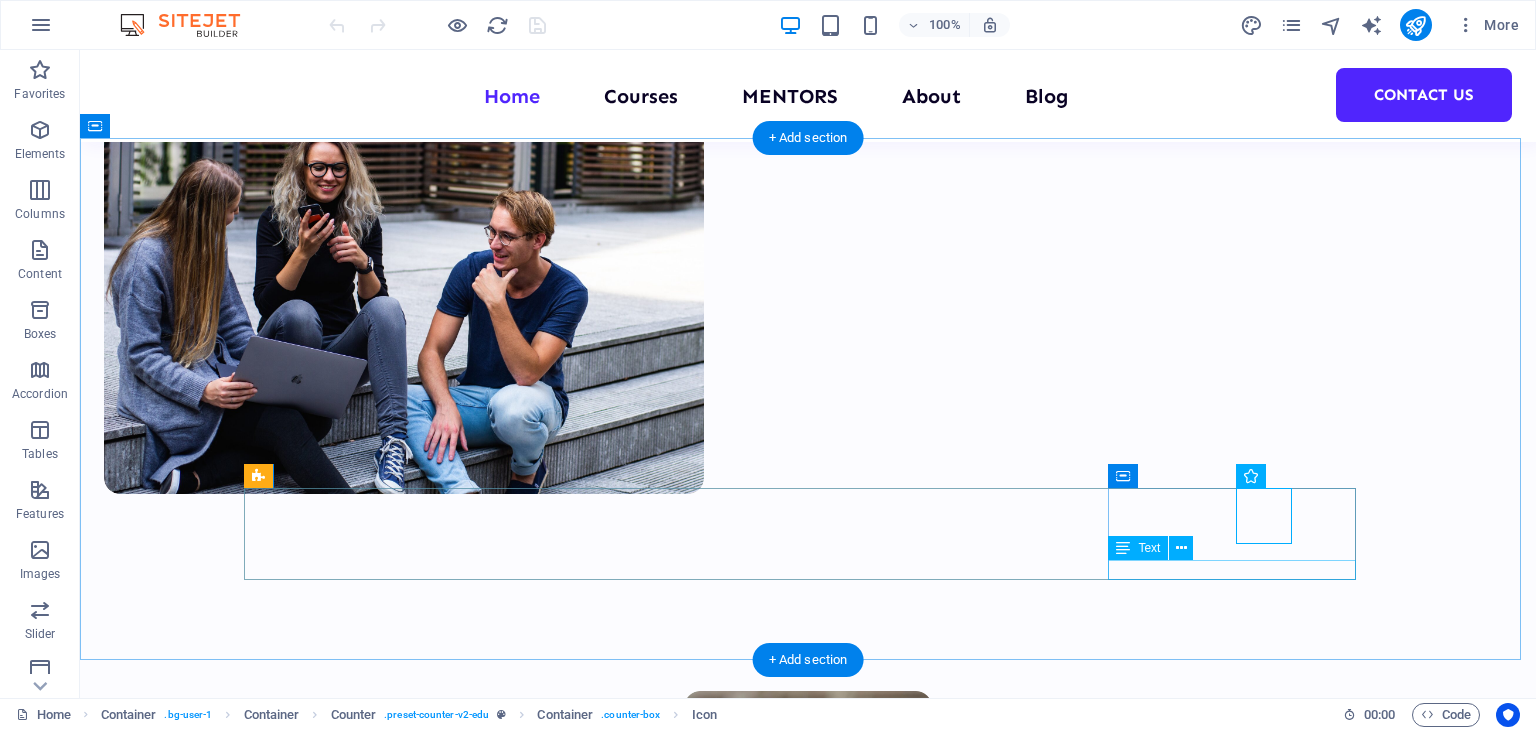 click on "TEACHERS" at bounding box center [376, 2407] 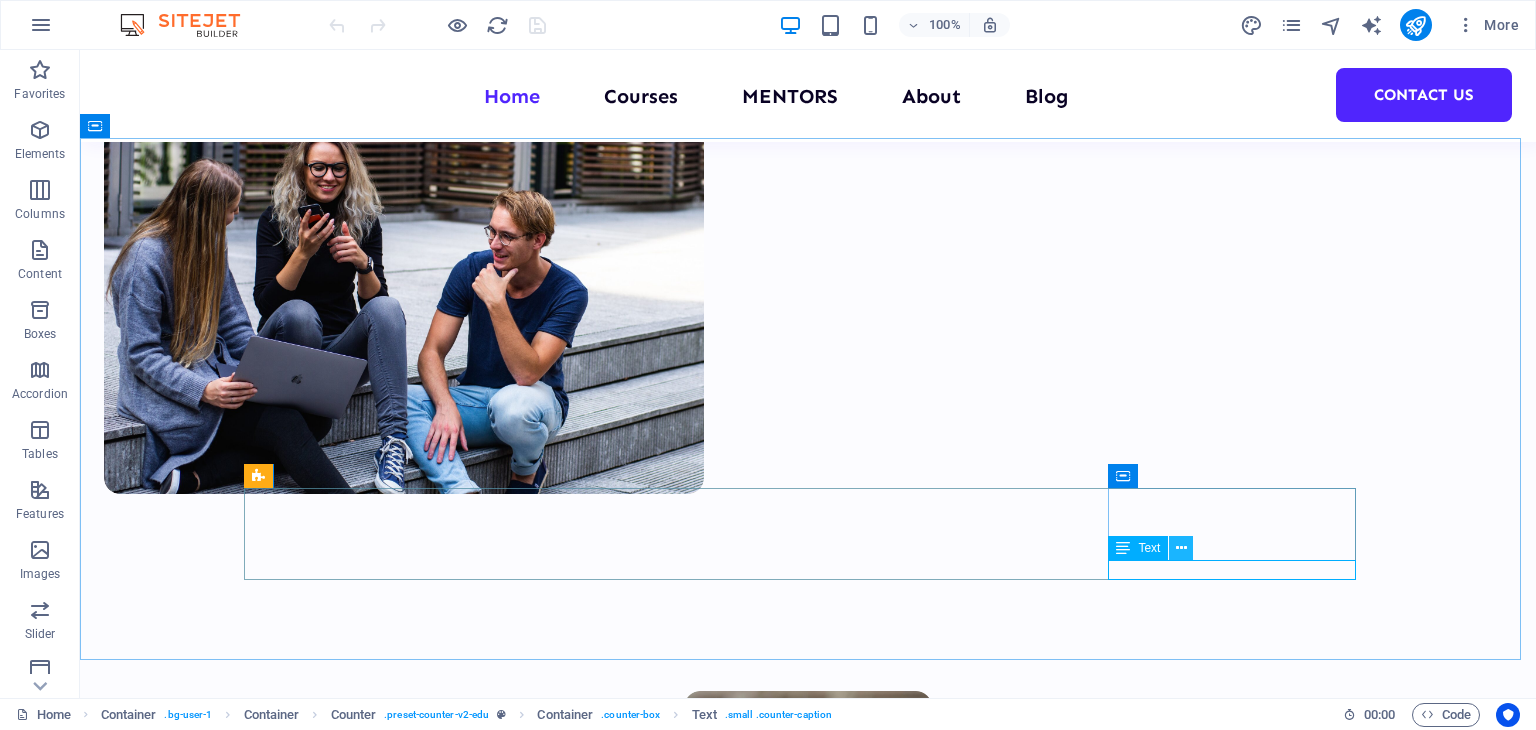 click at bounding box center [1181, 548] 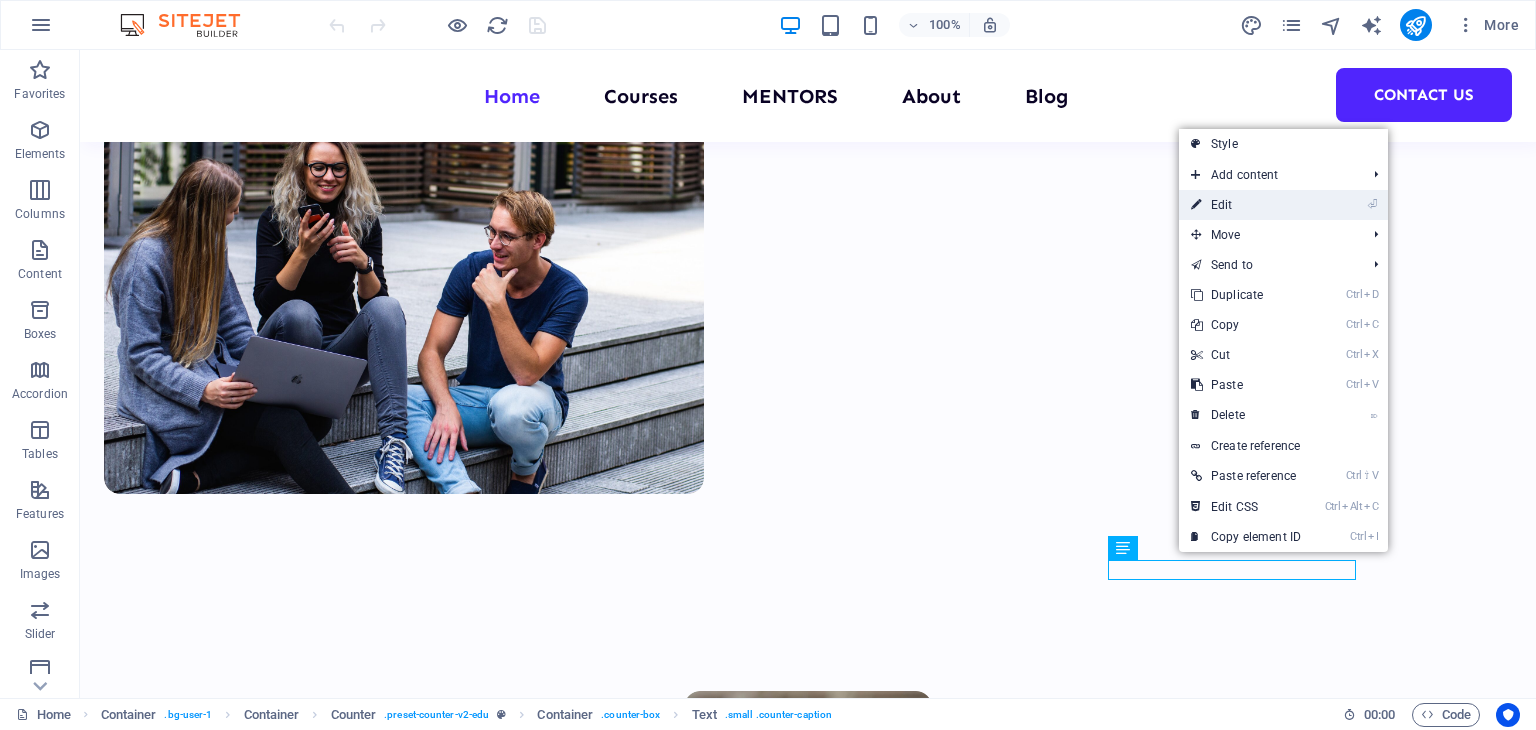 click on "⏎  Edit" at bounding box center [1246, 205] 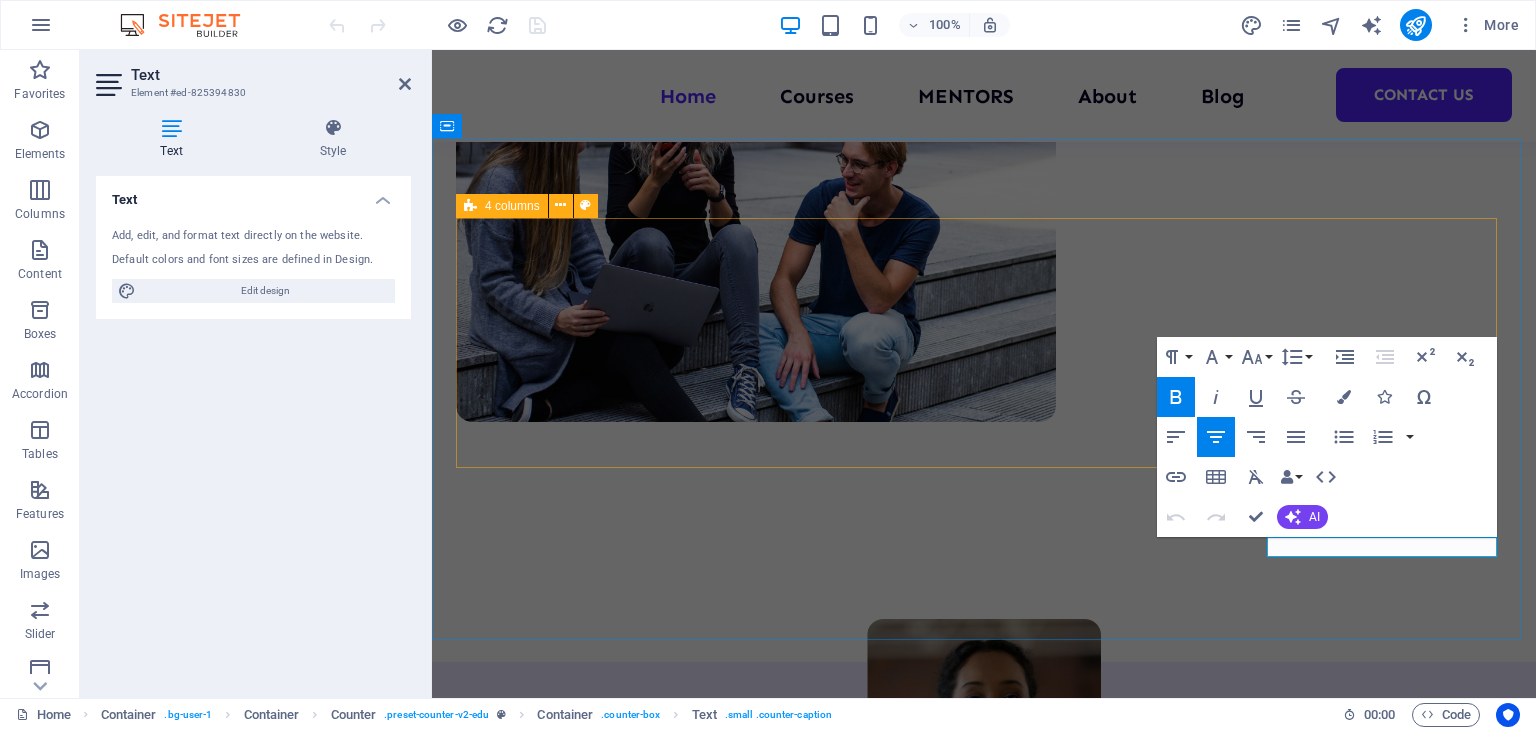scroll, scrollTop: 2, scrollLeft: 0, axis: vertical 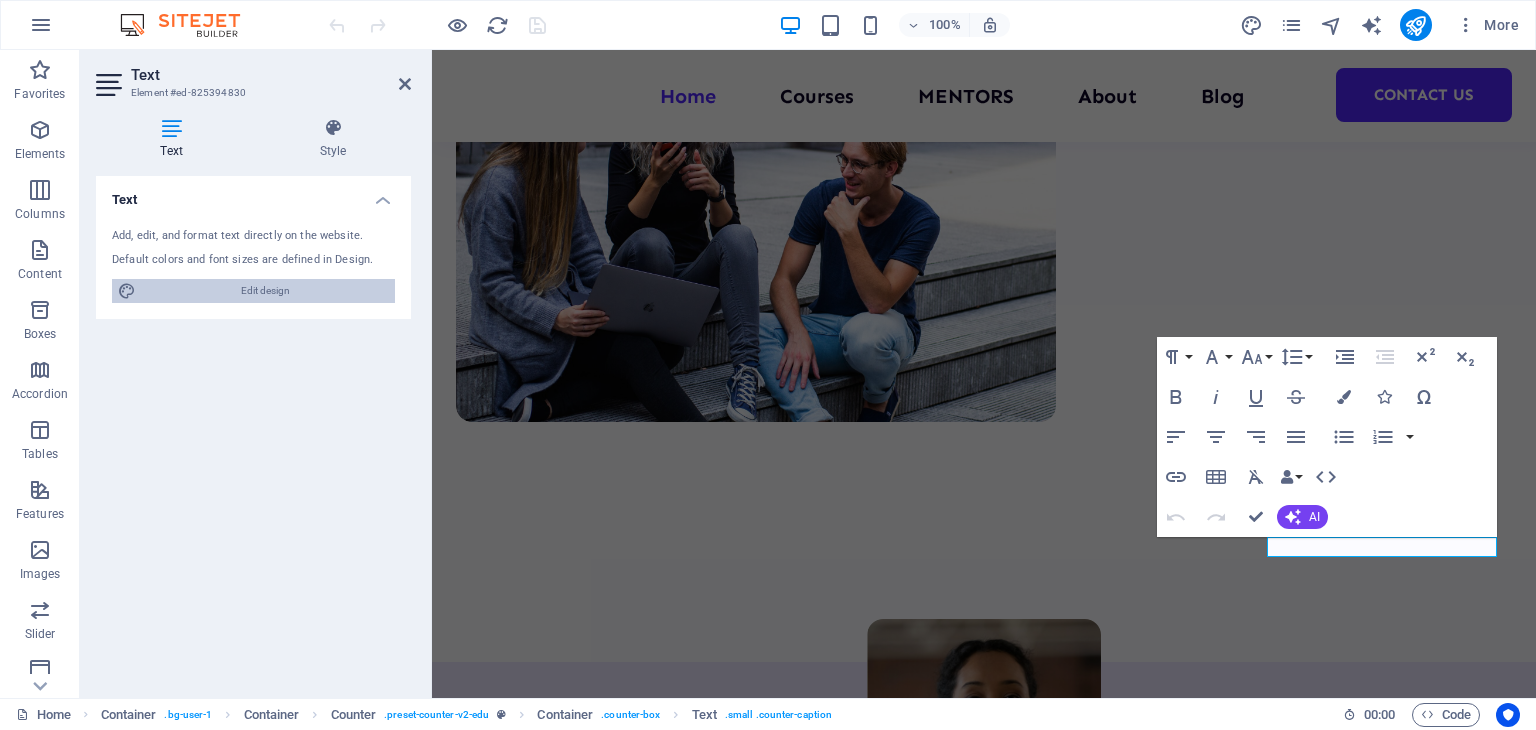 drag, startPoint x: 368, startPoint y: 293, endPoint x: 910, endPoint y: 468, distance: 569.5516 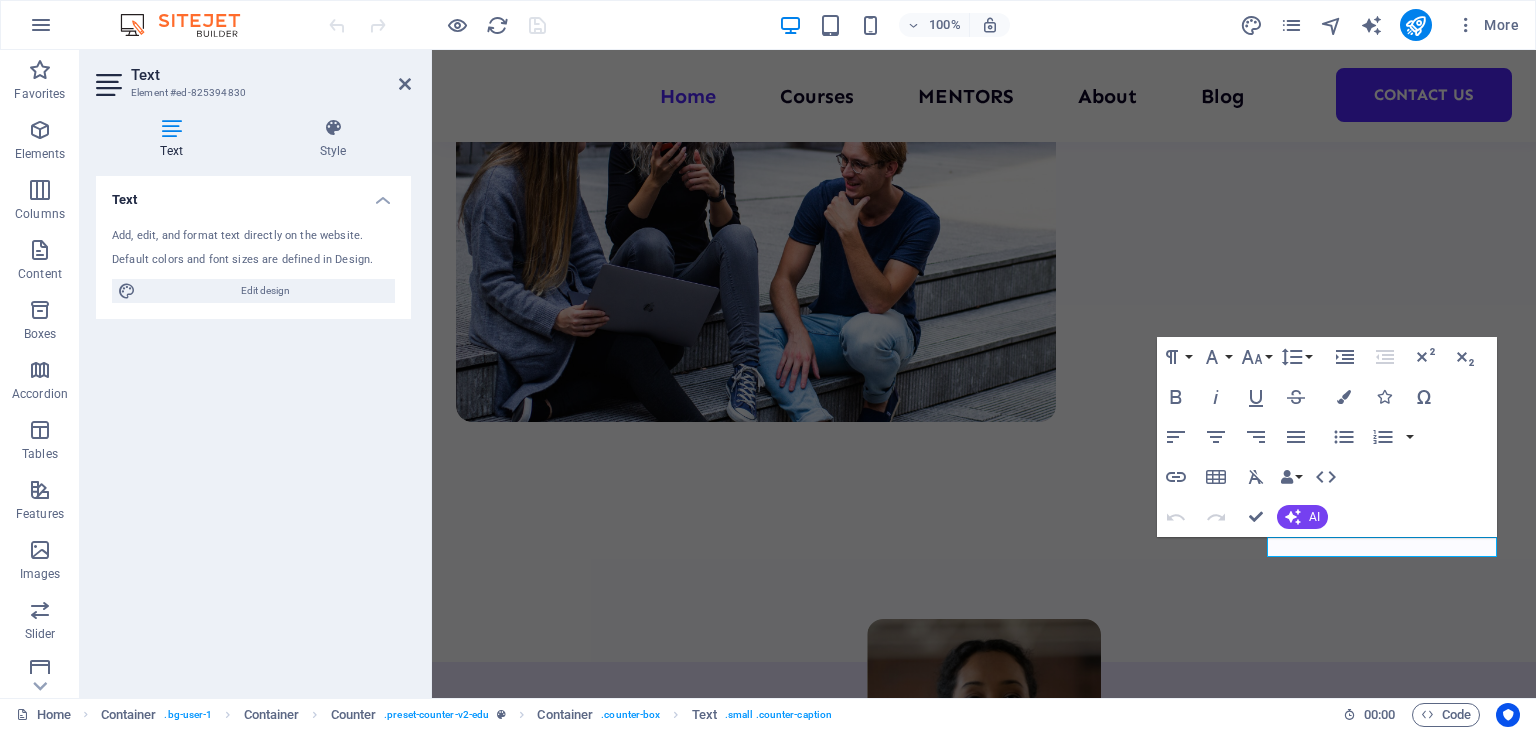 select on "px" 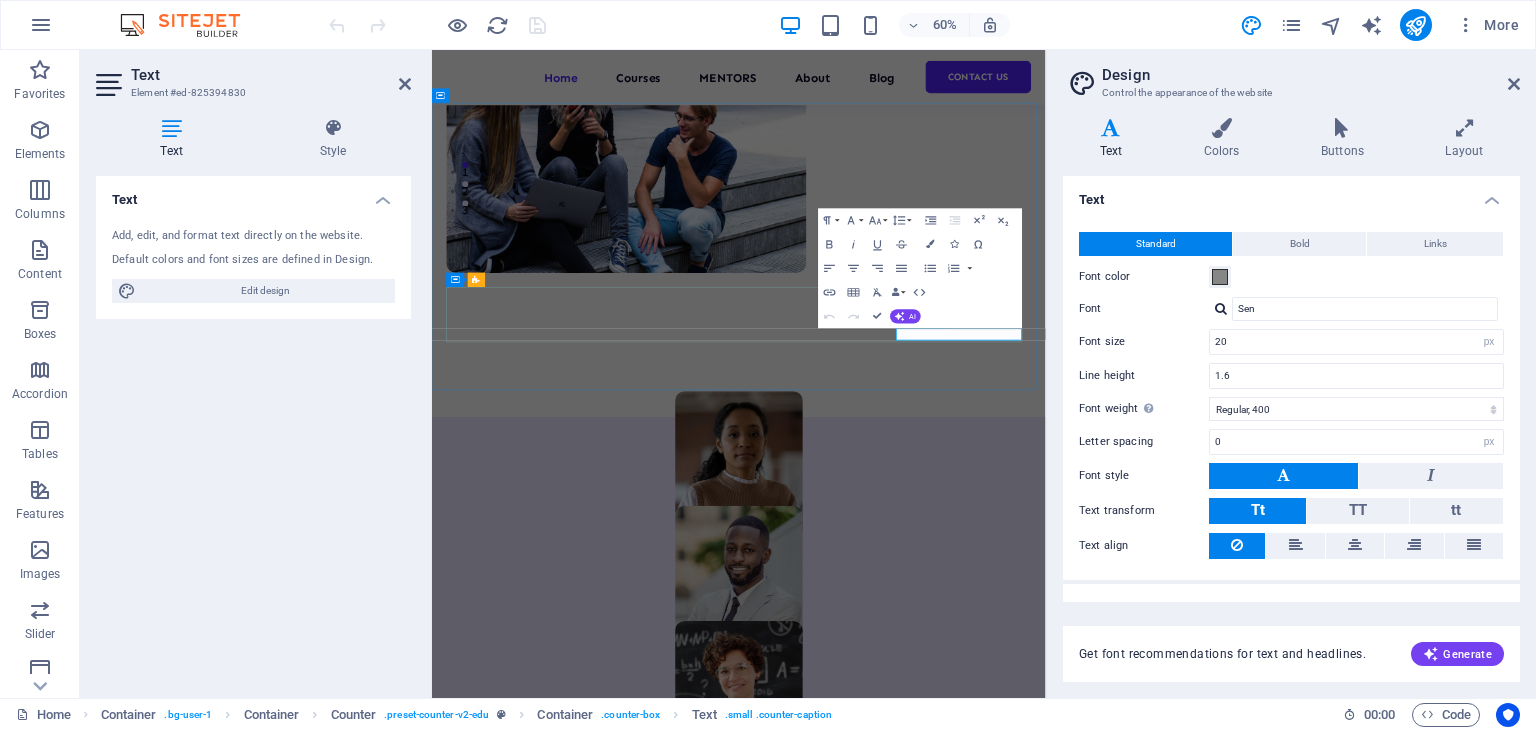 click on "TEACHERS" at bounding box center (563, 2175) 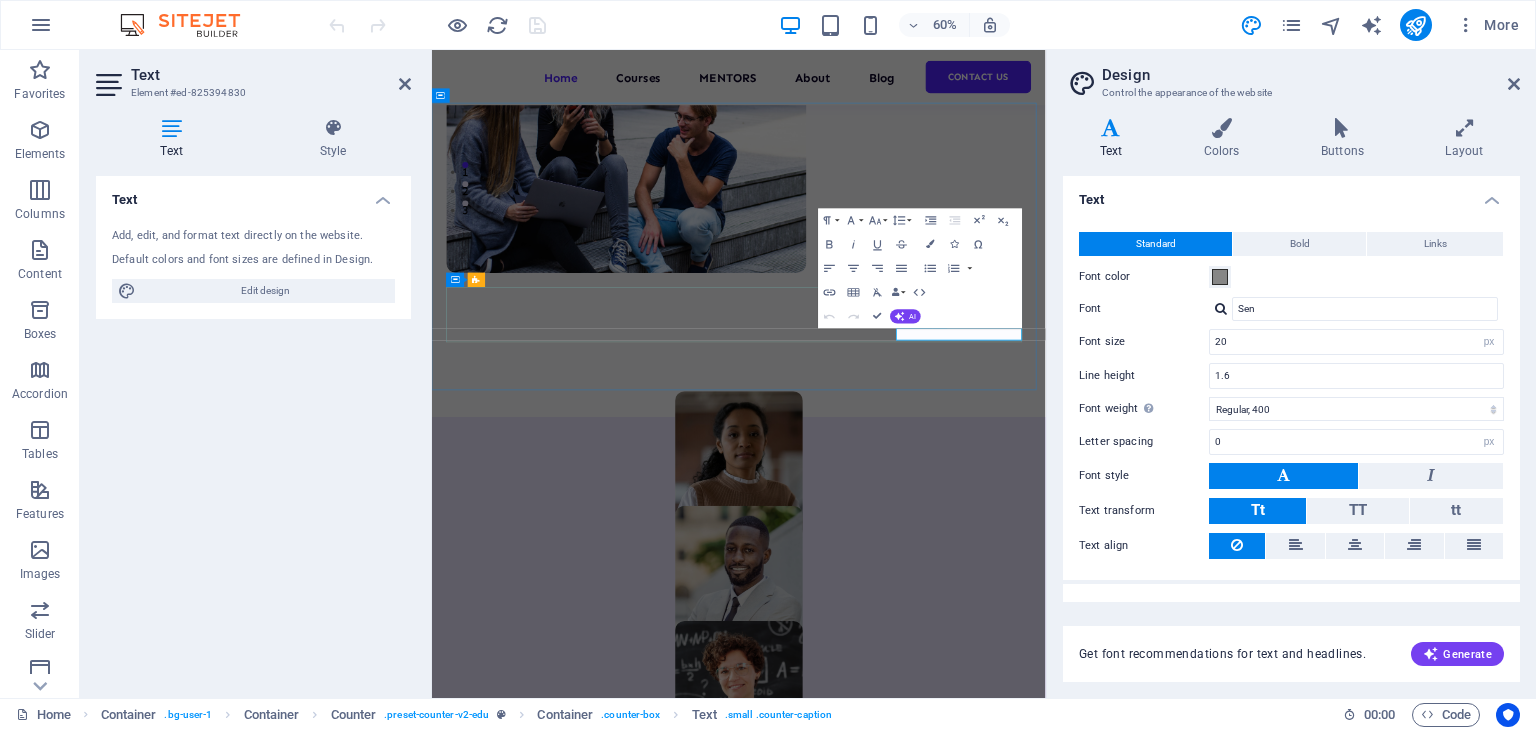 scroll, scrollTop: 927, scrollLeft: 0, axis: vertical 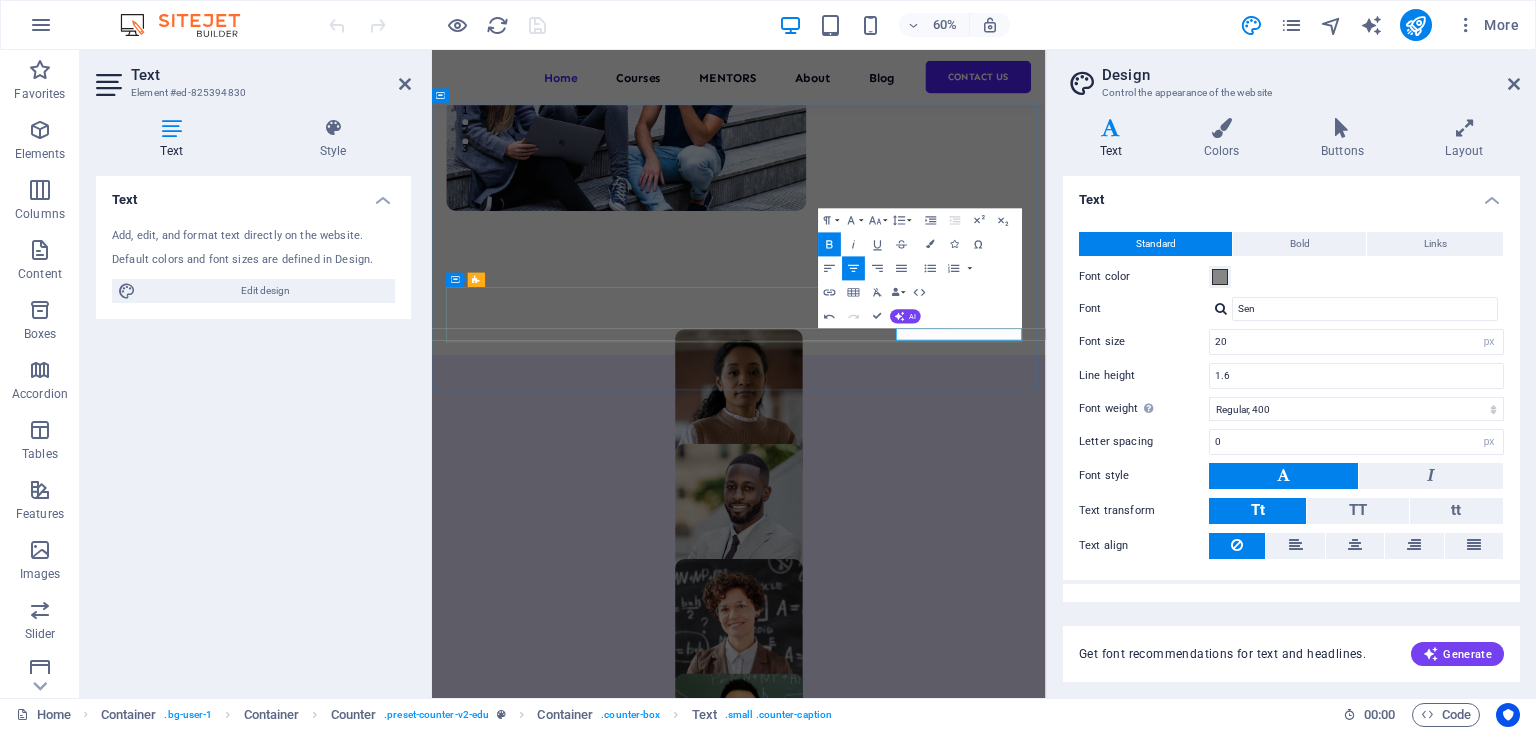 type 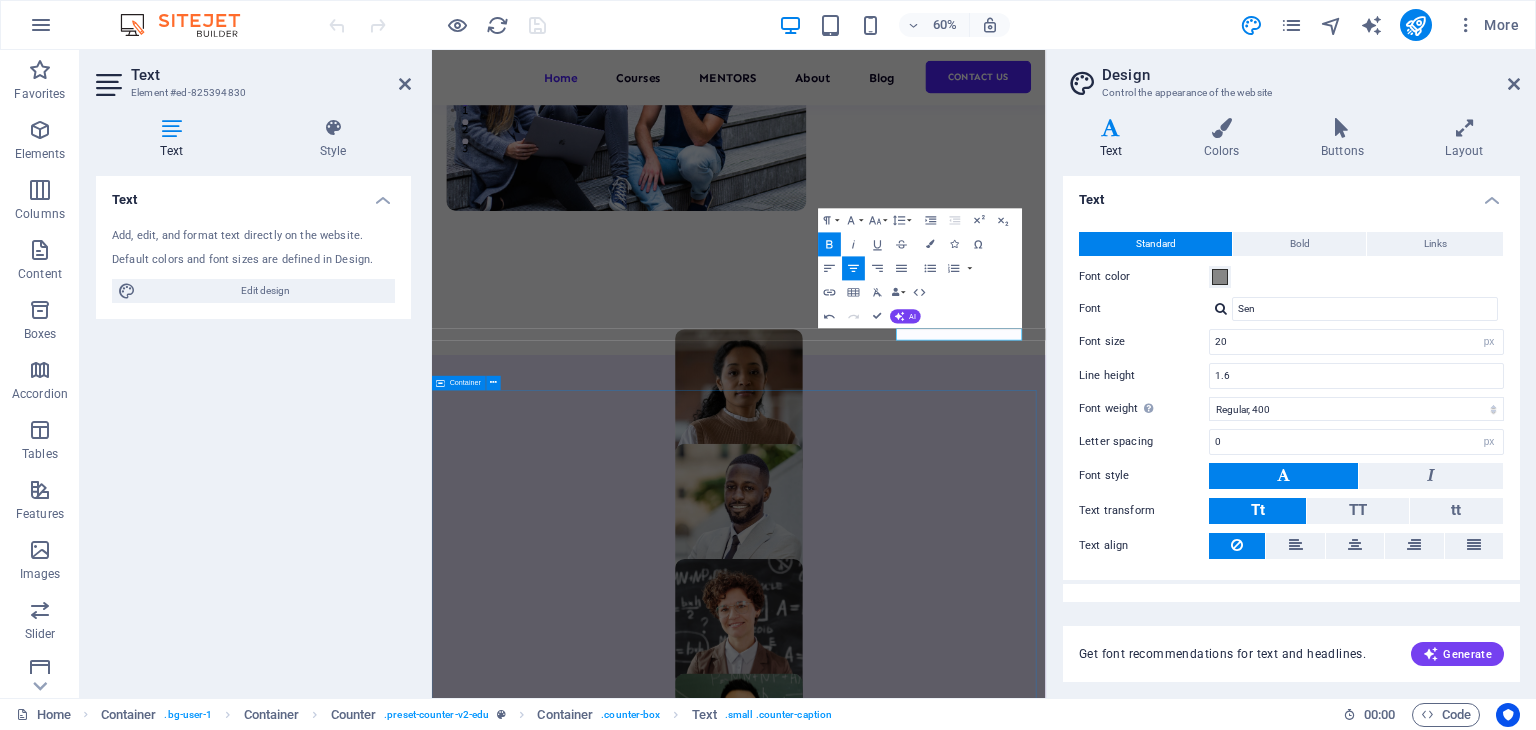 click on "About Education Highly skilled teachers Lorem ipsum dolor sit amet consectetur. Modern course content Lorem ipsum dolor sit amet consectetur. Great community Lorem ipsum dolor sit amet consectetur. All about us" at bounding box center (943, 2729) 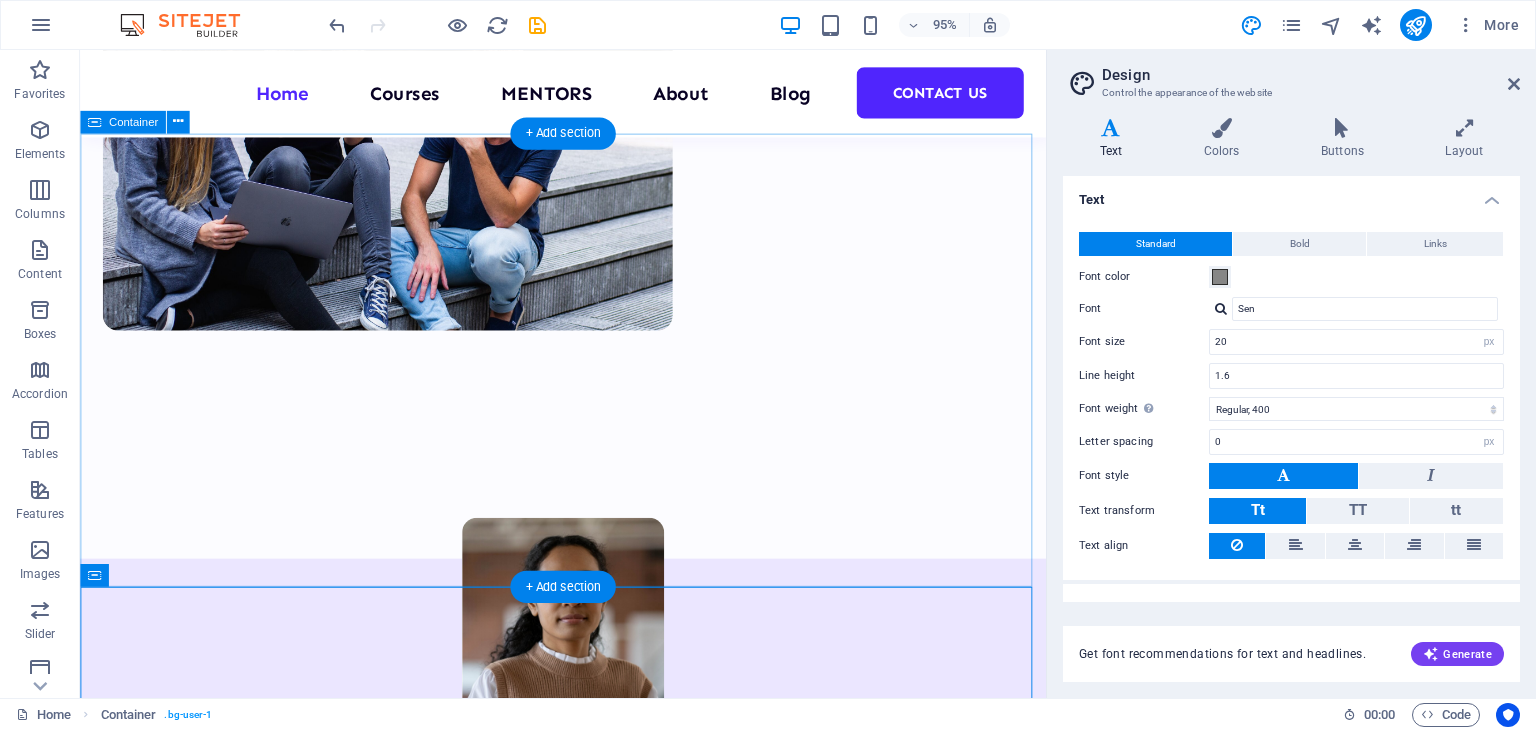 scroll, scrollTop: 972, scrollLeft: 0, axis: vertical 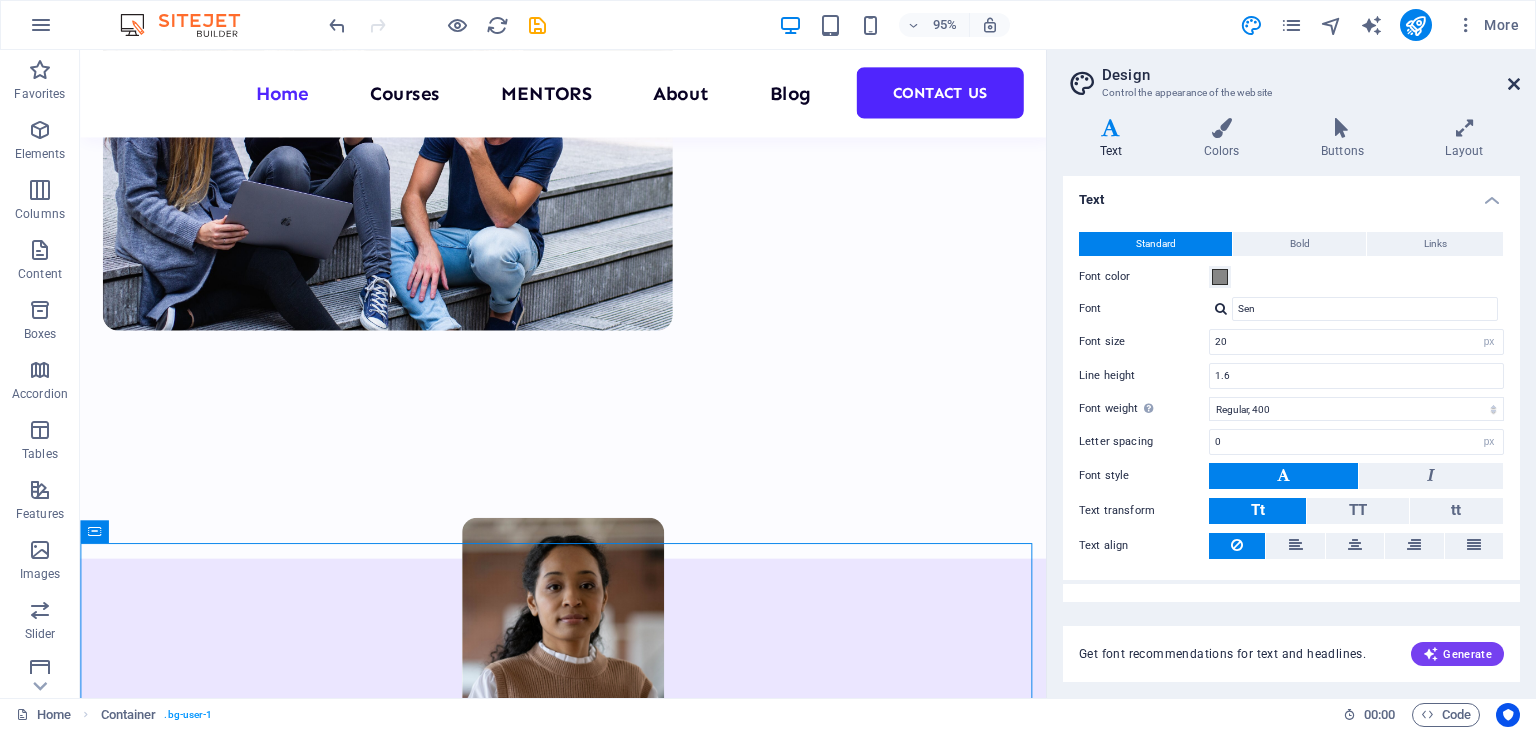 click at bounding box center [1514, 84] 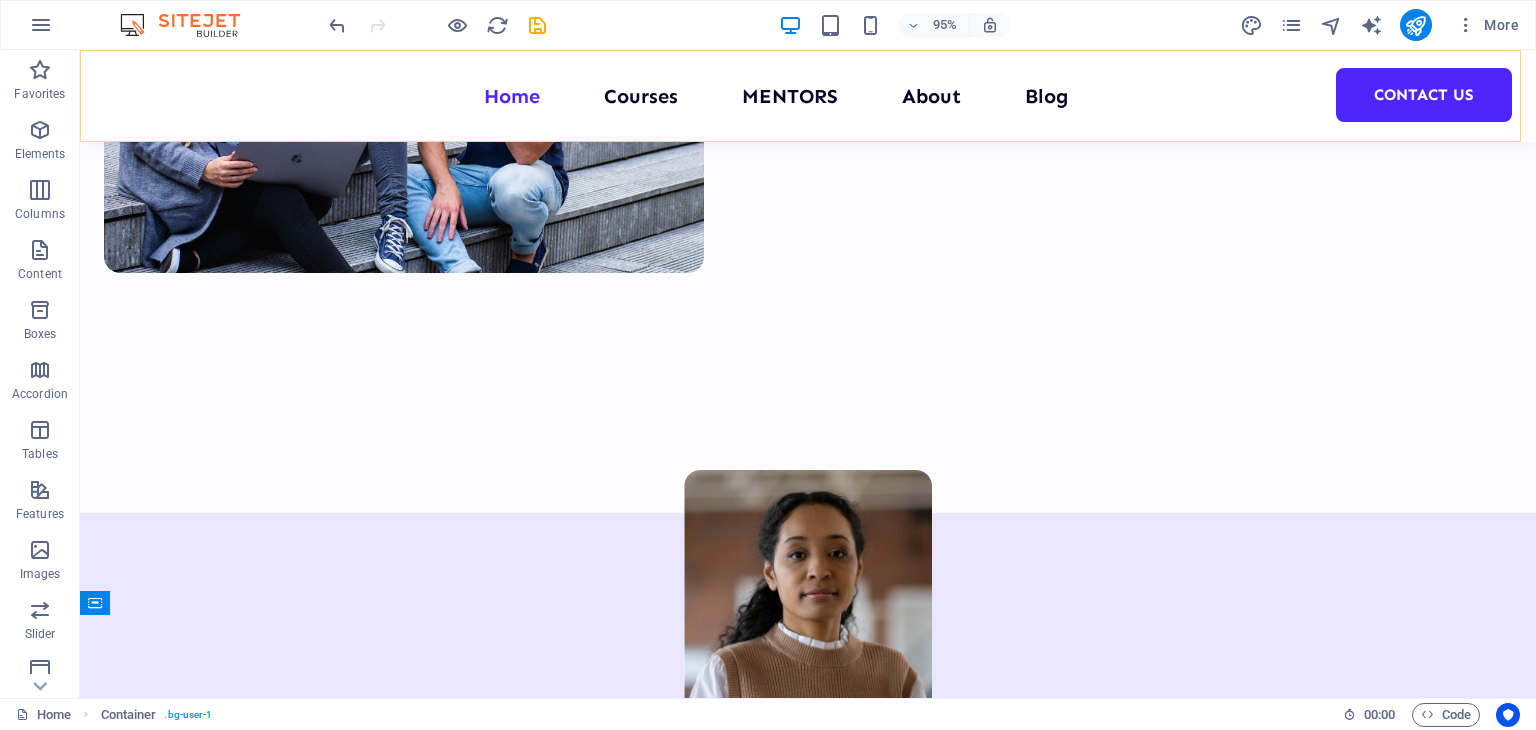 scroll, scrollTop: 796, scrollLeft: 0, axis: vertical 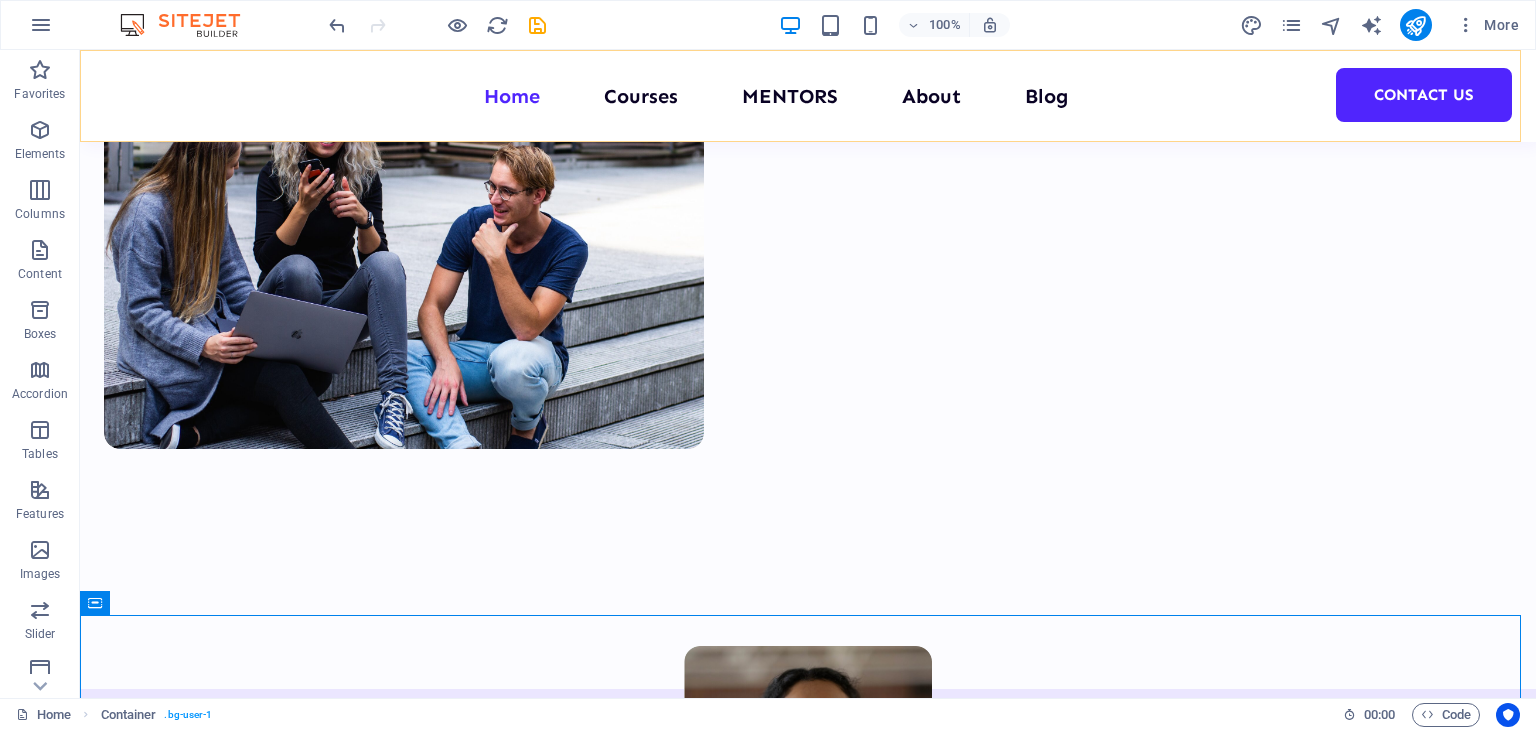 click on "Home Courses MENTORS  About Blog Contact Us" at bounding box center (808, 96) 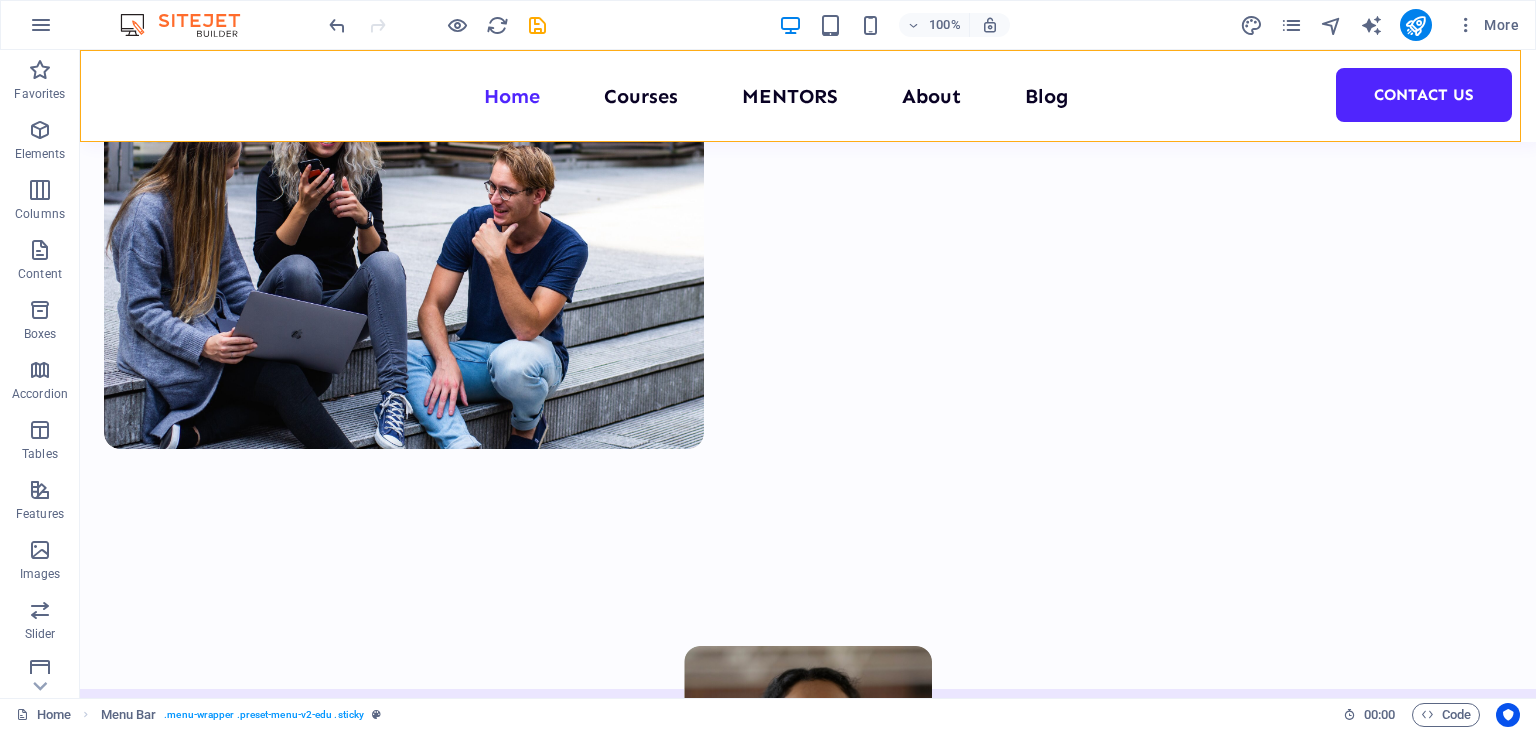 click on "Home Courses MENTORS  About Blog Contact Us" at bounding box center (808, 96) 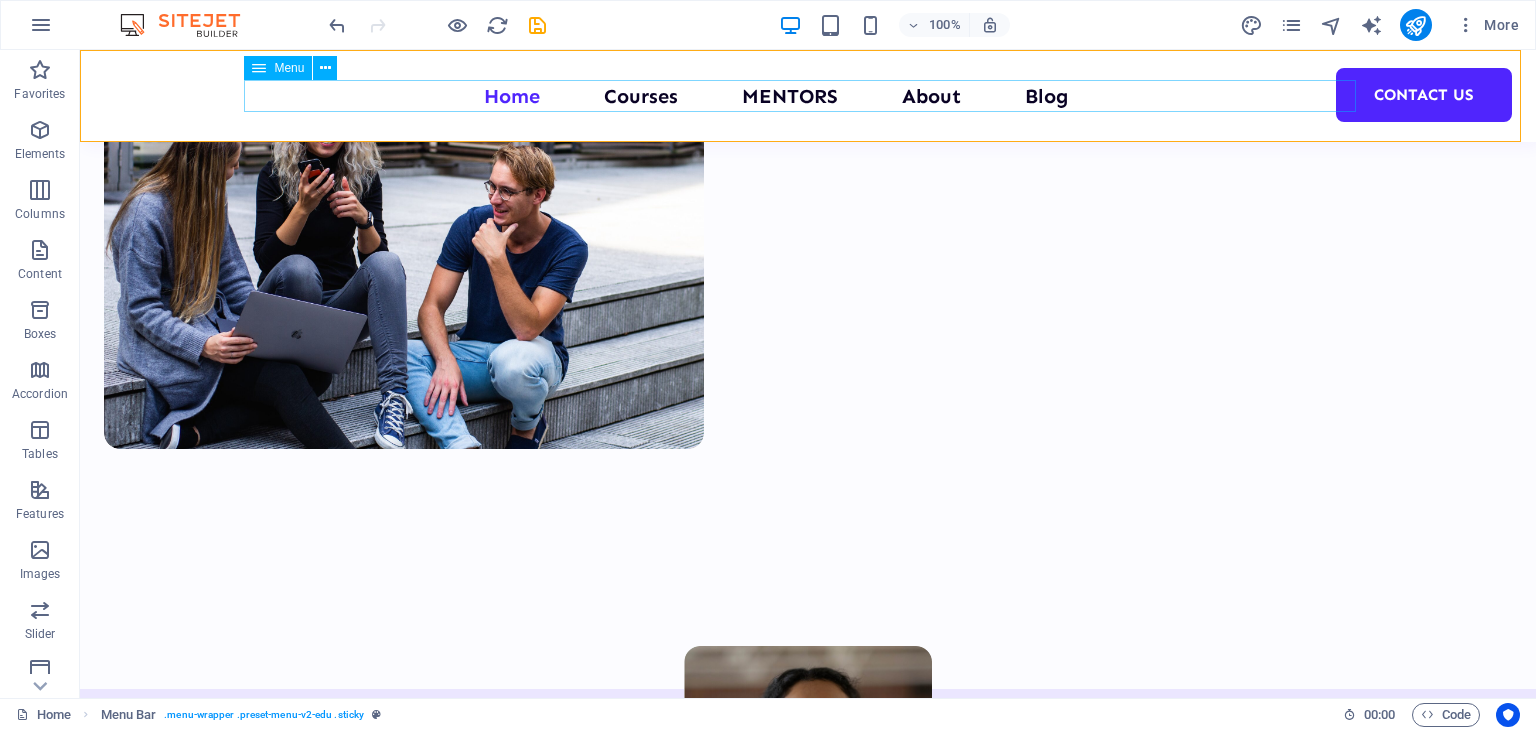 click on "Home Courses MENTORS  About Blog Contact Us" at bounding box center [808, 96] 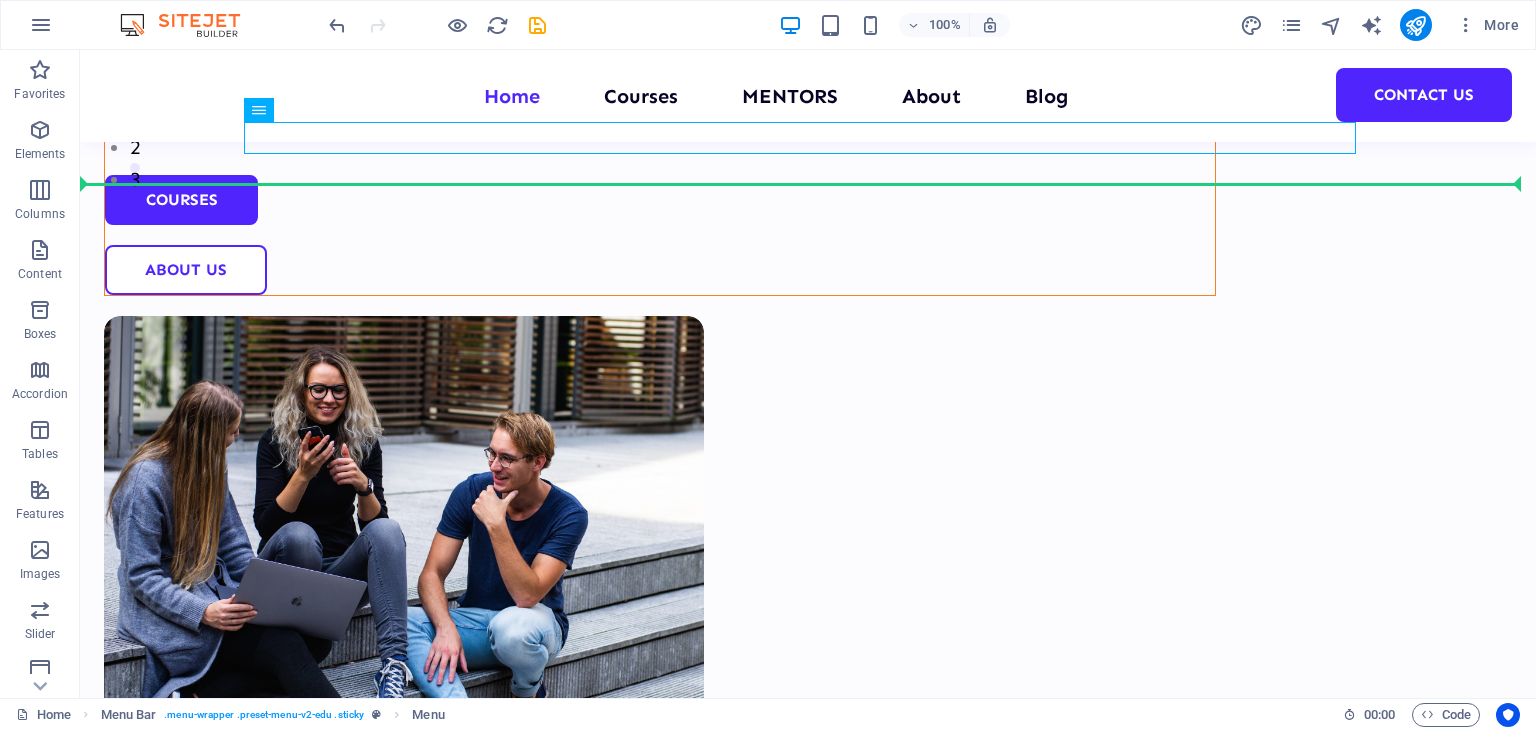 scroll, scrollTop: 484, scrollLeft: 0, axis: vertical 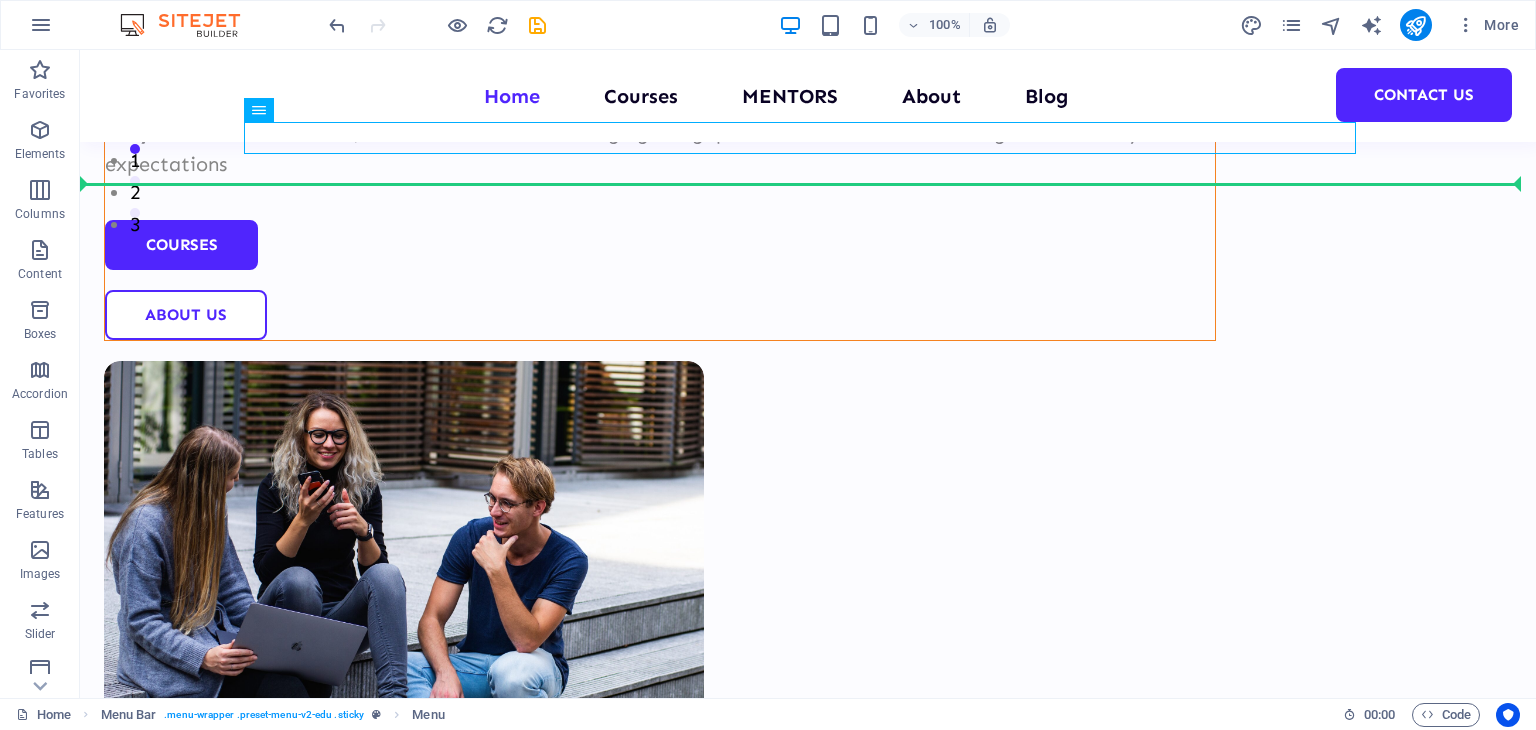 drag, startPoint x: 384, startPoint y: 97, endPoint x: 533, endPoint y: 127, distance: 151.99013 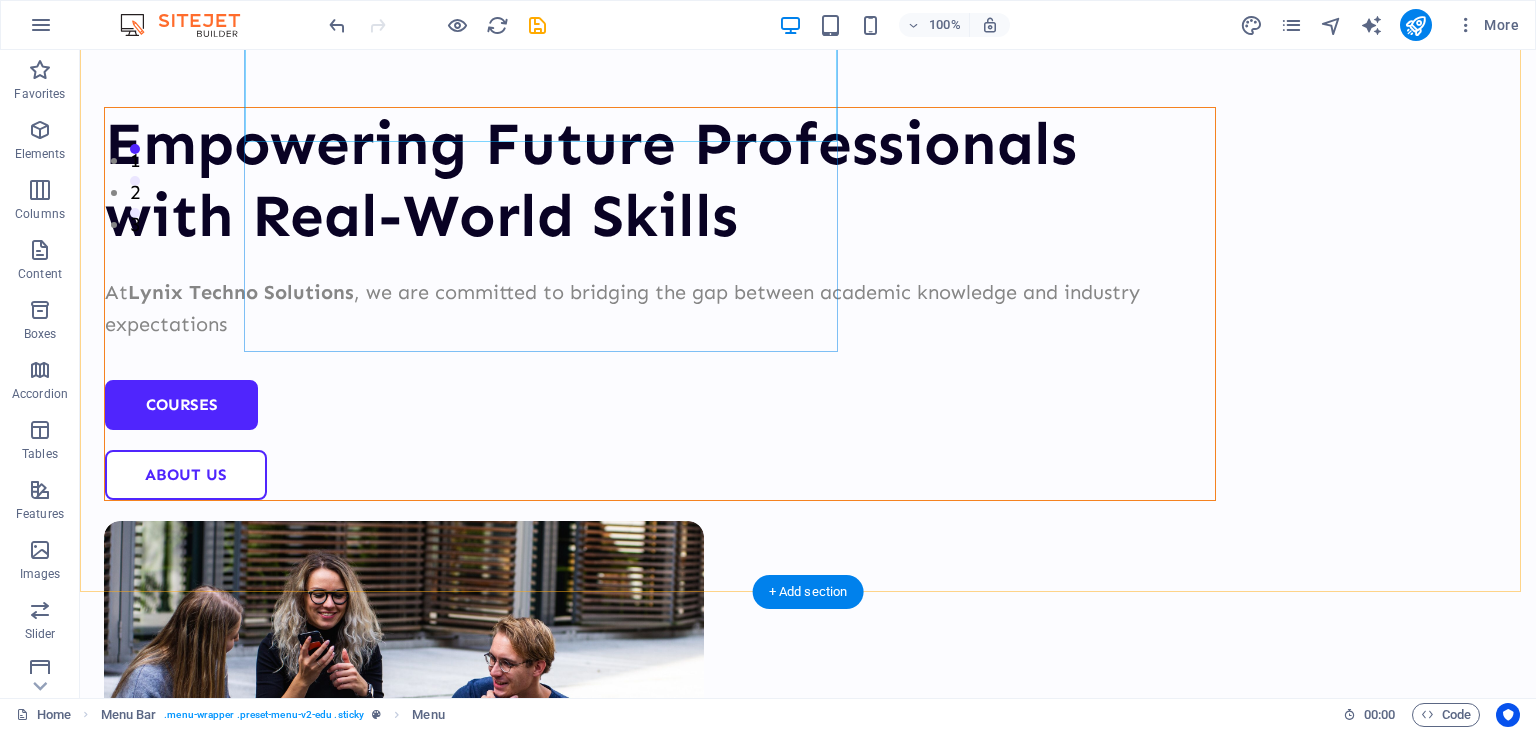 scroll, scrollTop: 0, scrollLeft: 0, axis: both 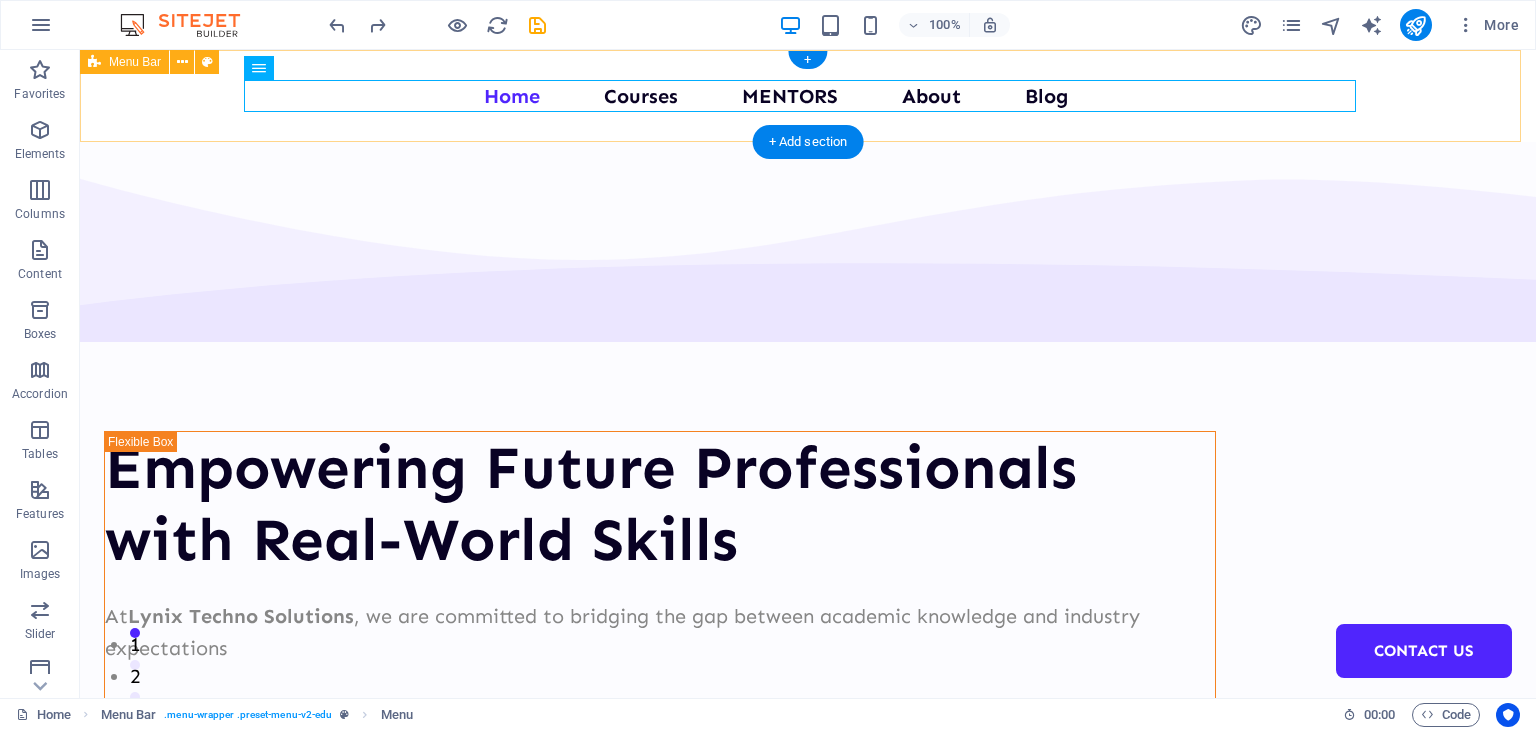 click on "Home Courses MENTORS  About Blog Contact Us" at bounding box center (808, 96) 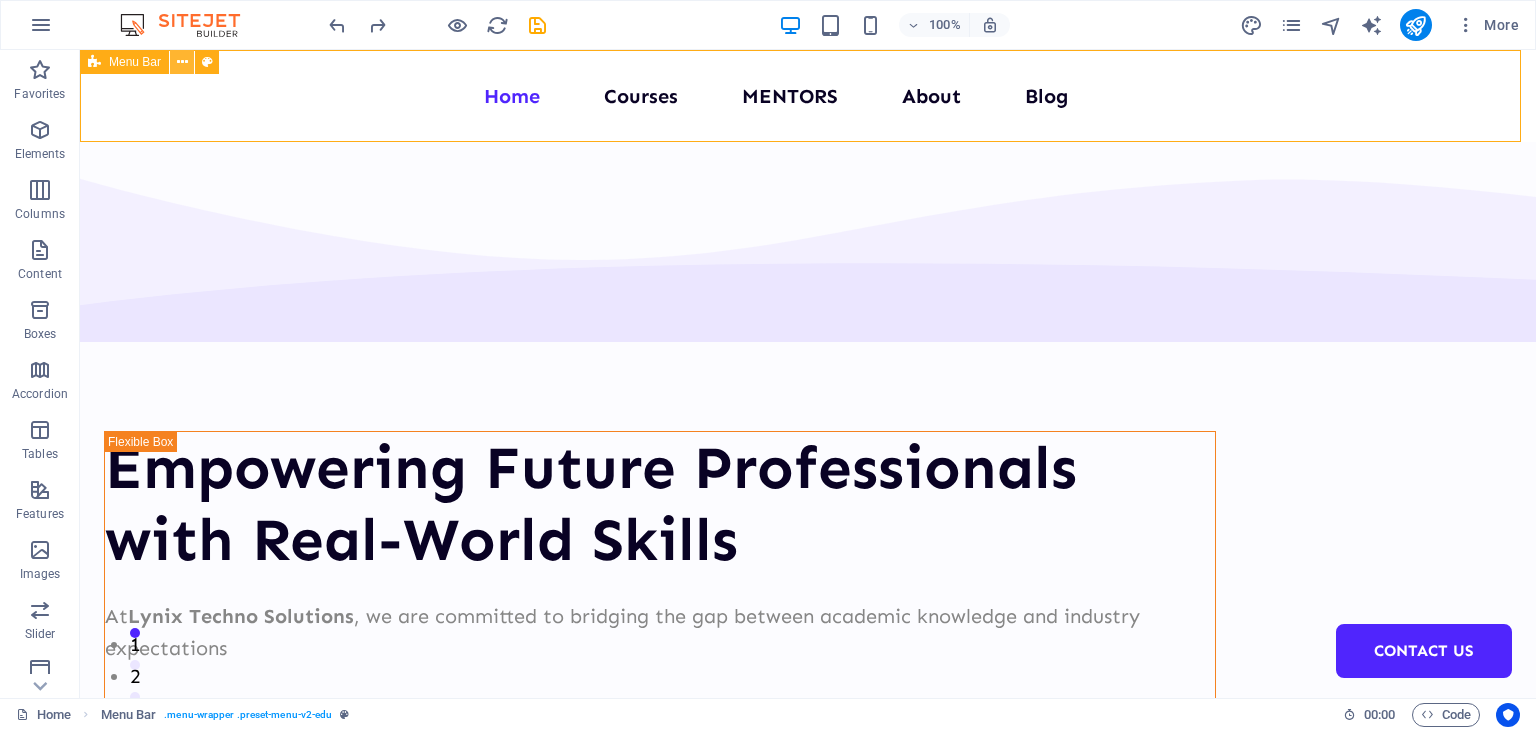 click at bounding box center (182, 62) 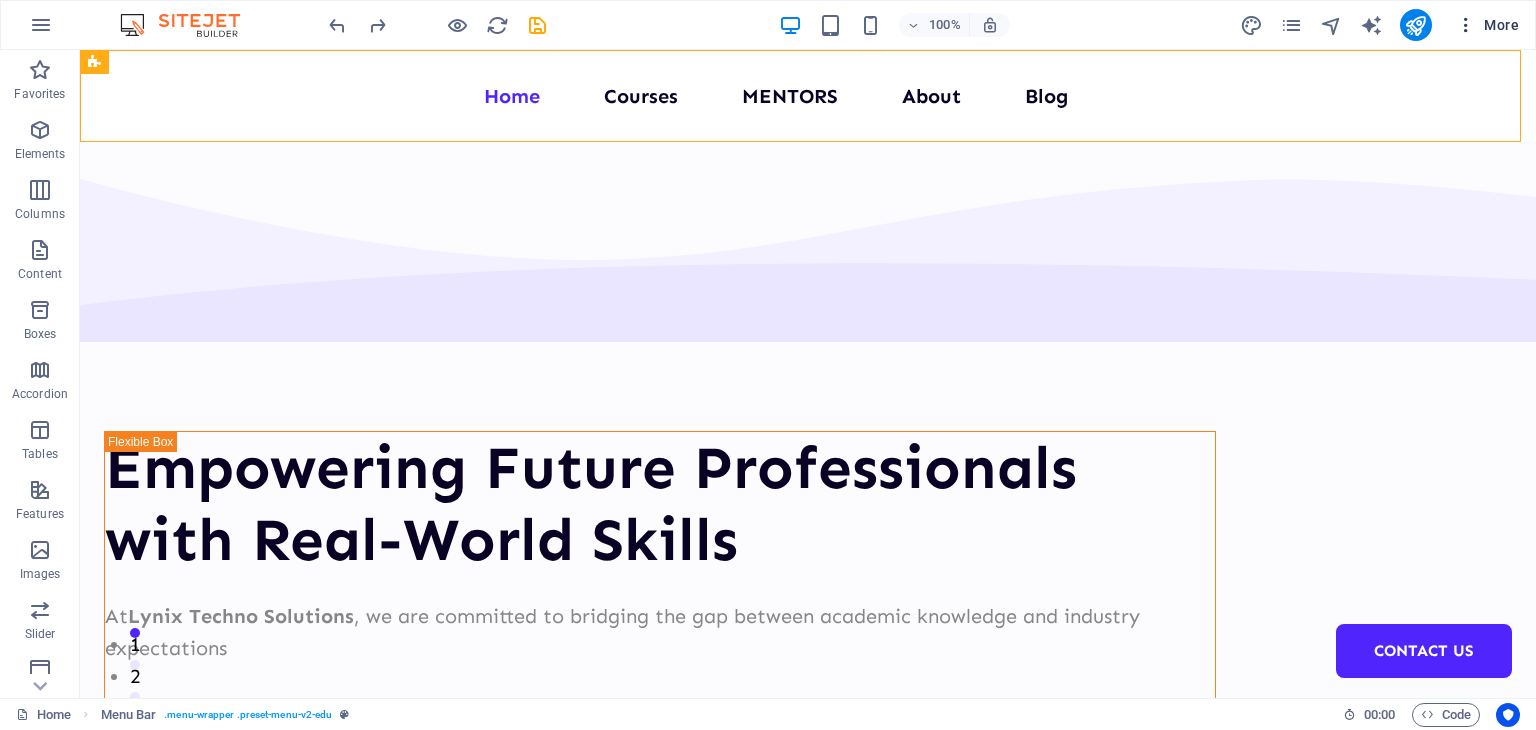 click at bounding box center (1466, 25) 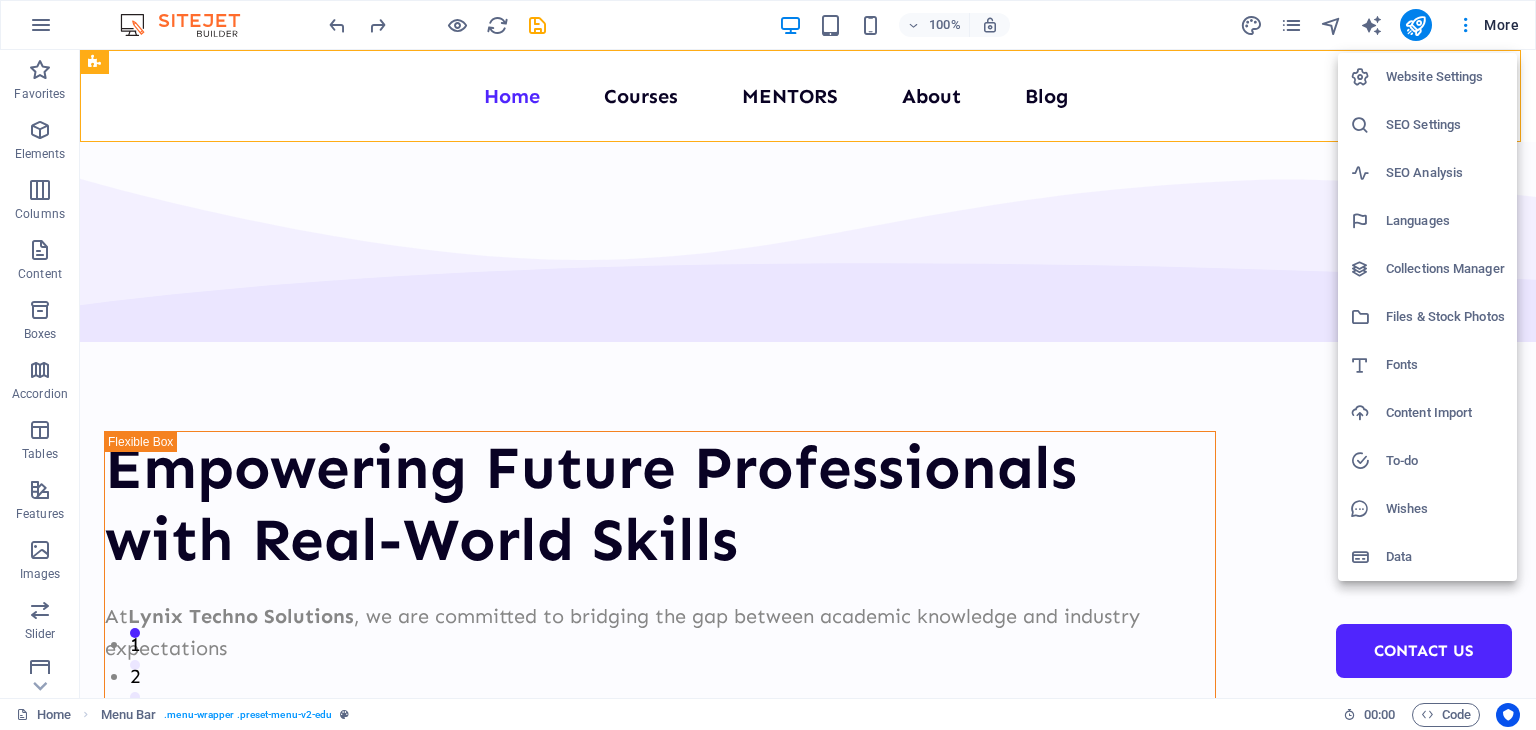 click at bounding box center (768, 365) 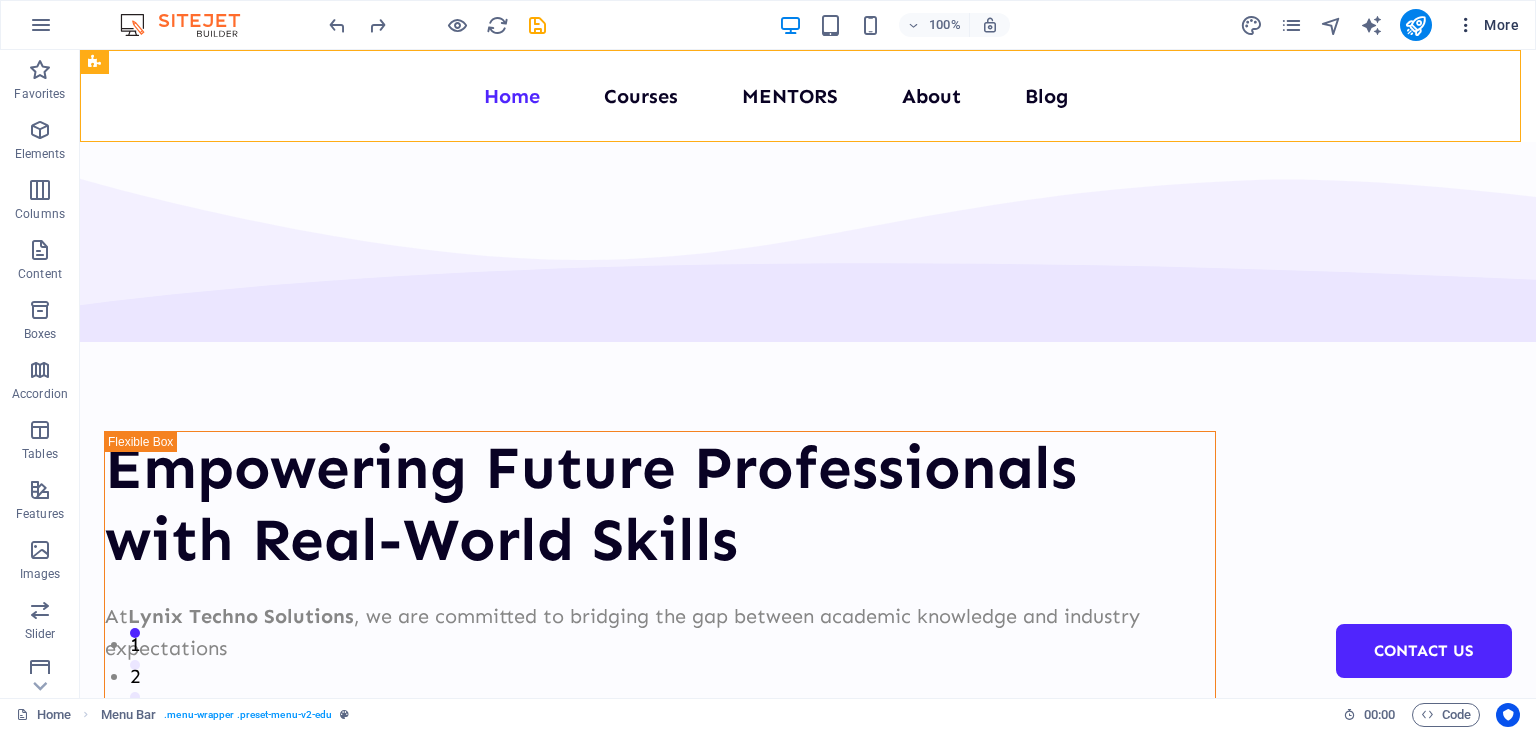 click on "More" at bounding box center [1487, 25] 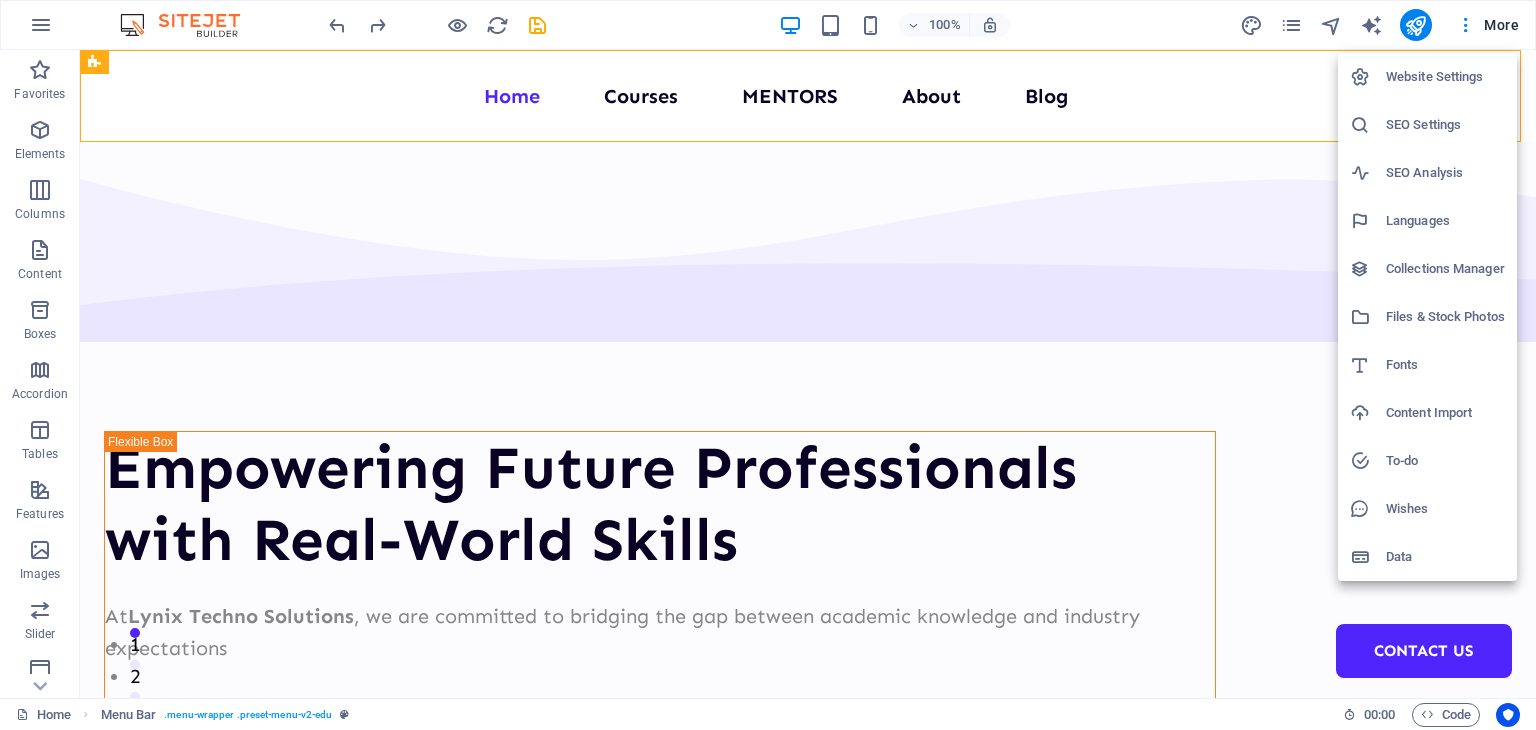 click at bounding box center [768, 365] 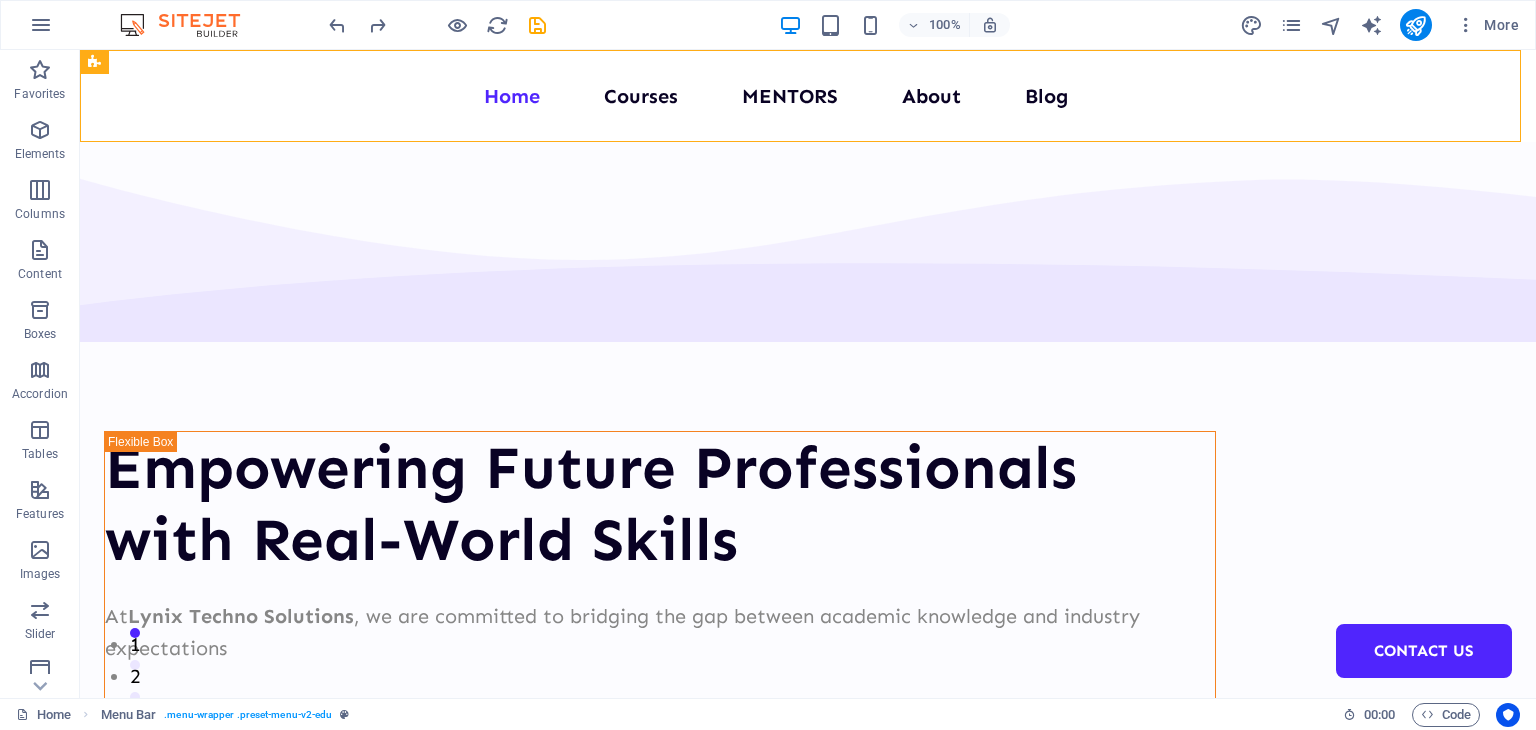 click at bounding box center [1466, 25] 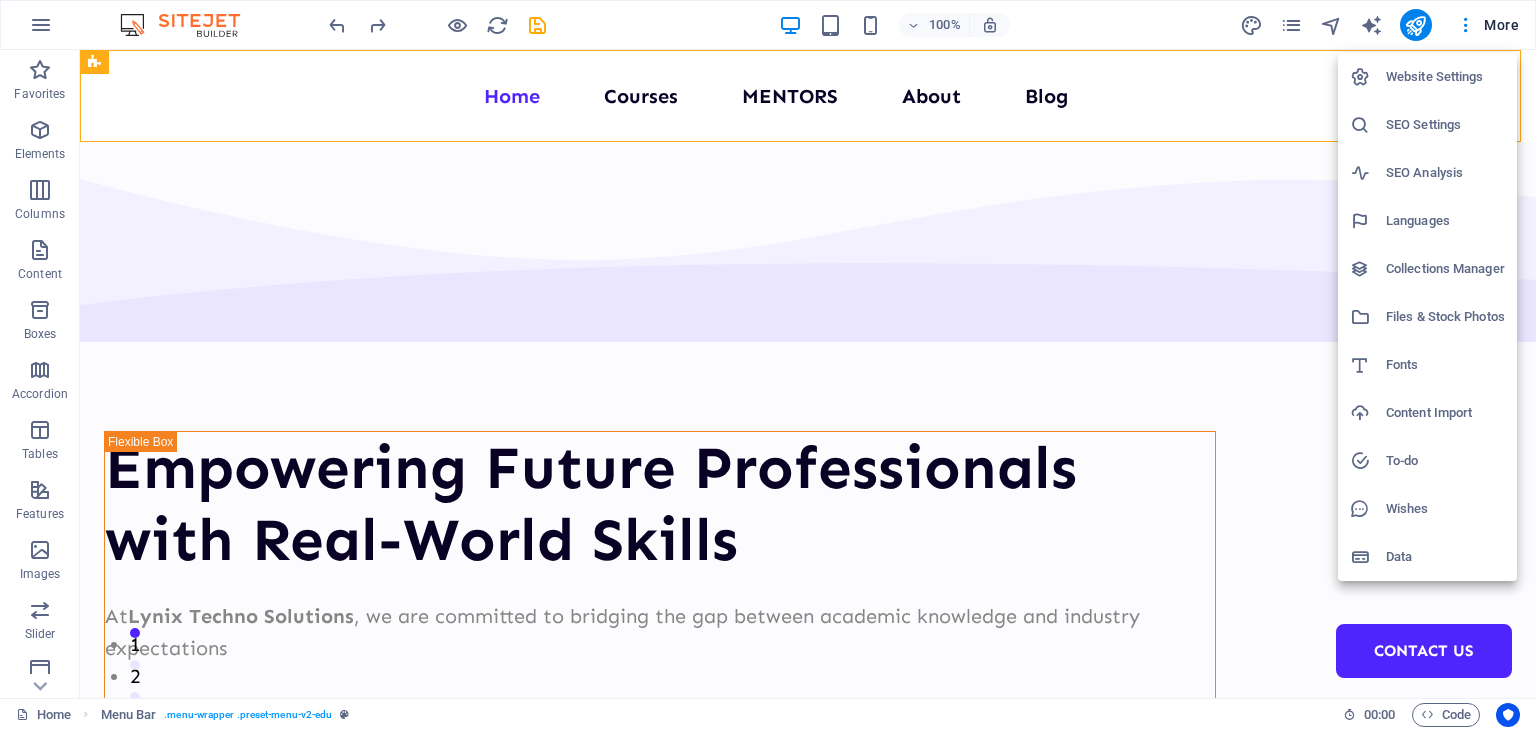 click on "Website Settings" at bounding box center (1445, 77) 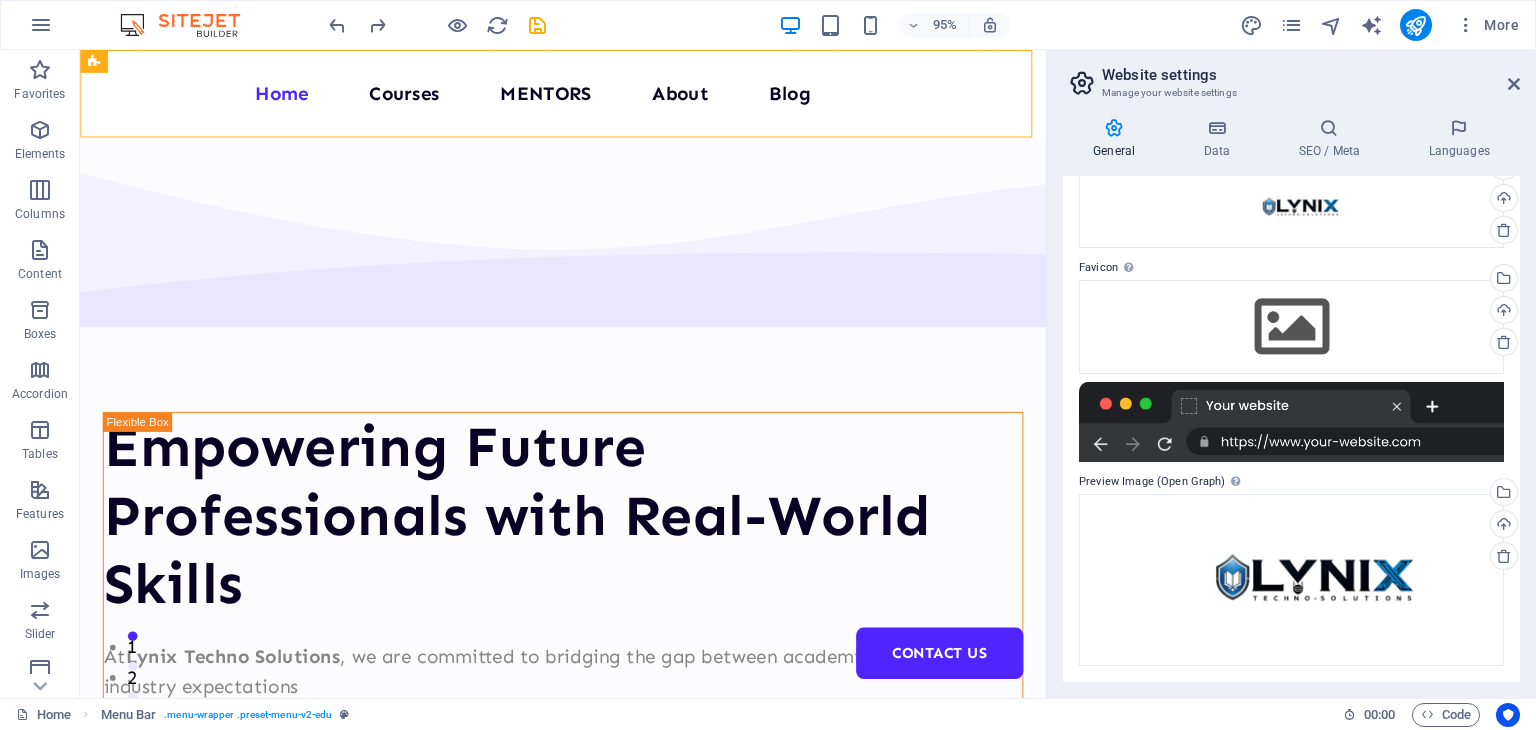scroll, scrollTop: 0, scrollLeft: 0, axis: both 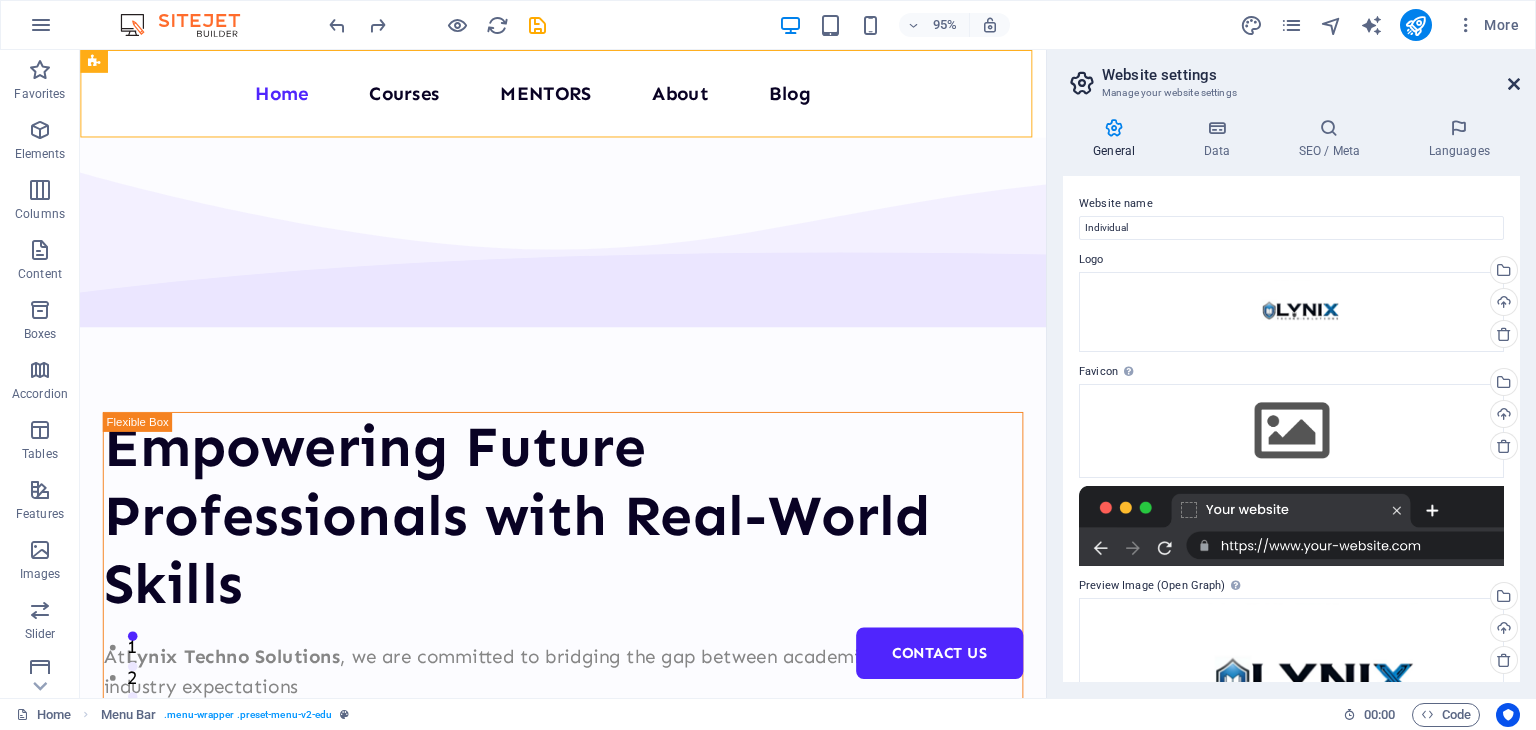 click at bounding box center [1514, 84] 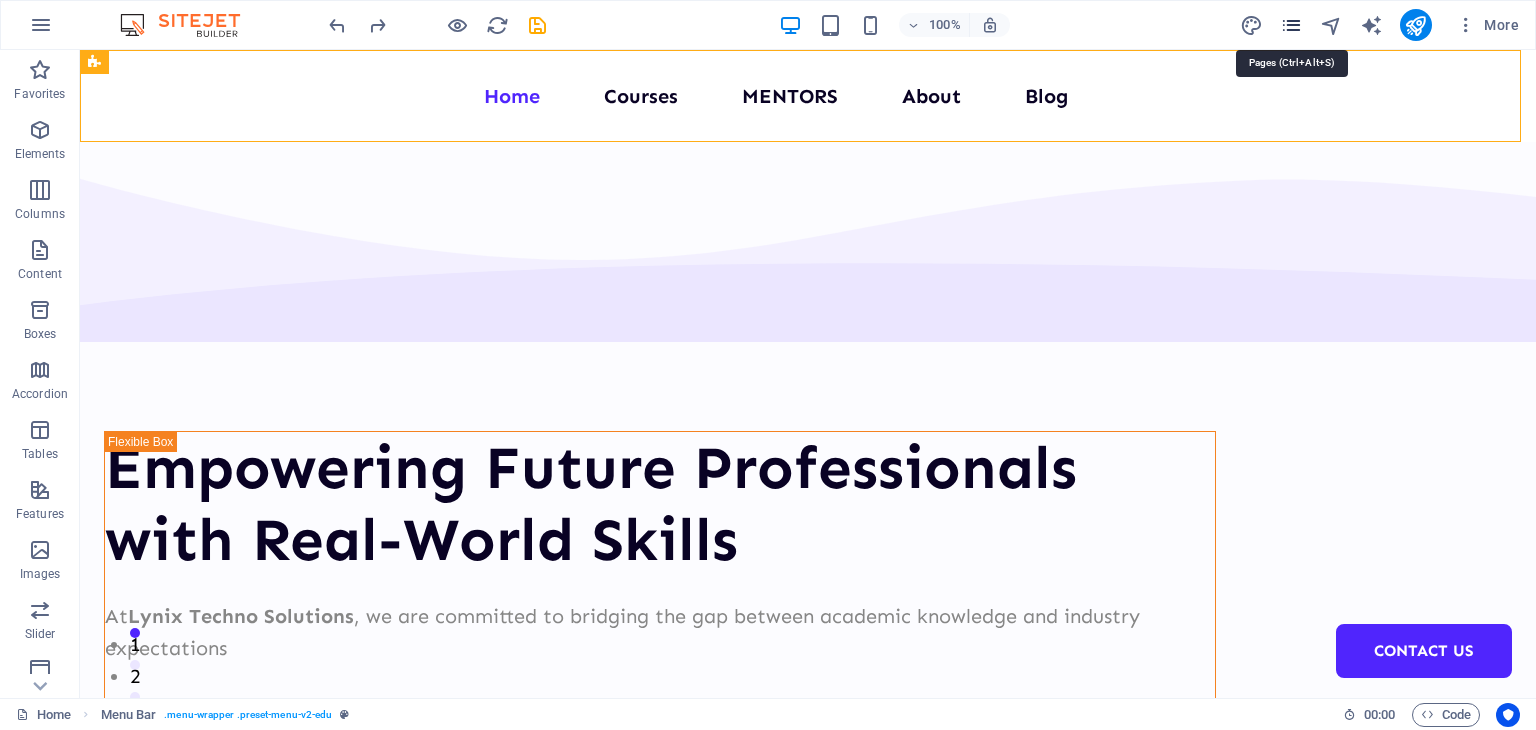 click at bounding box center [1291, 25] 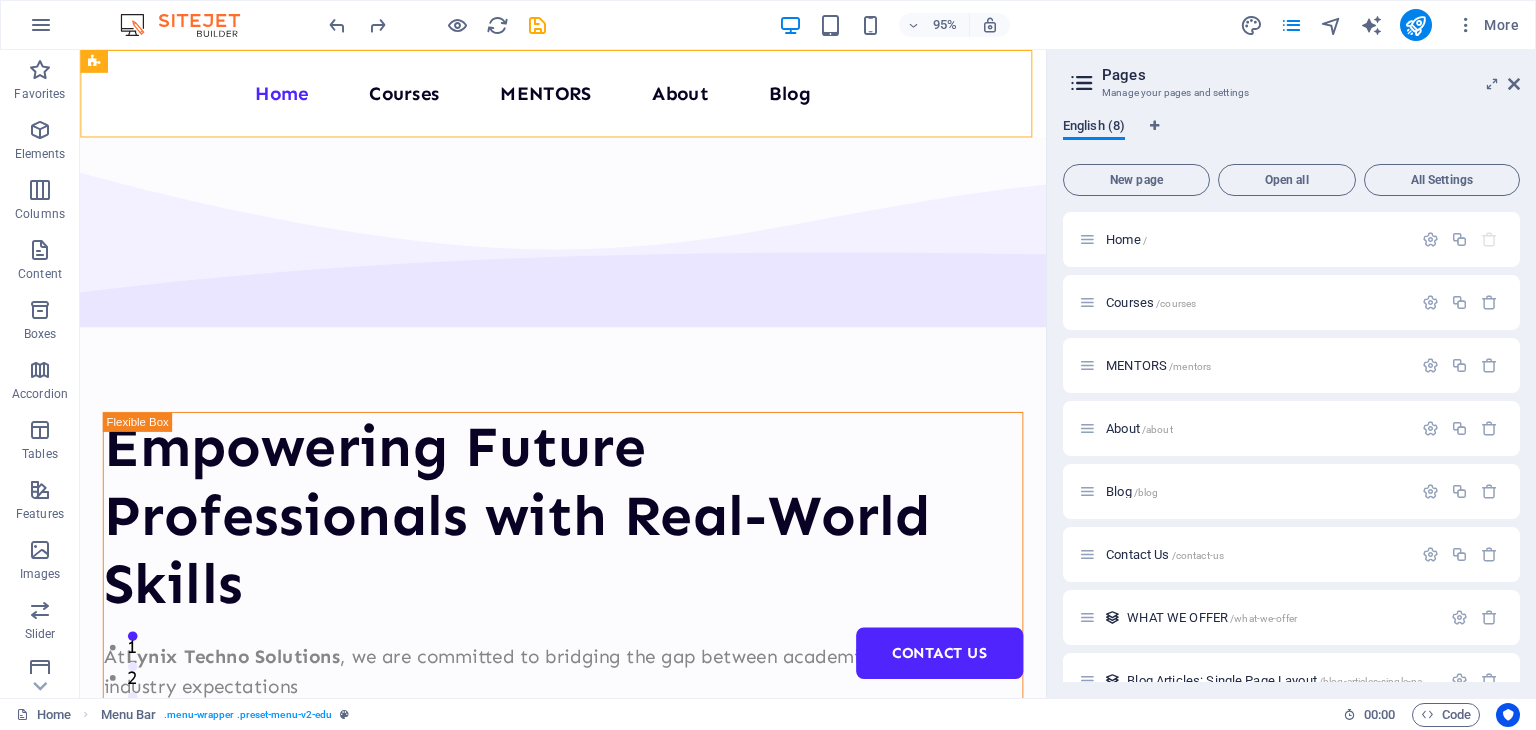 click on "English (8)" at bounding box center (1094, 128) 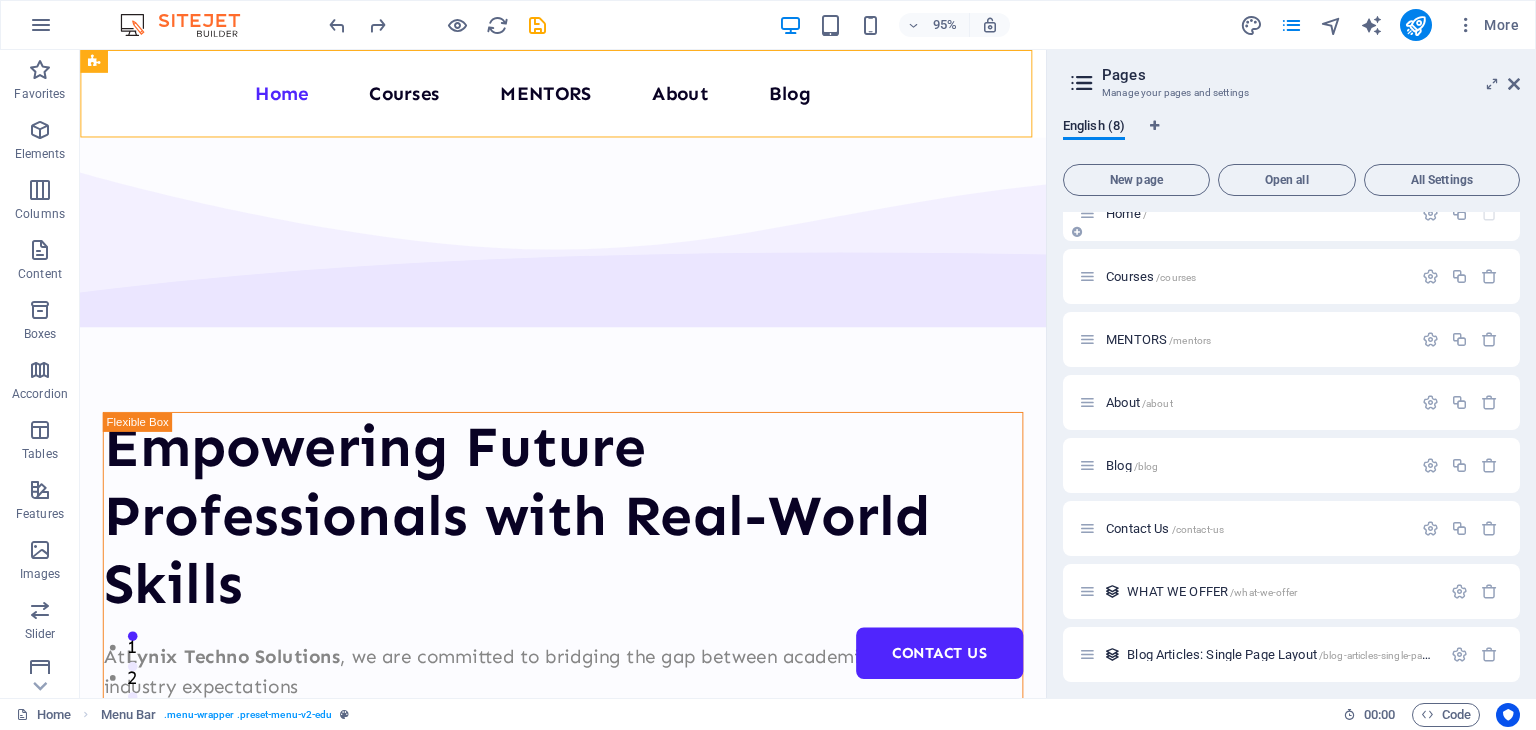 scroll, scrollTop: 0, scrollLeft: 0, axis: both 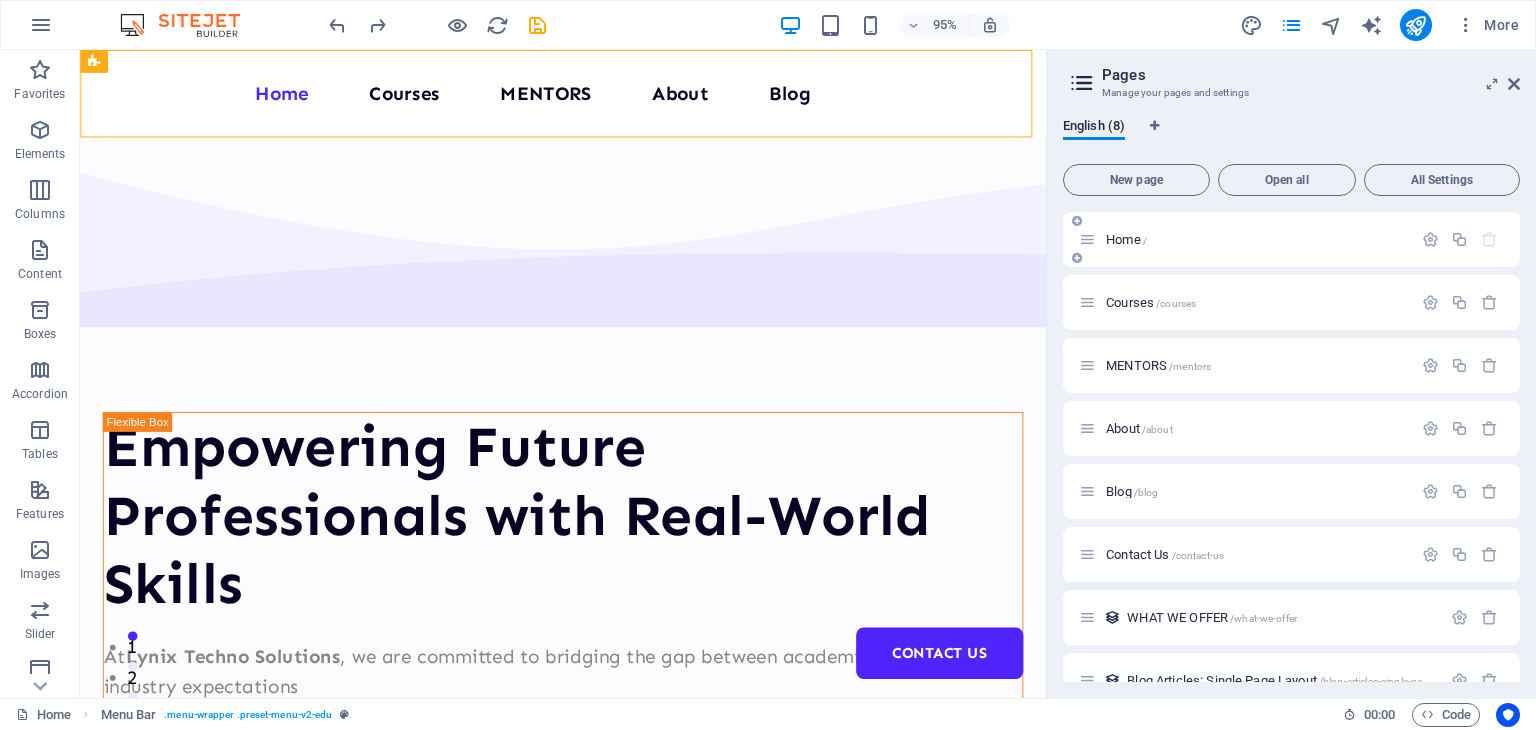 click on "Home /" at bounding box center [1245, 239] 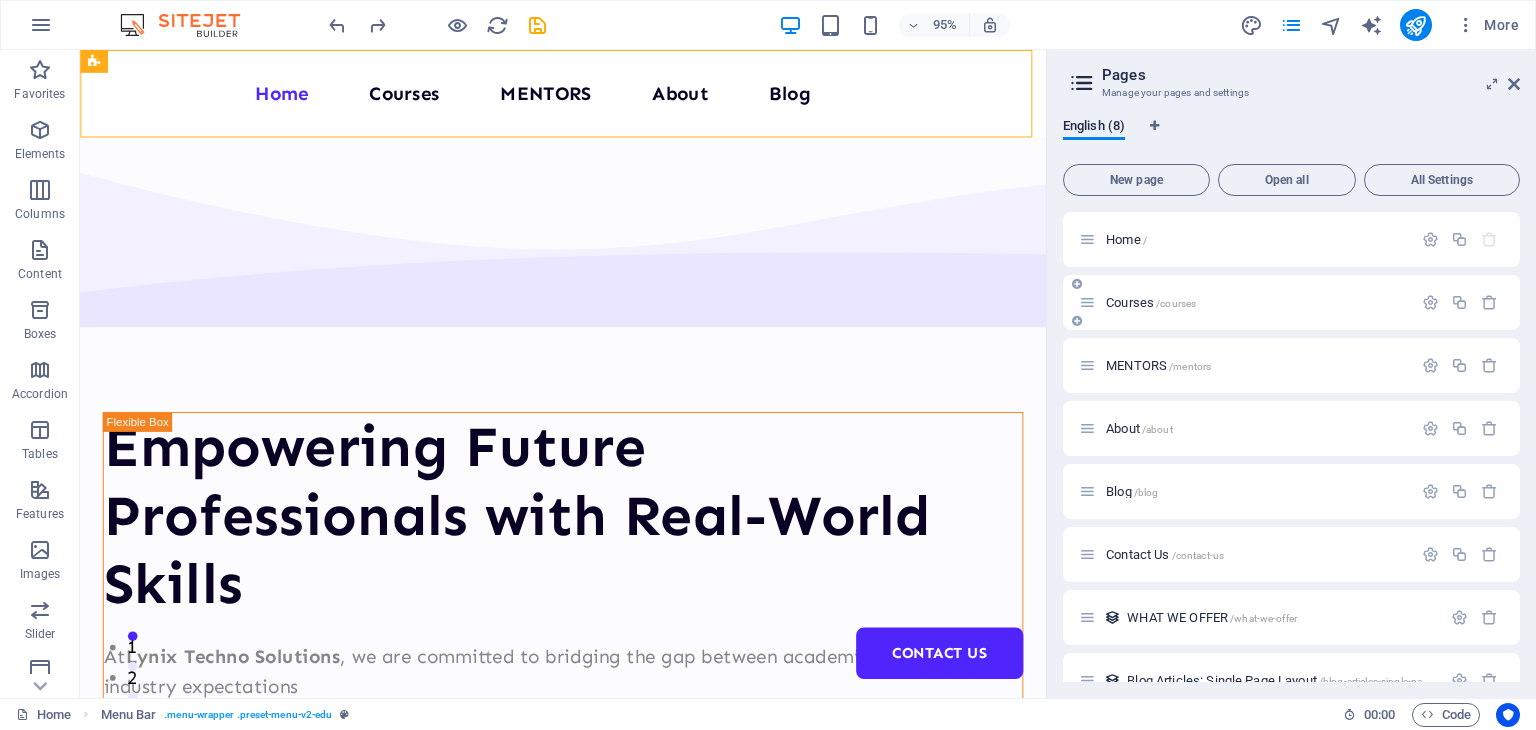 click on "/courses" at bounding box center (1176, 303) 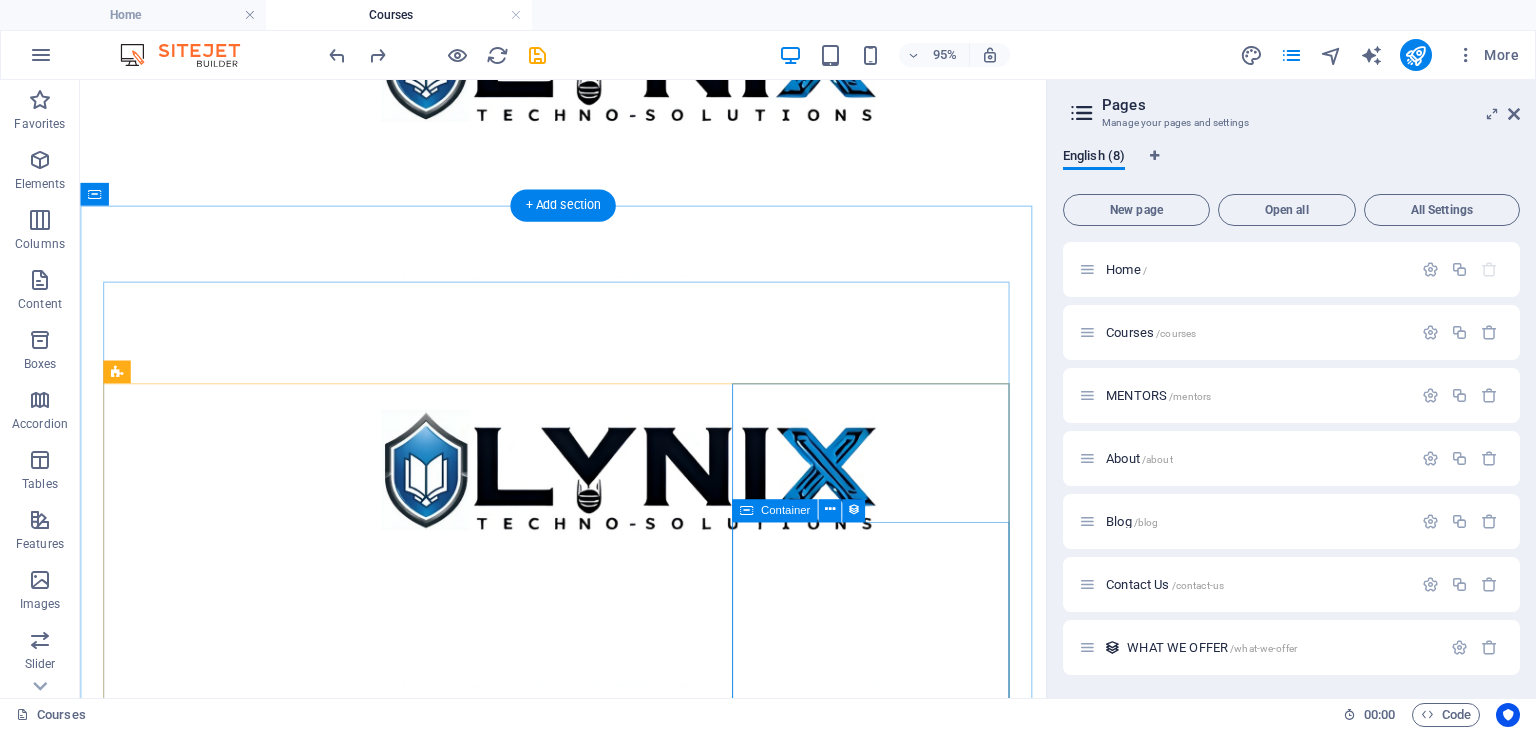 scroll, scrollTop: 680, scrollLeft: 0, axis: vertical 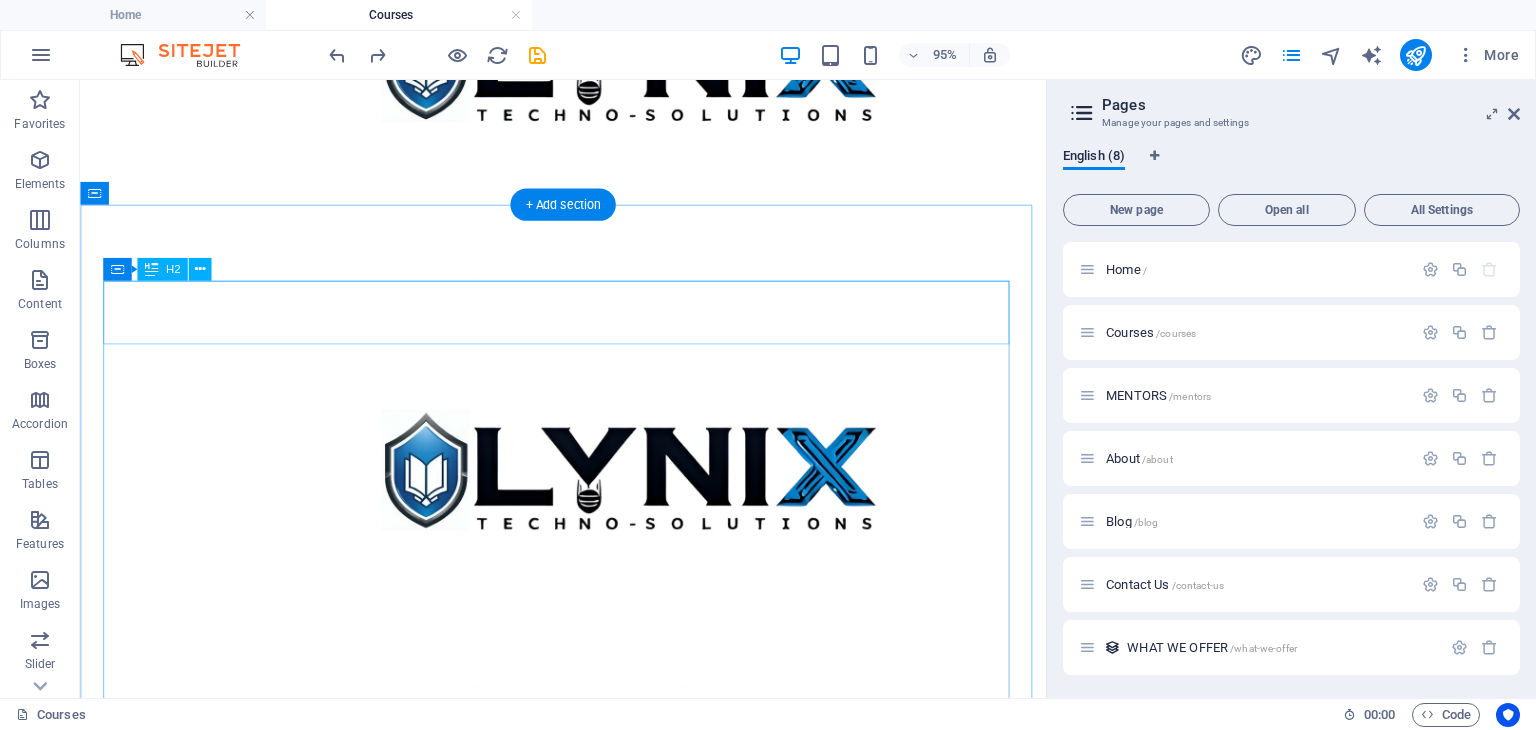click on "Top courses this month" at bounding box center (588, 2651) 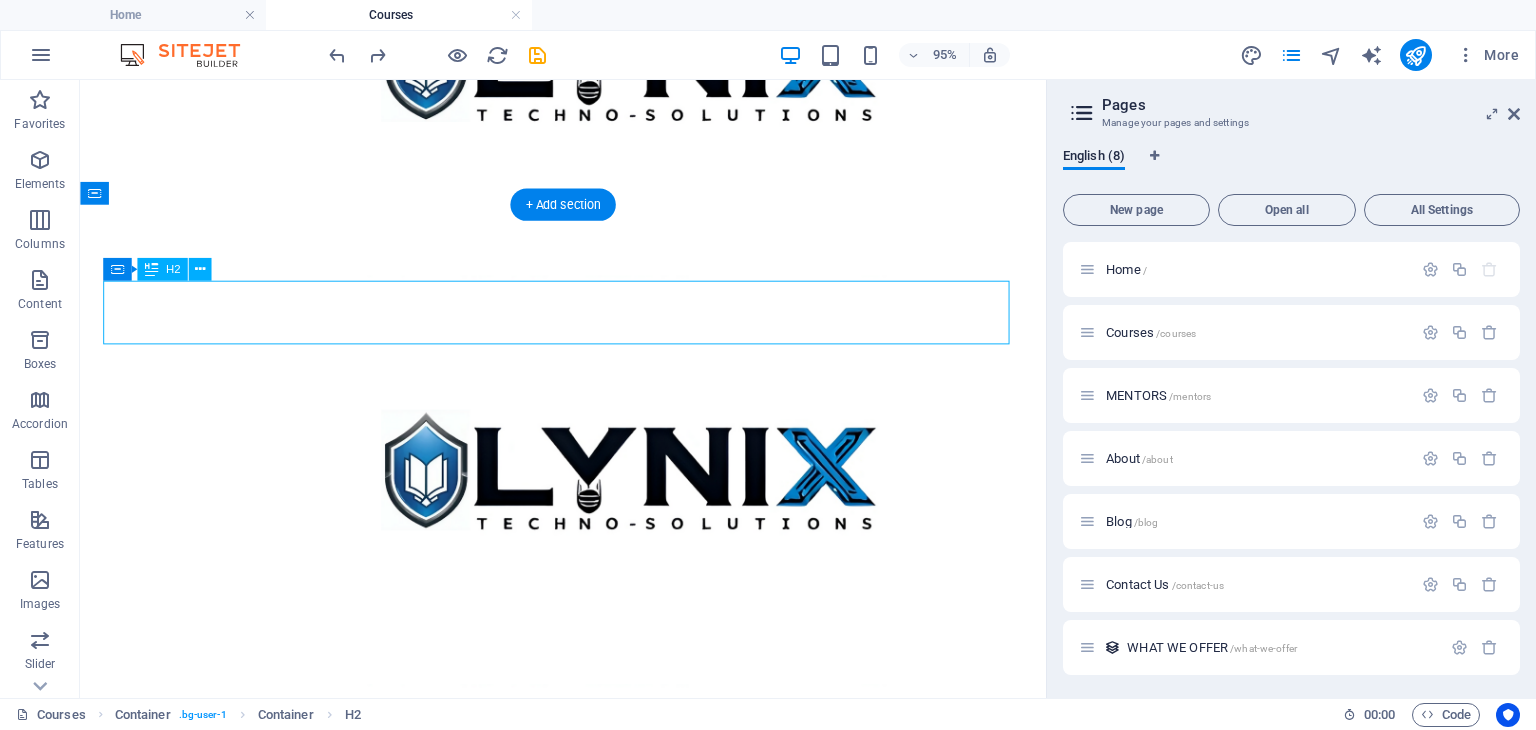 click on "Top courses this month" at bounding box center [588, 2651] 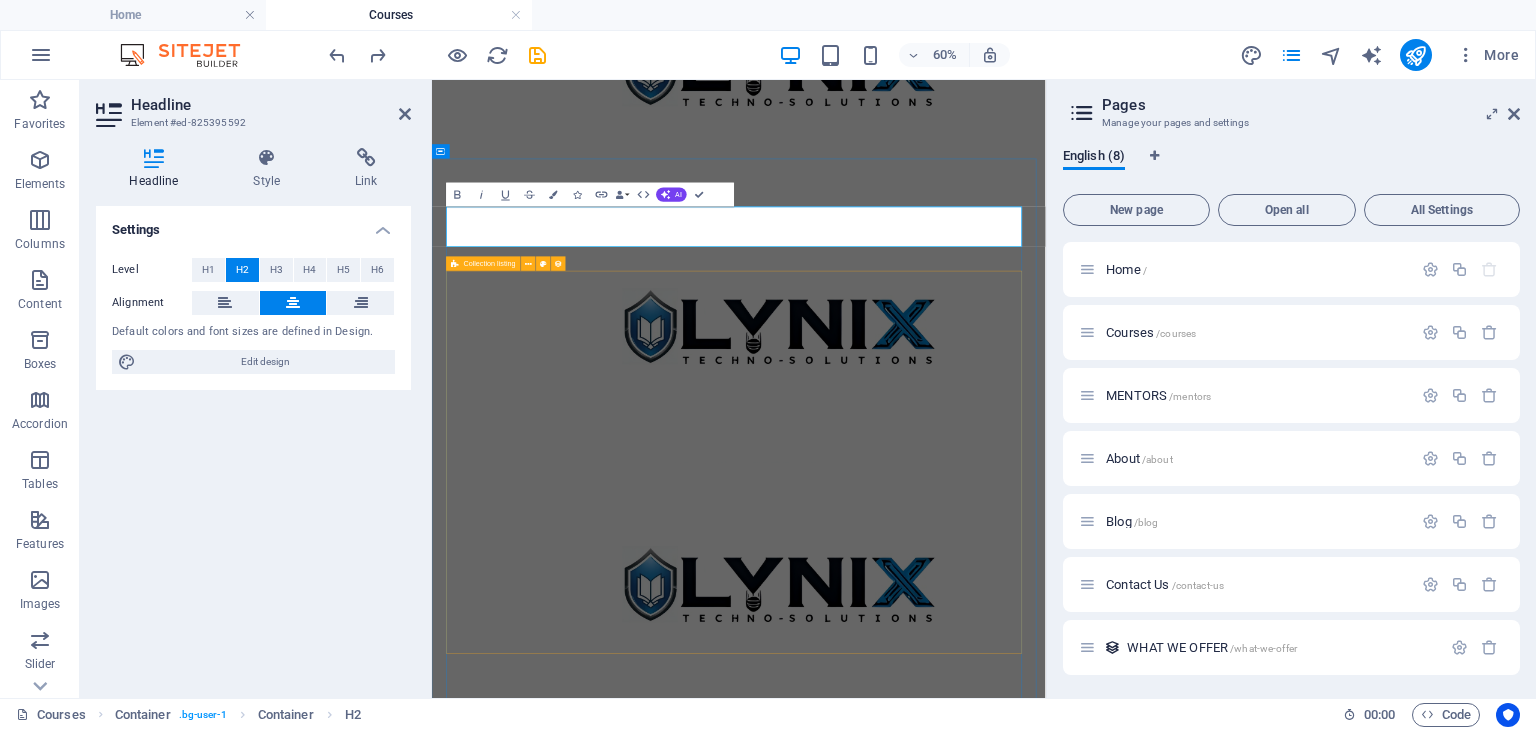 type 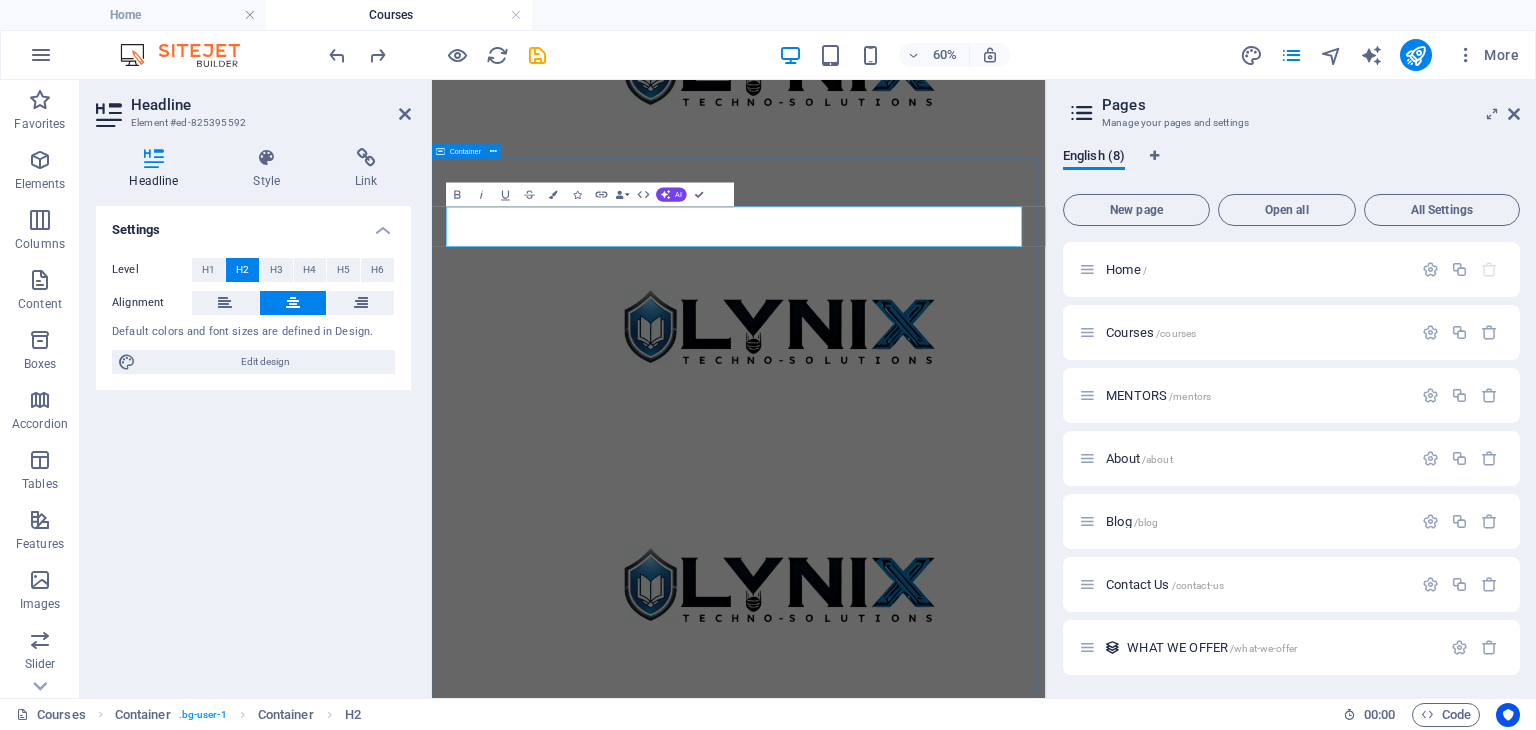 click on "WHAT WE OFFER  LONG - TERM INTERNSHIPS Duration: 2 to 6 months Perfect for in-depth learning, research-based projects, and live industry assignments.     Programming 101 Lorem ipsum dolor sit amet consectetur. 8hrs $499 Management Lorem ipsum dolor sit amet consectetur. 8hrs $499  Vorherige Nächste  All Courses" at bounding box center (943, 4079) 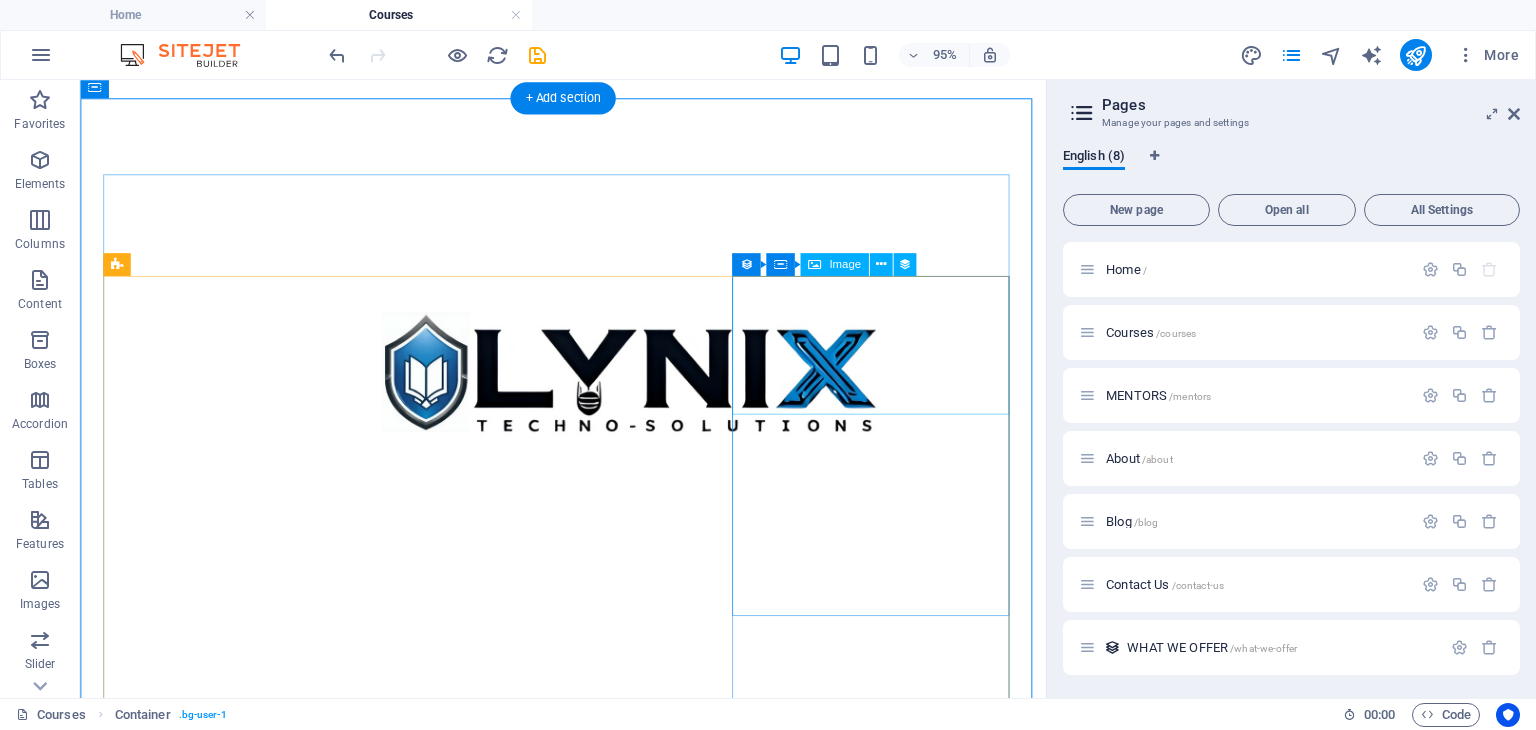 scroll, scrollTop: 792, scrollLeft: 0, axis: vertical 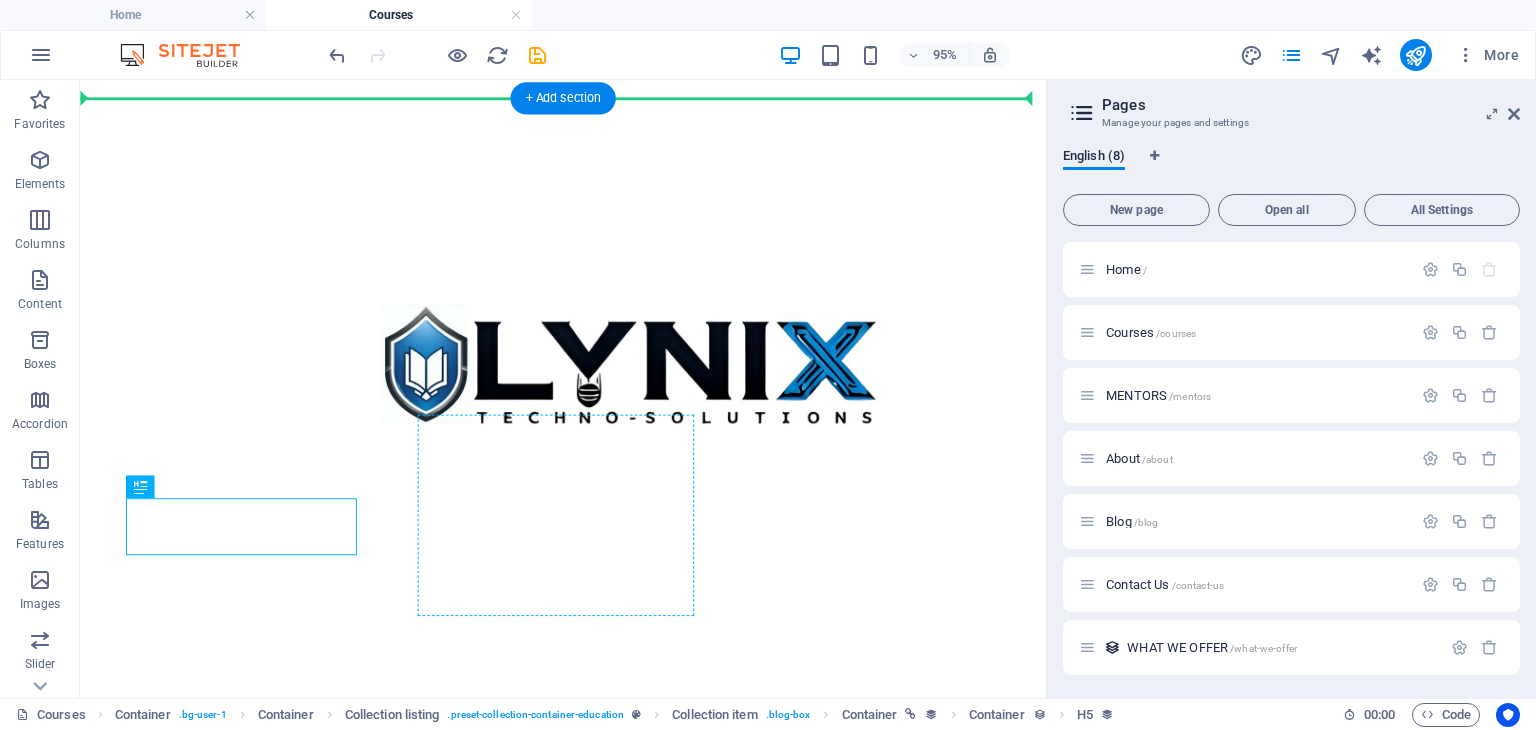 drag, startPoint x: 239, startPoint y: 554, endPoint x: 691, endPoint y: 582, distance: 452.86642 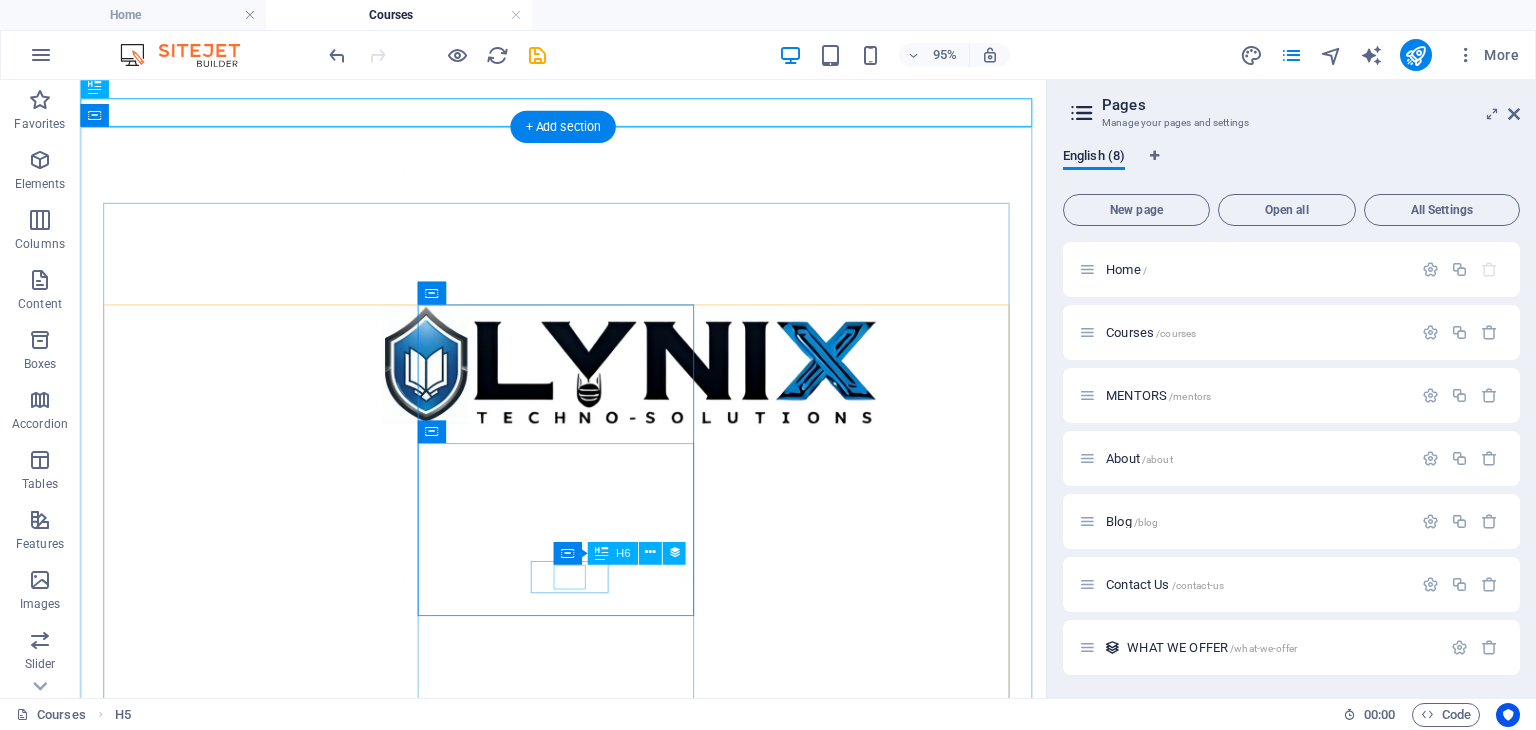 click on "$499" at bounding box center (588, 4350) 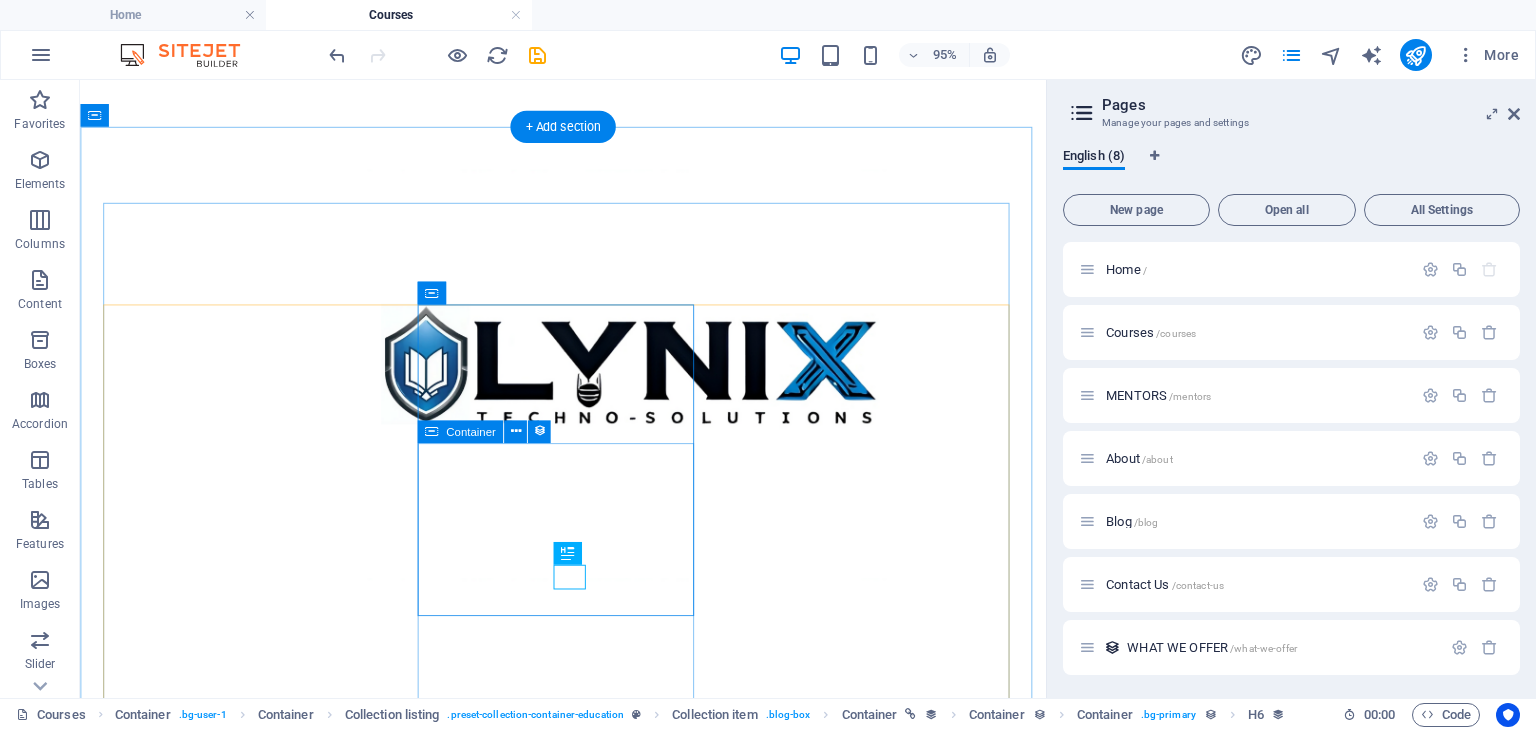 click on "Lorem ipsum dolor sit amet consectetur. 8hrs $499" at bounding box center (588, 4272) 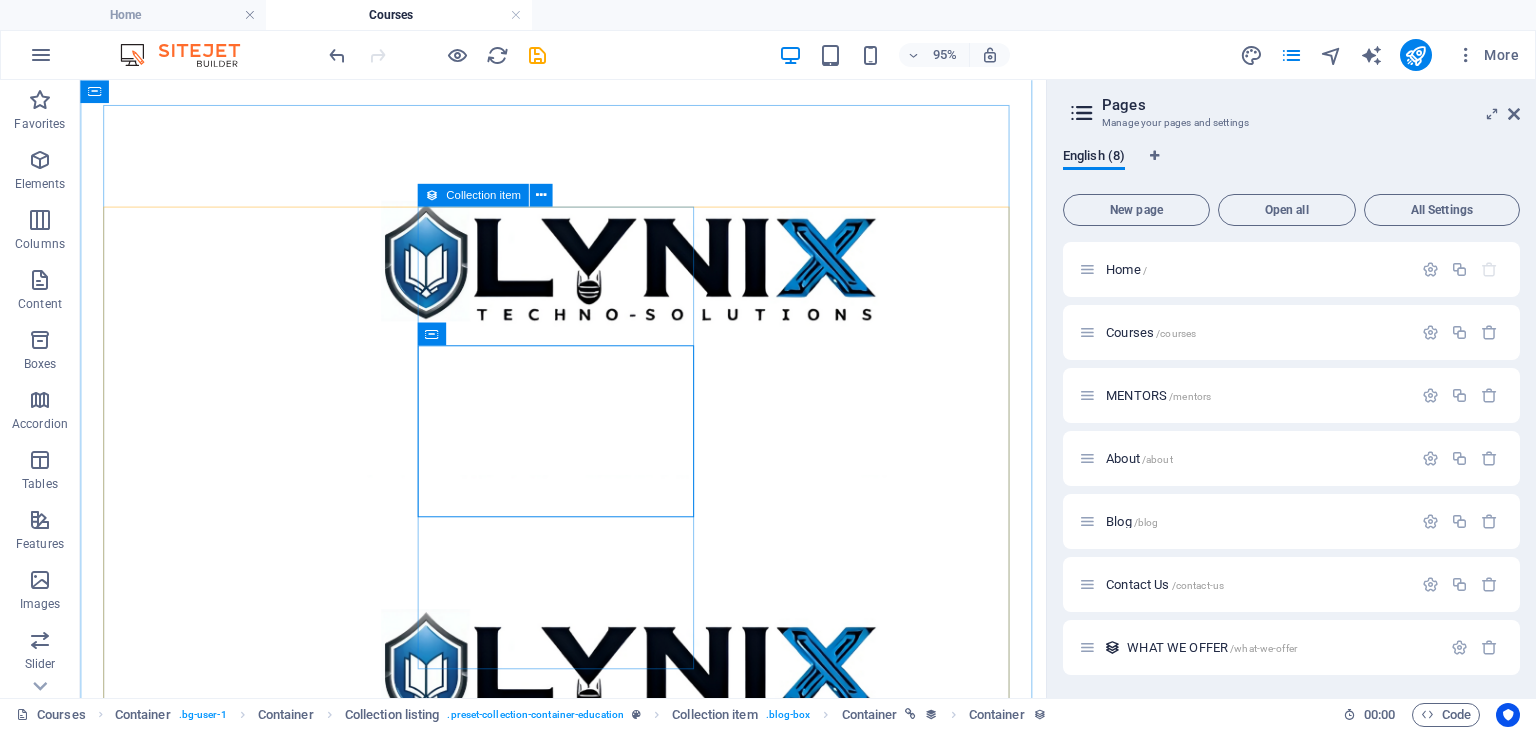 scroll, scrollTop: 910, scrollLeft: 0, axis: vertical 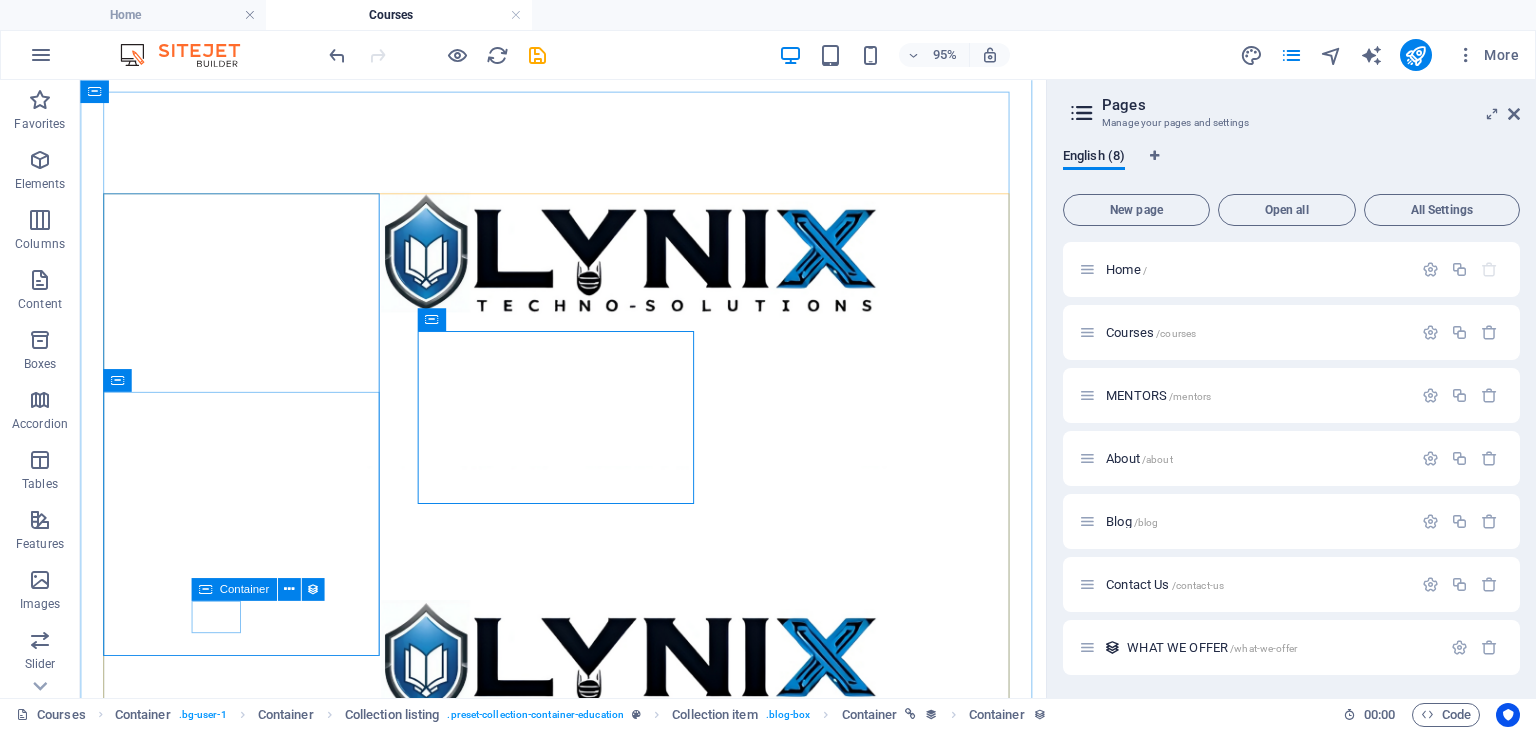 click at bounding box center [588, 3477] 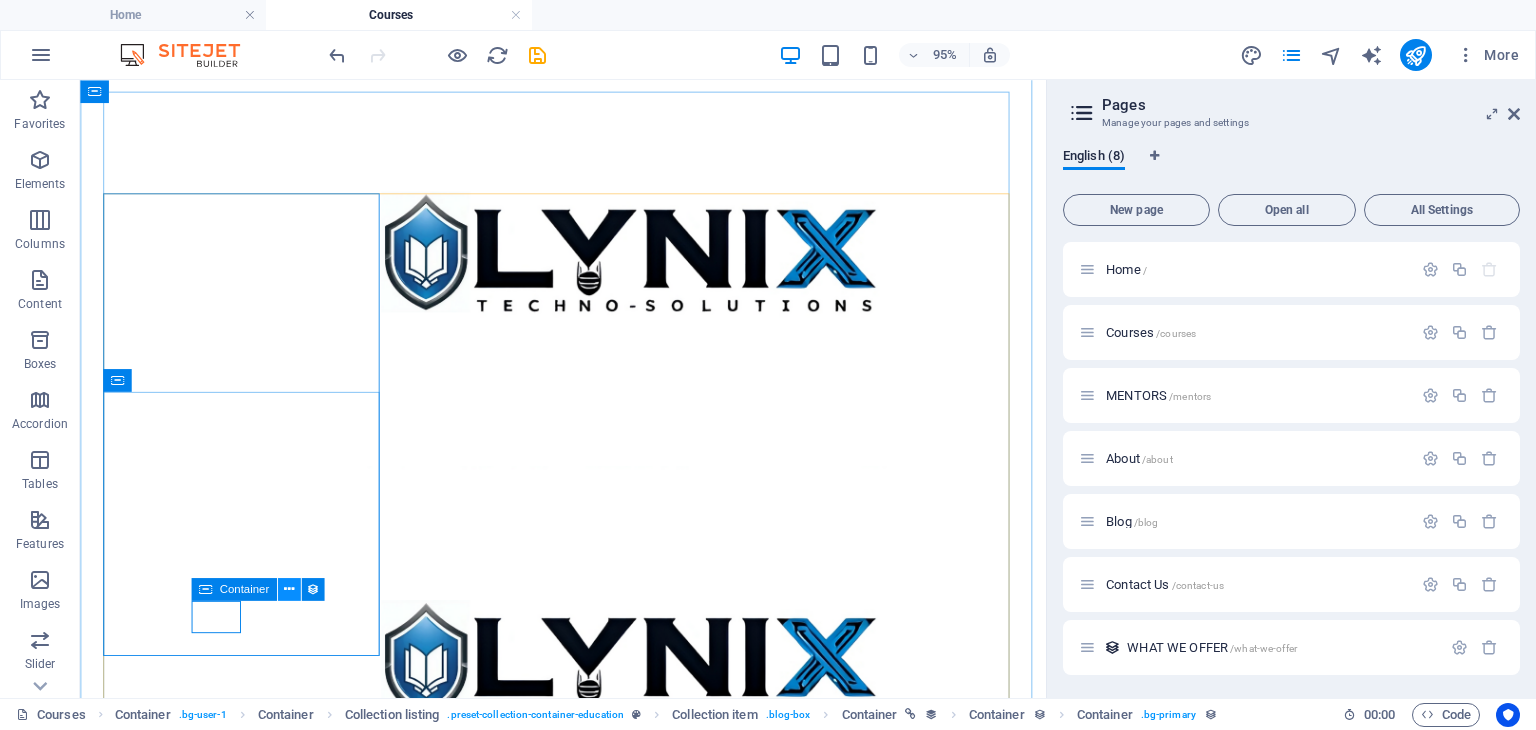 click at bounding box center (289, 589) 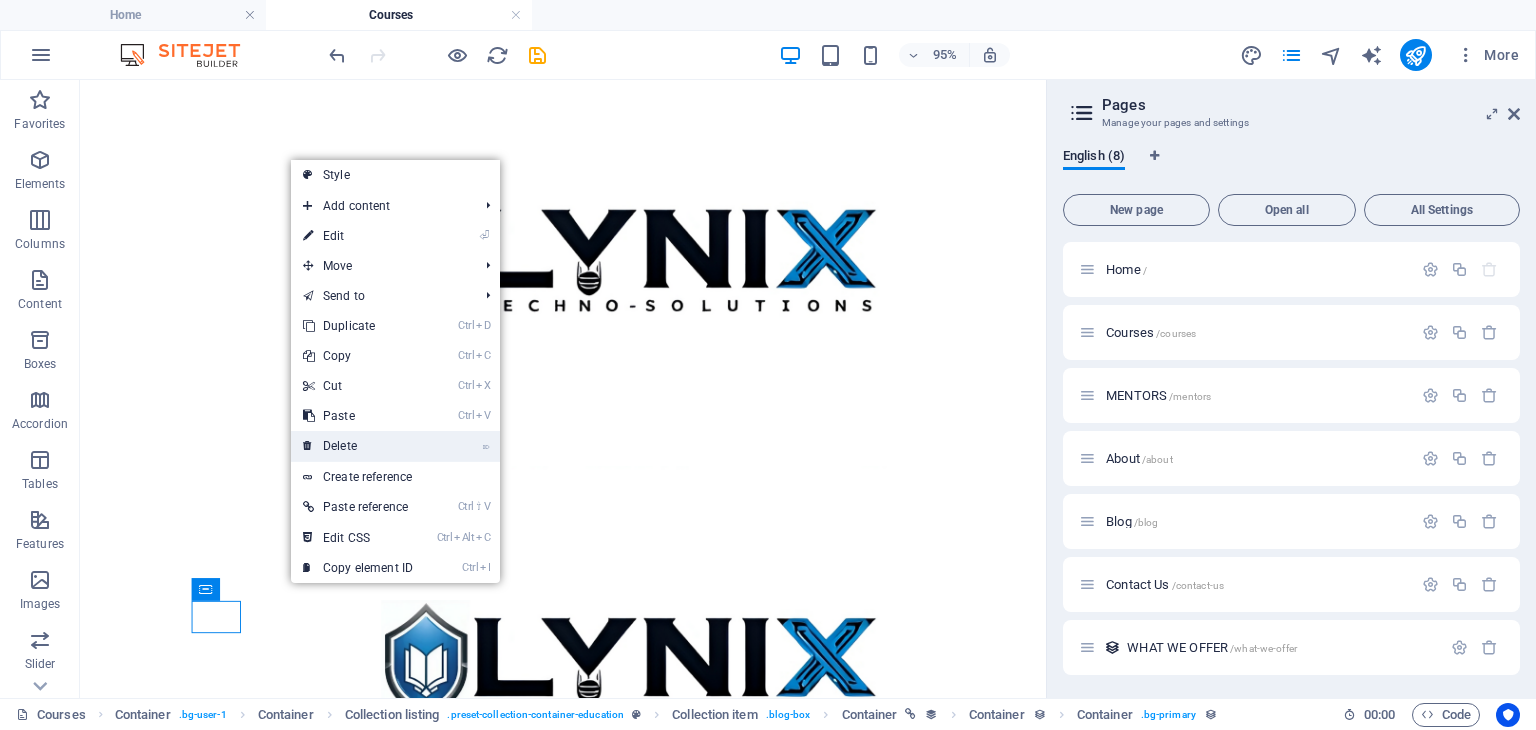 click on "⌦  Delete" at bounding box center [358, 446] 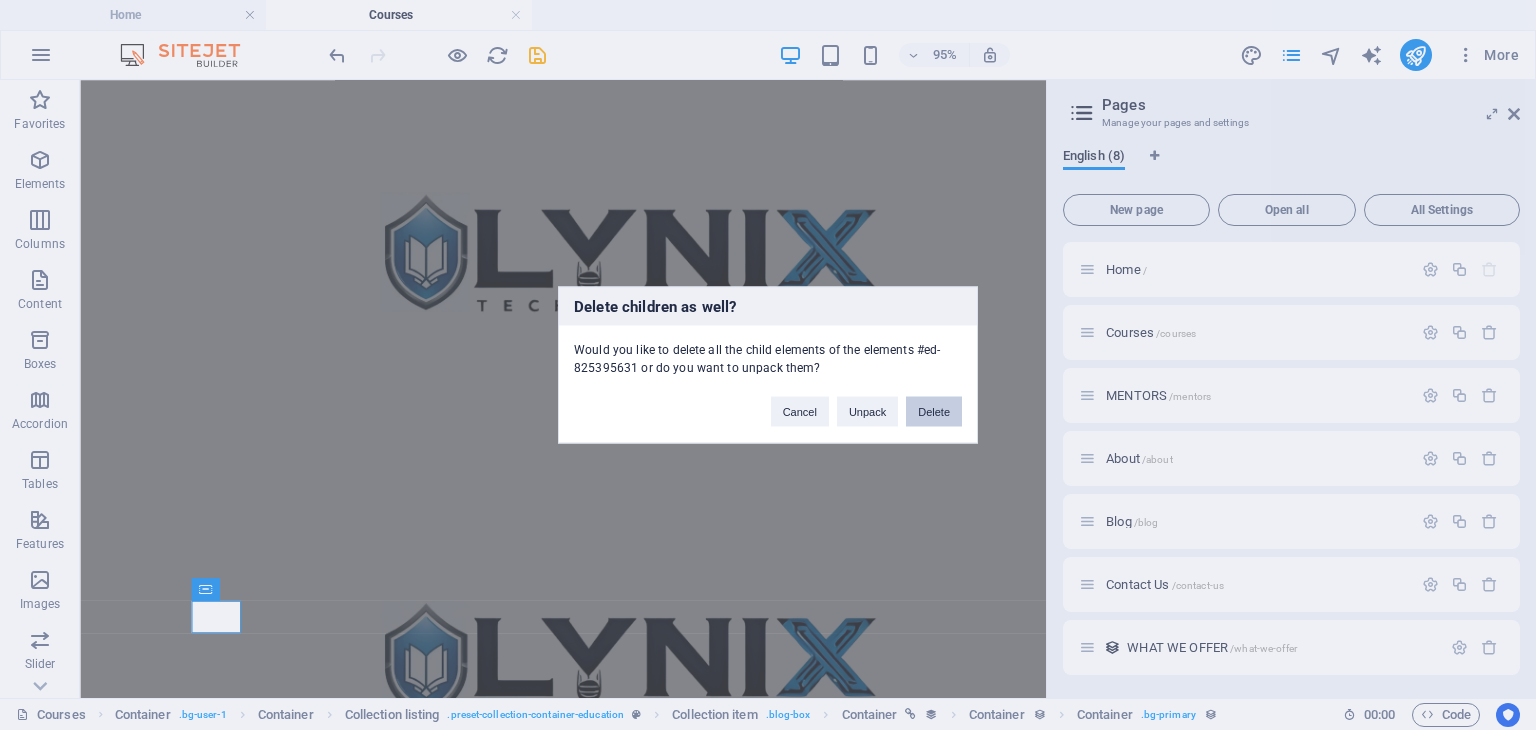 click on "Delete" at bounding box center [934, 412] 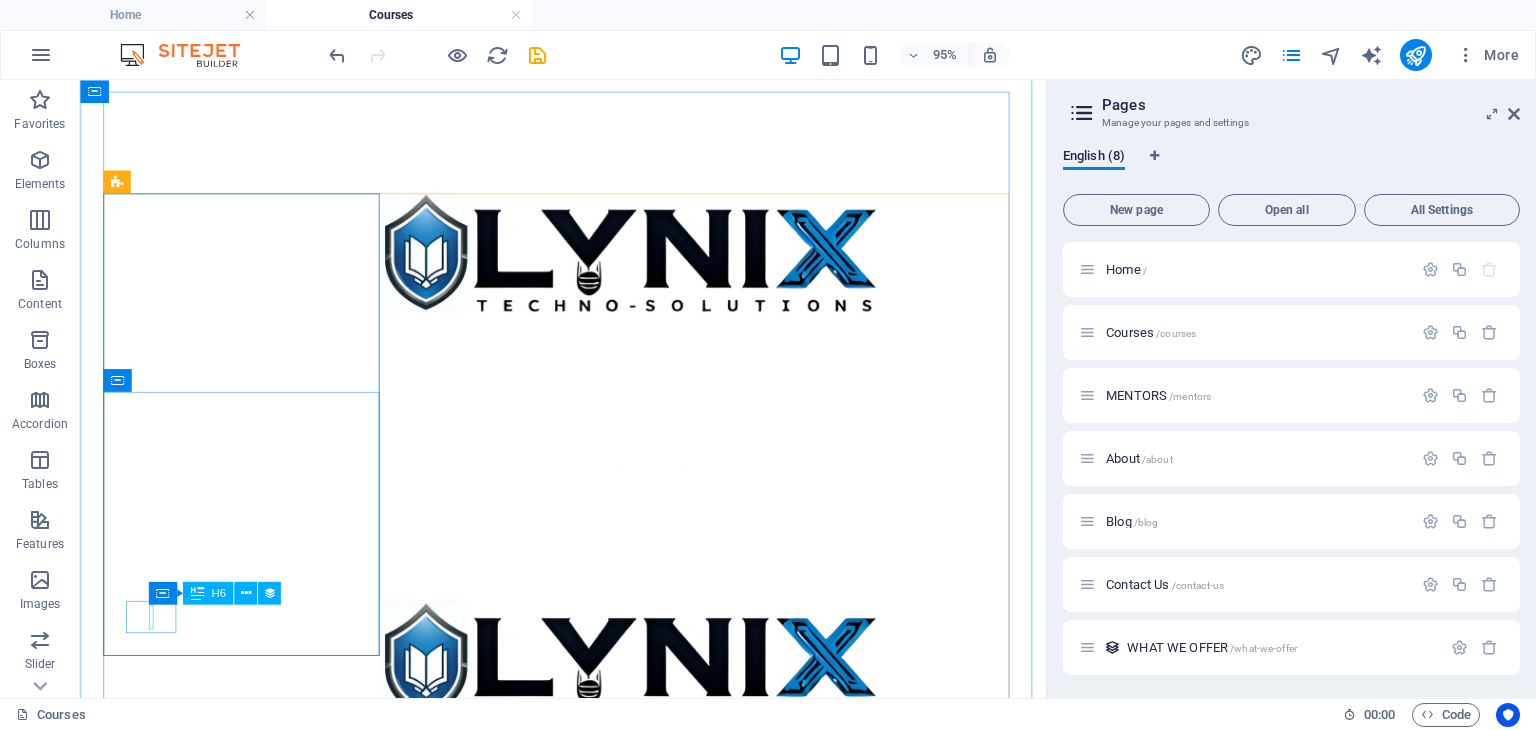 click at bounding box center [580, 3407] 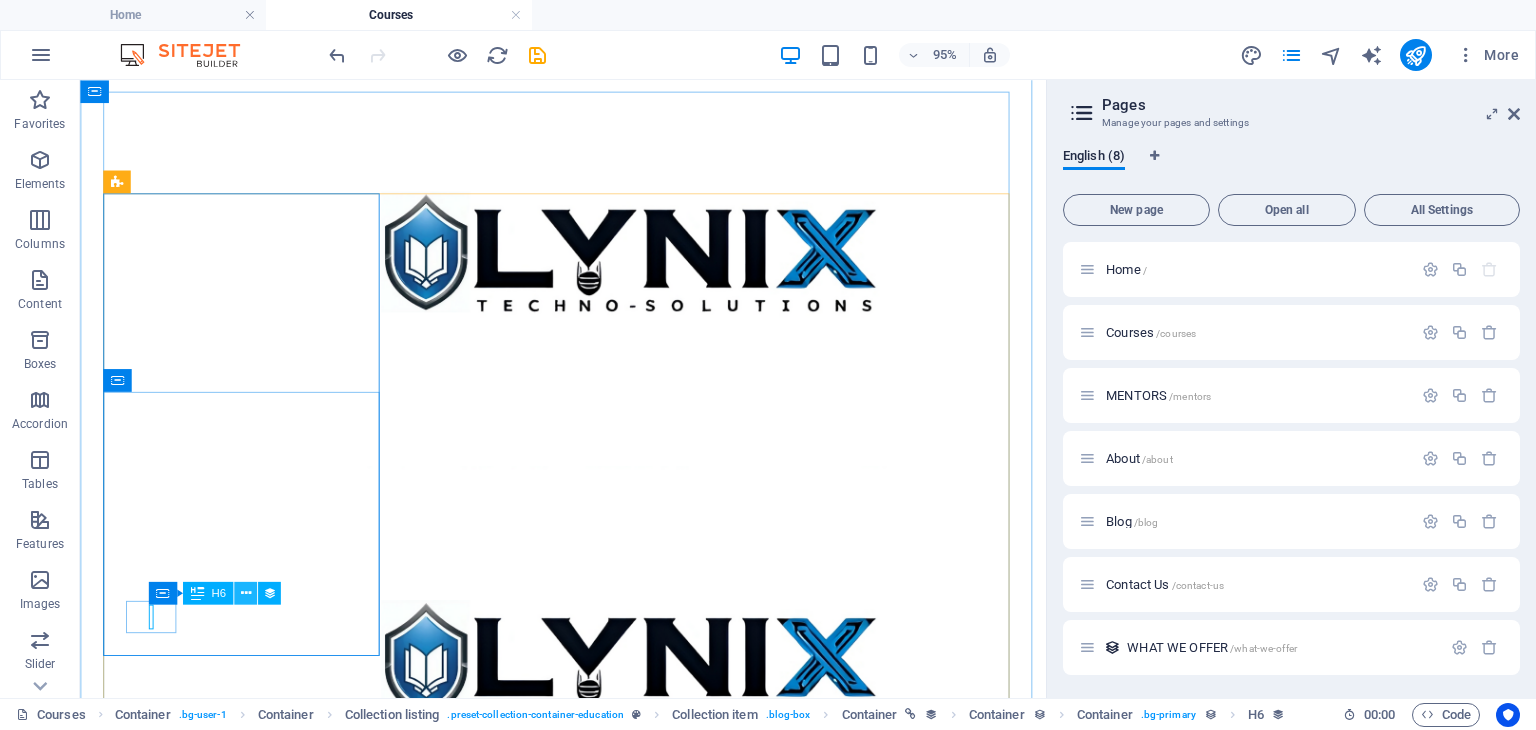 click at bounding box center (245, 593) 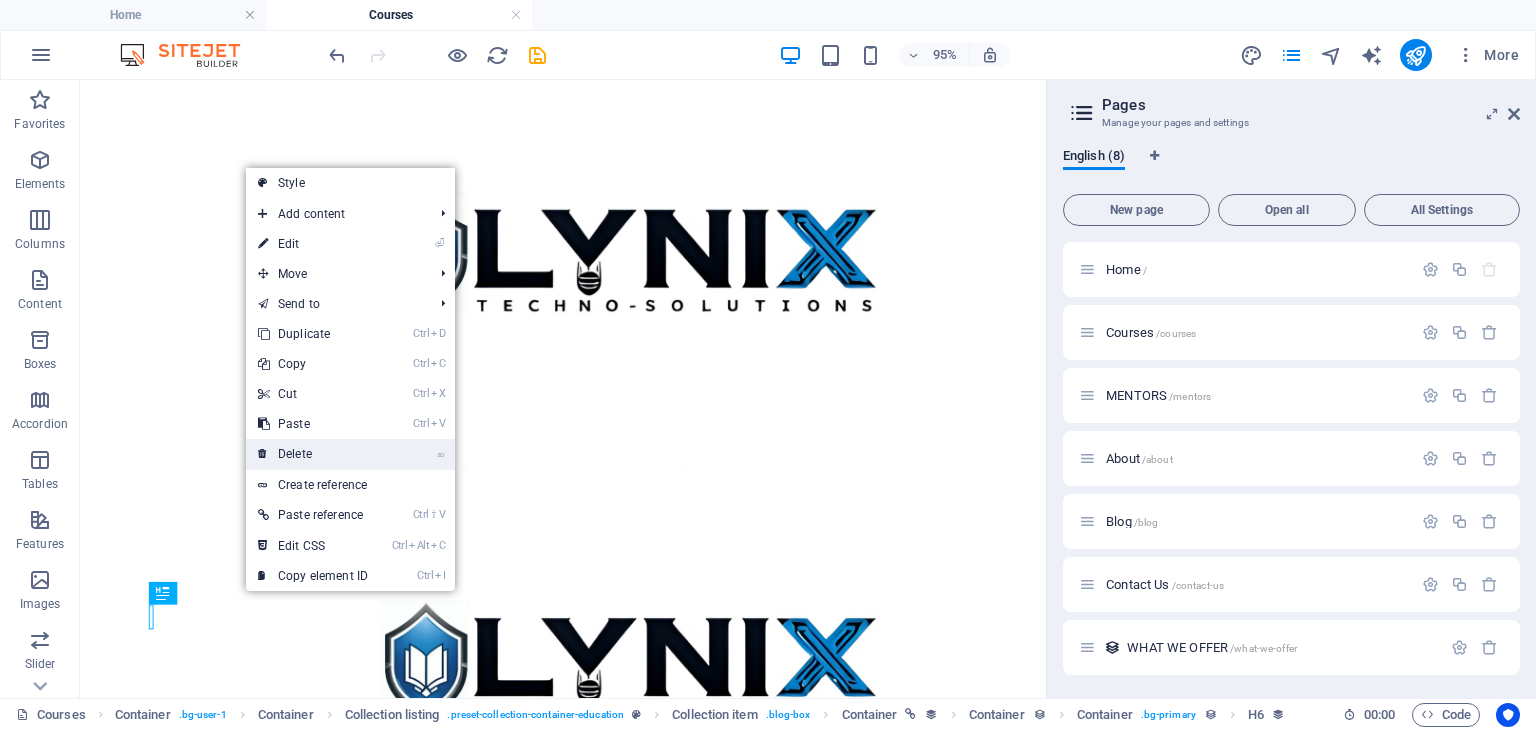click on "⌦  Delete" at bounding box center [313, 454] 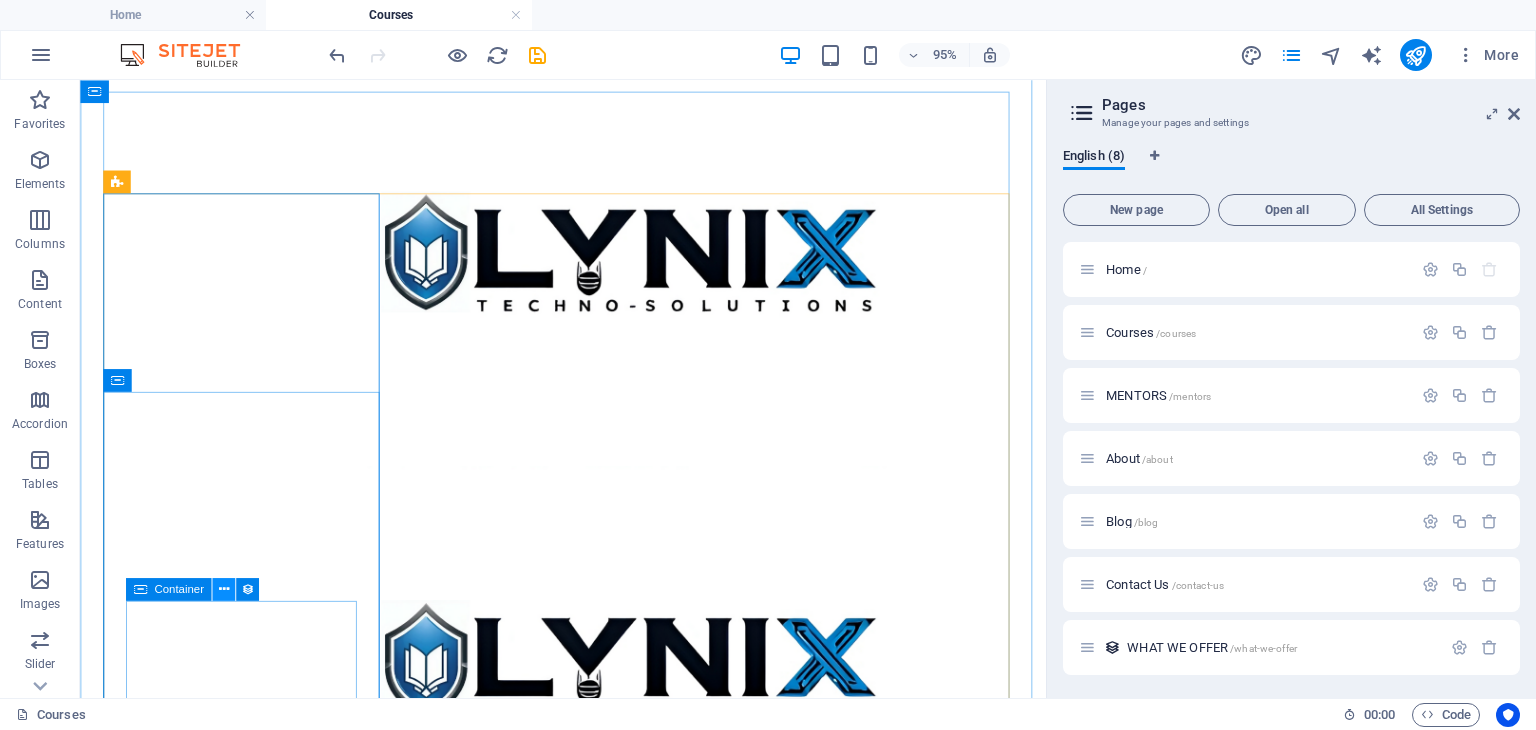 click at bounding box center (223, 589) 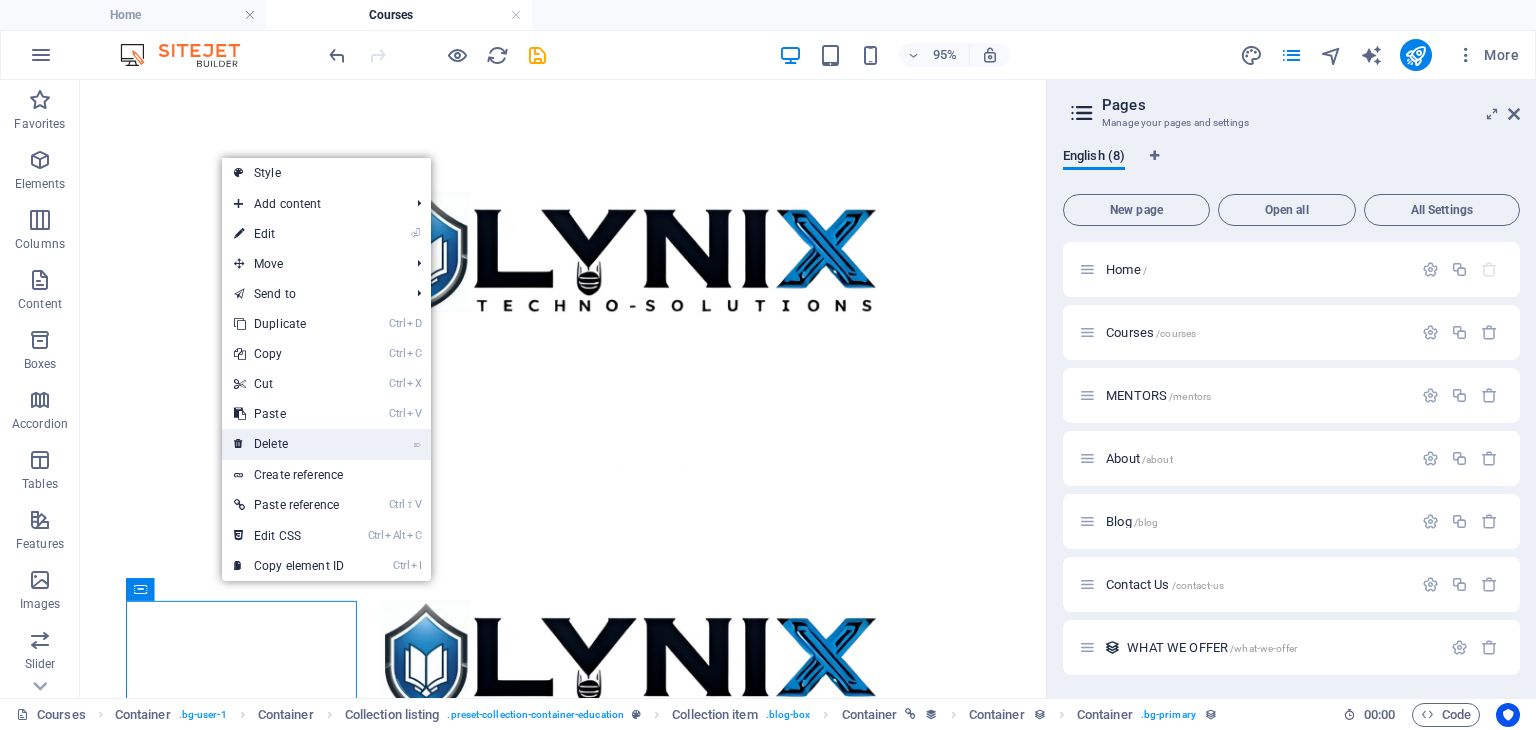 click on "⌦  Delete" at bounding box center (289, 444) 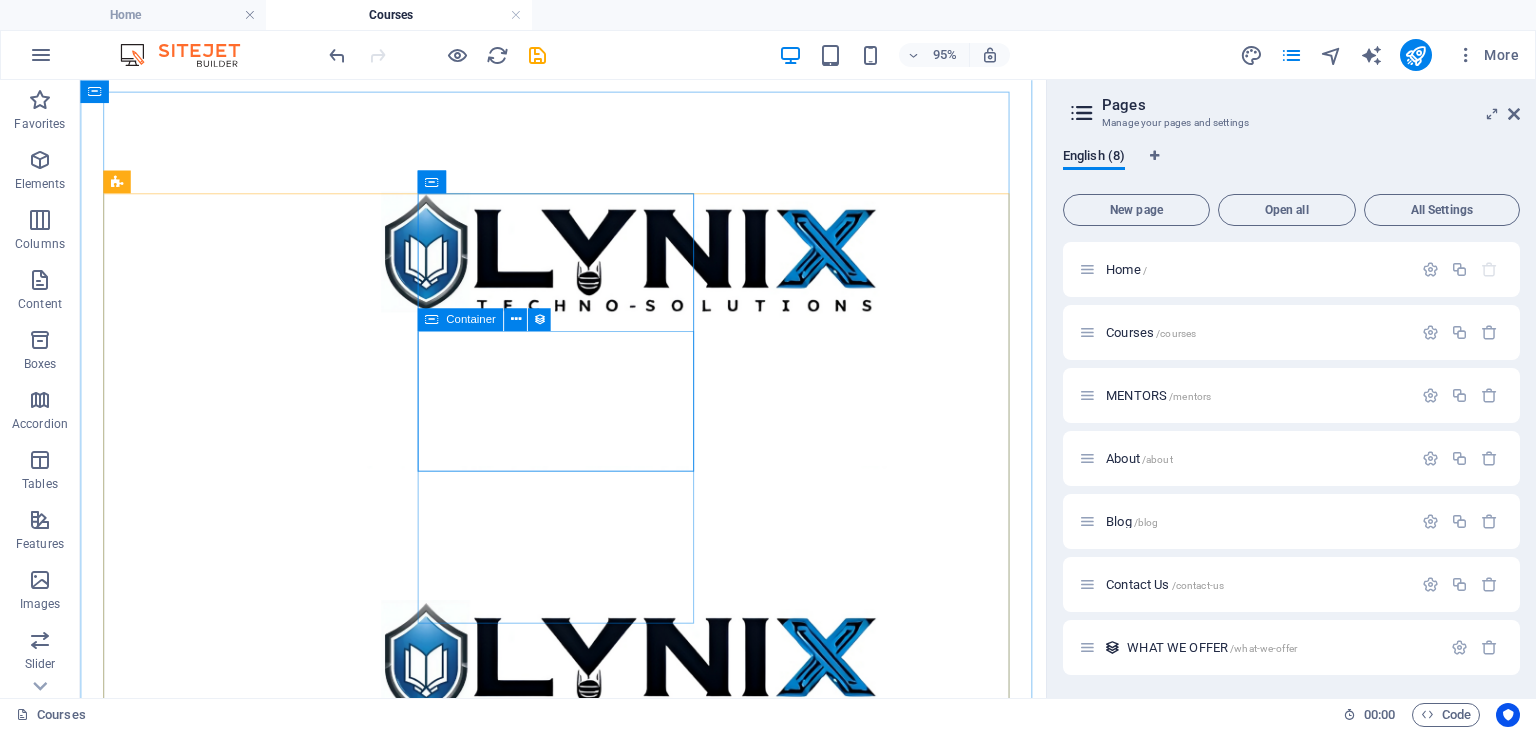 click on "Lorem ipsum dolor sit amet consectetur." at bounding box center [588, 3944] 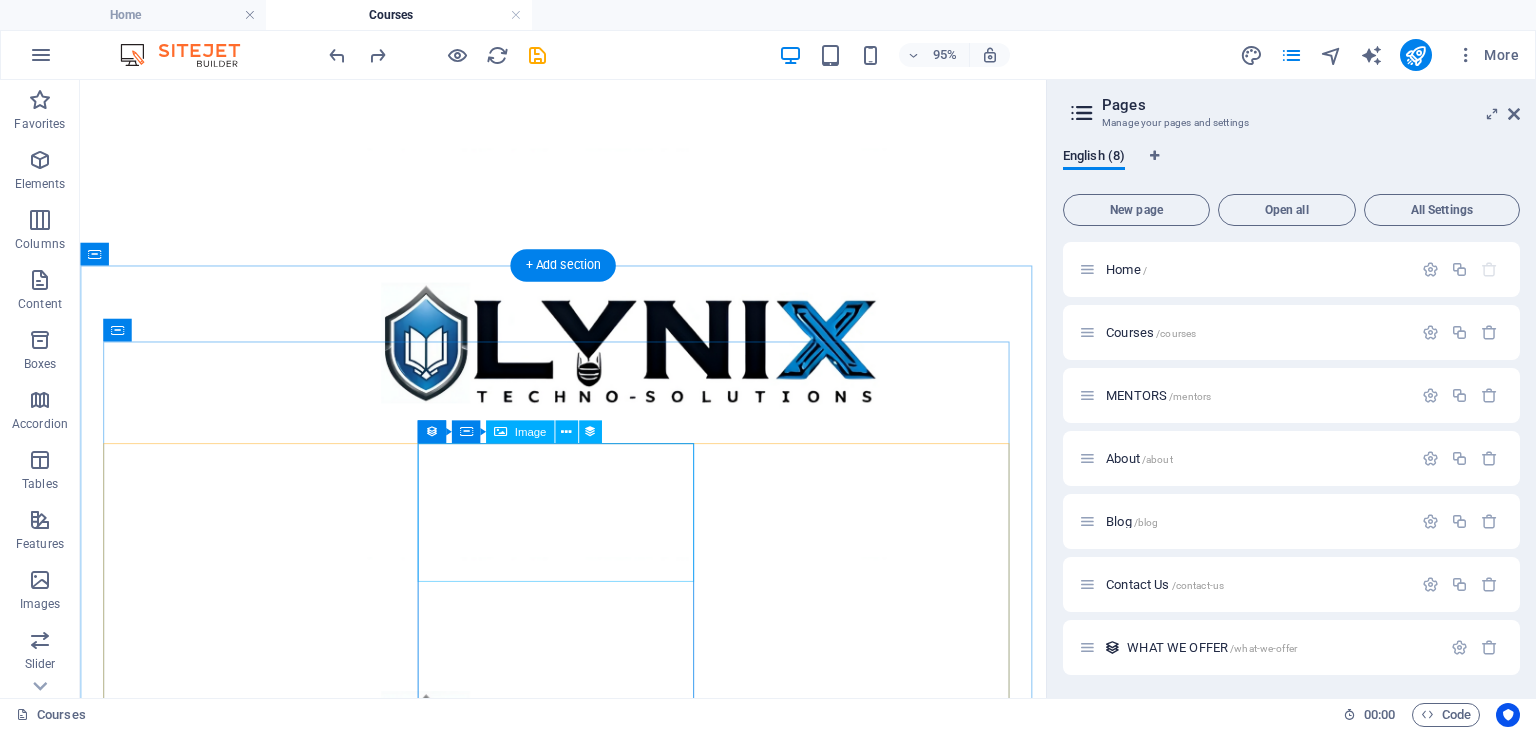 scroll, scrollTop: 634, scrollLeft: 0, axis: vertical 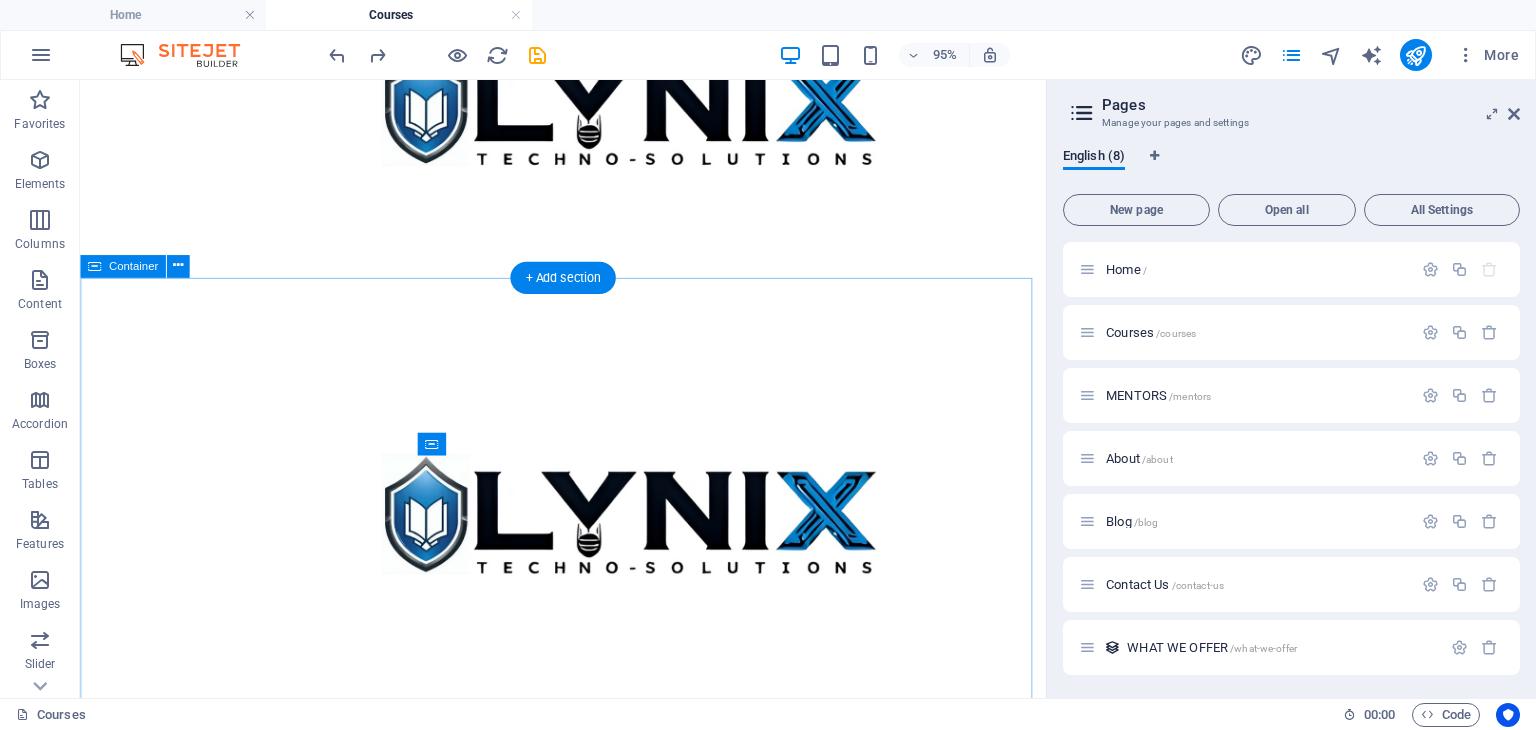drag, startPoint x: 387, startPoint y: 282, endPoint x: 385, endPoint y: 309, distance: 27.073973 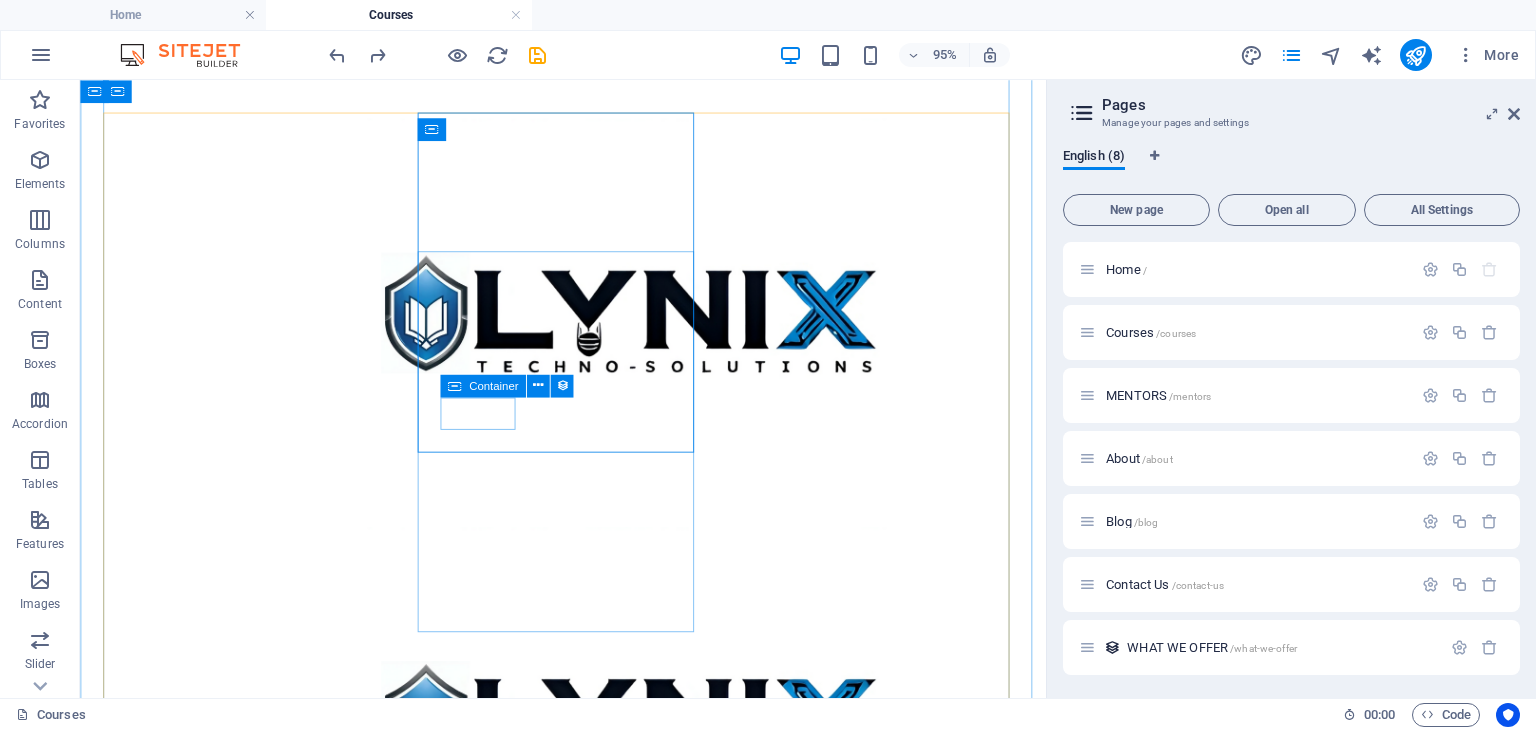 scroll, scrollTop: 968, scrollLeft: 0, axis: vertical 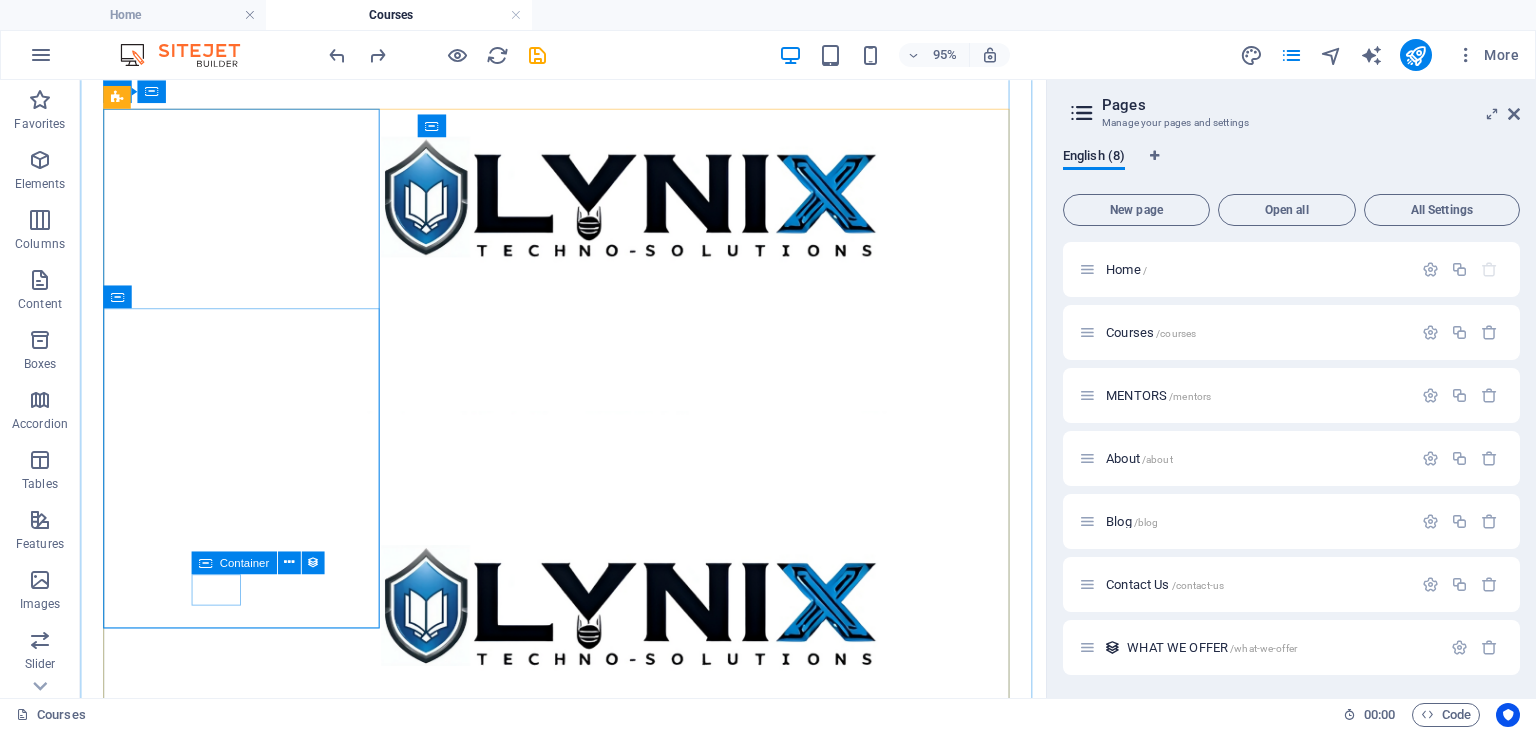click at bounding box center (588, 3419) 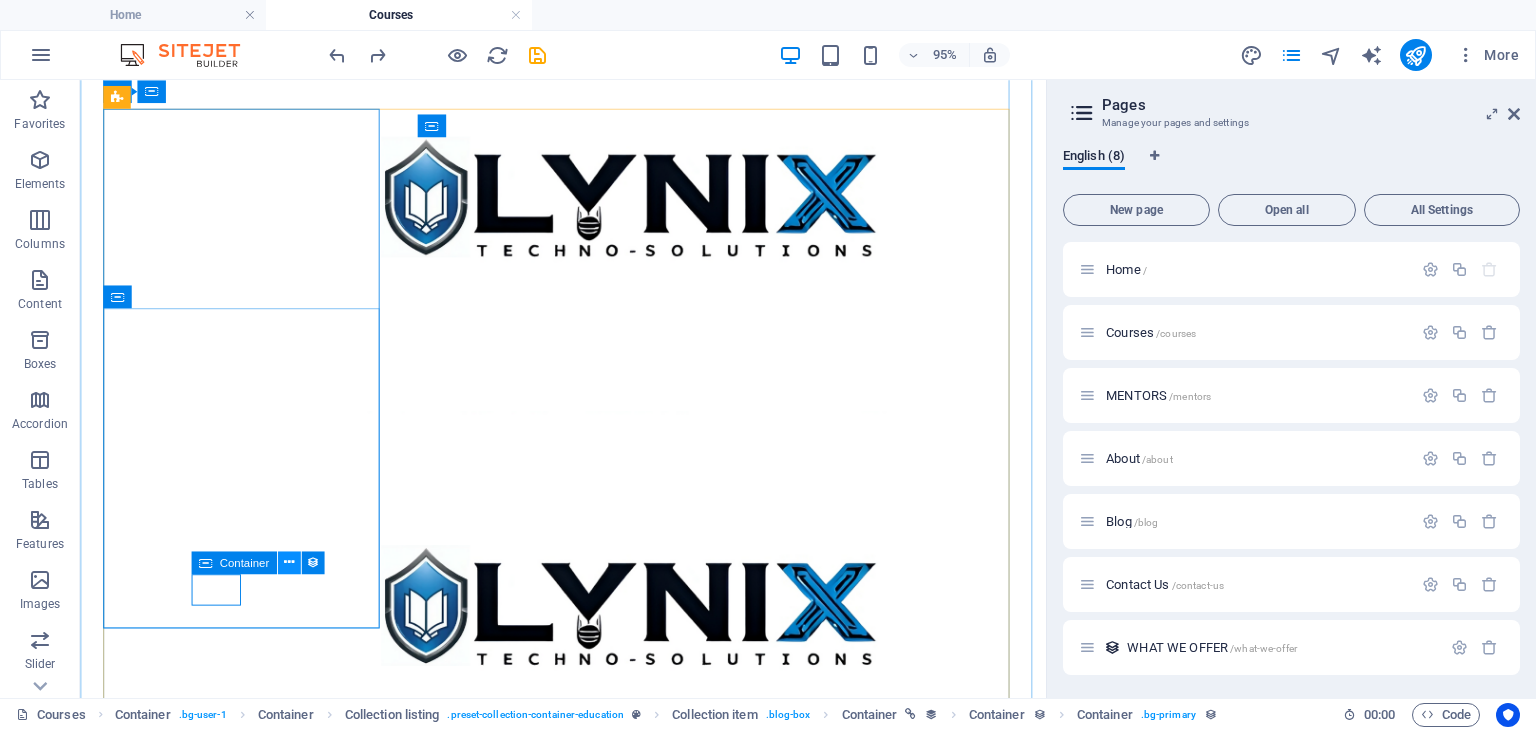 click at bounding box center (289, 562) 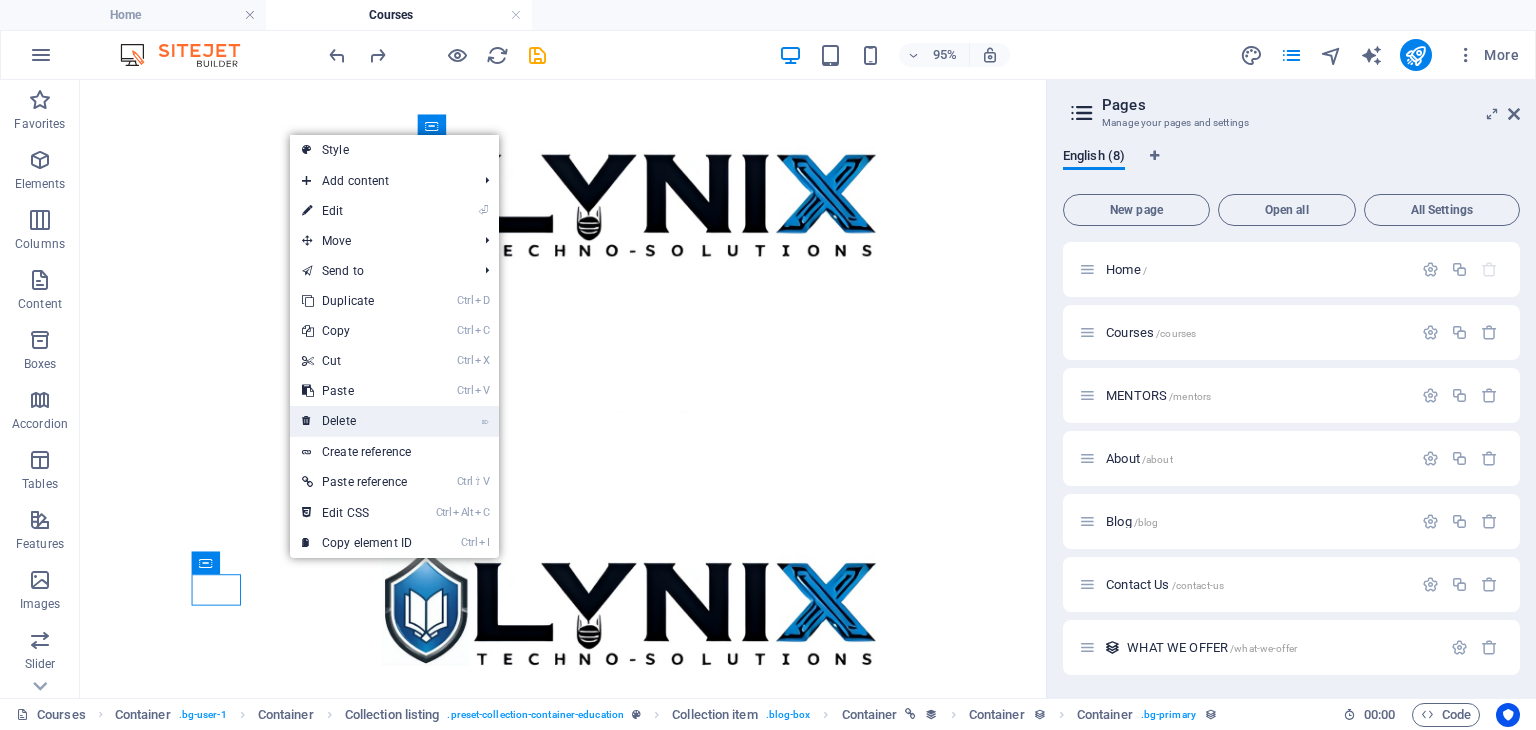 click on "⌦  Delete" at bounding box center (357, 421) 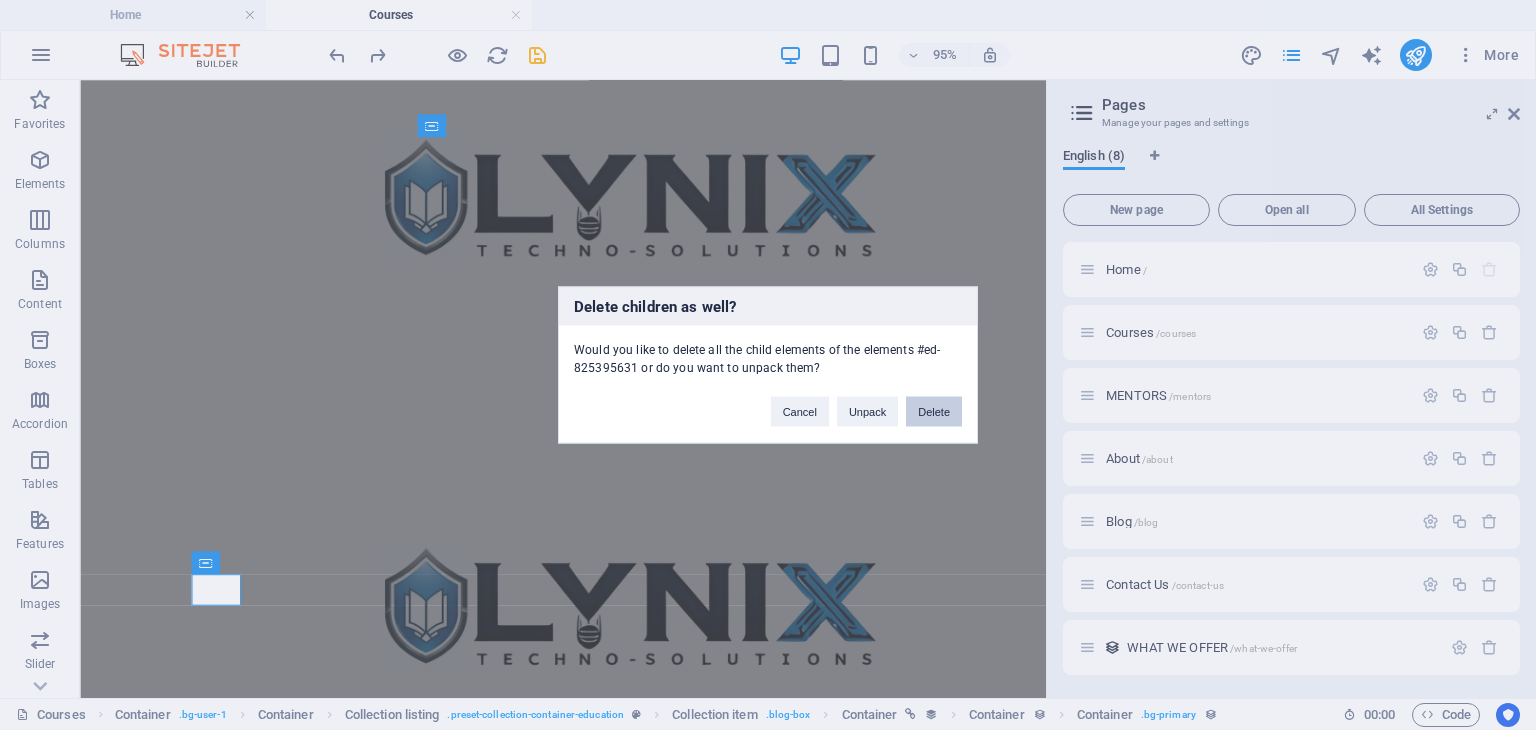 click on "Delete" at bounding box center (934, 412) 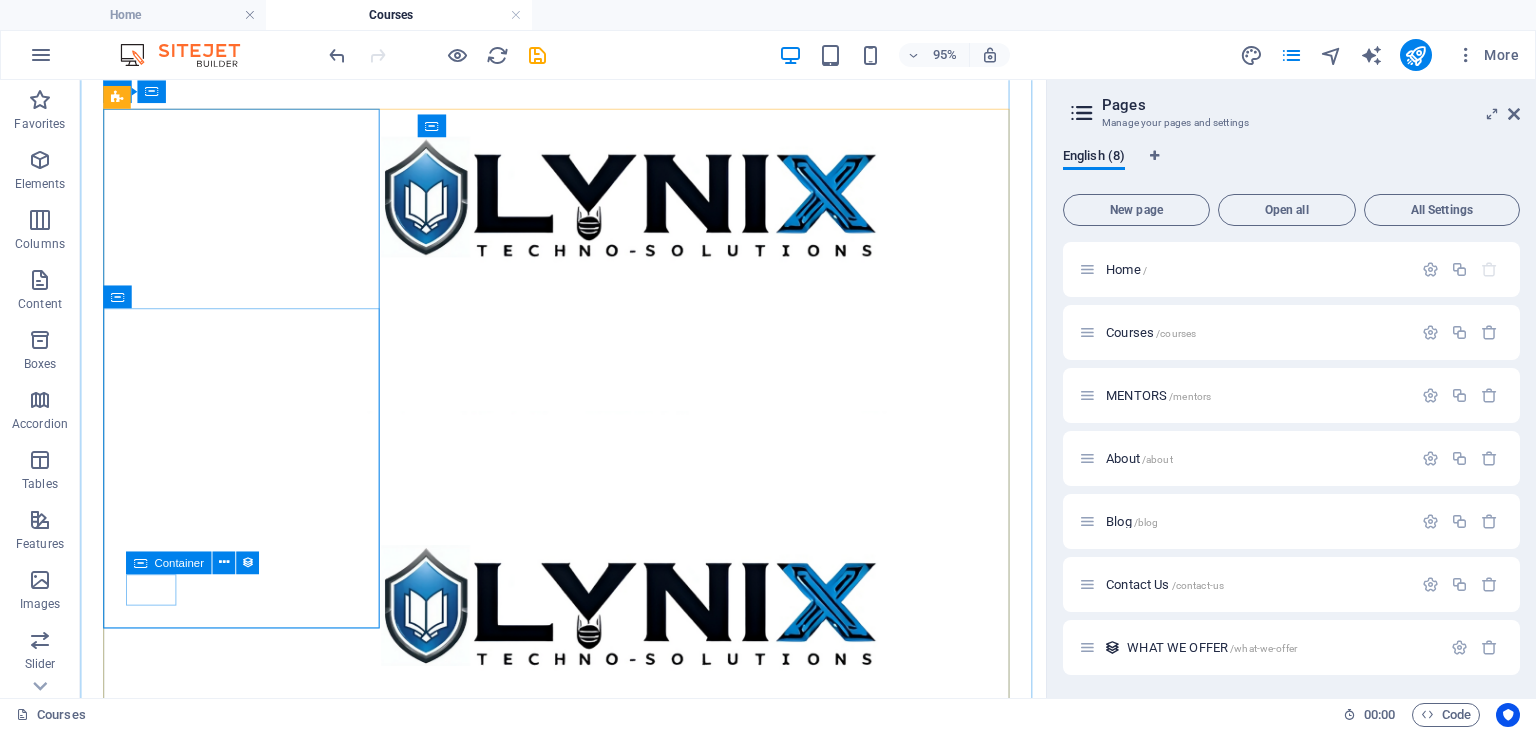 click at bounding box center (580, 3350) 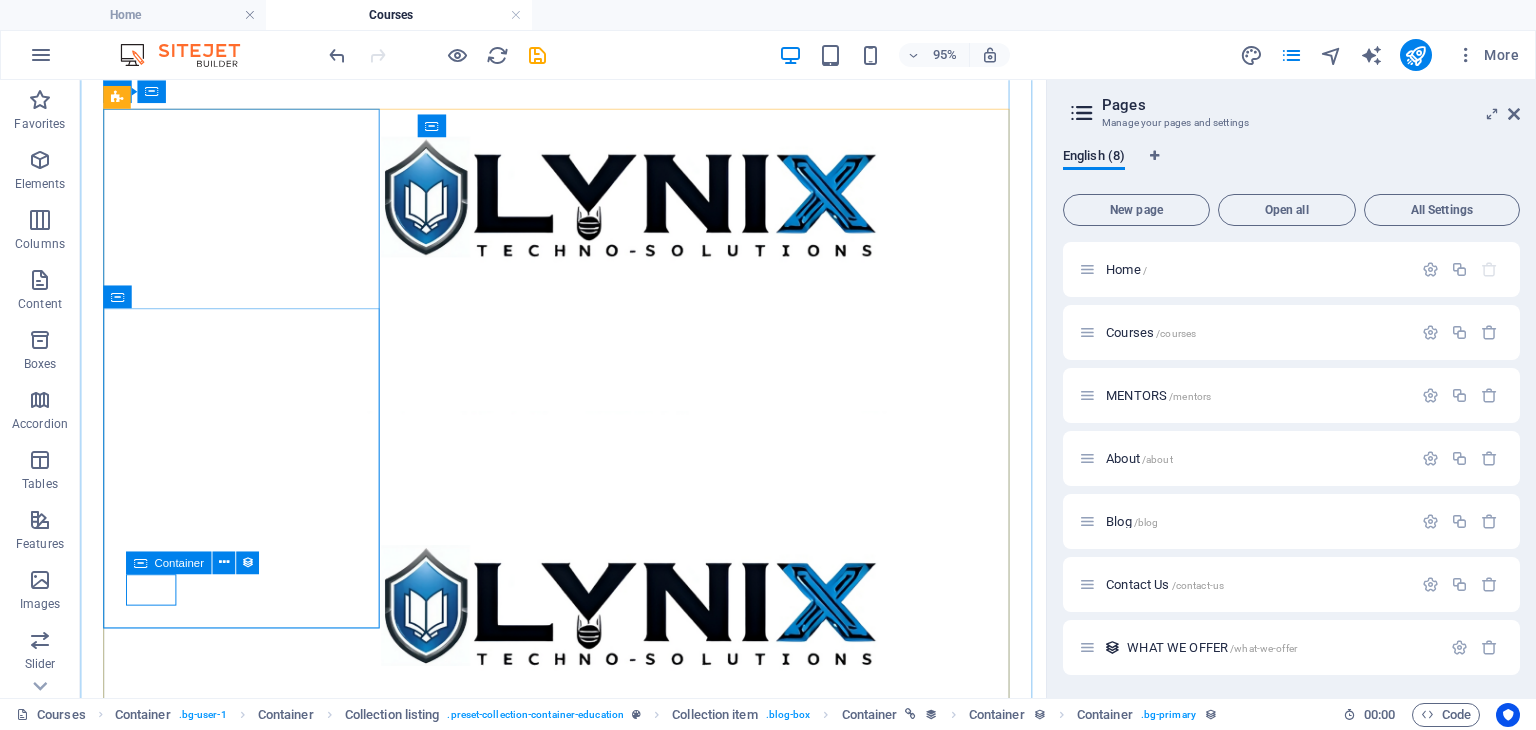 click at bounding box center [580, 3350] 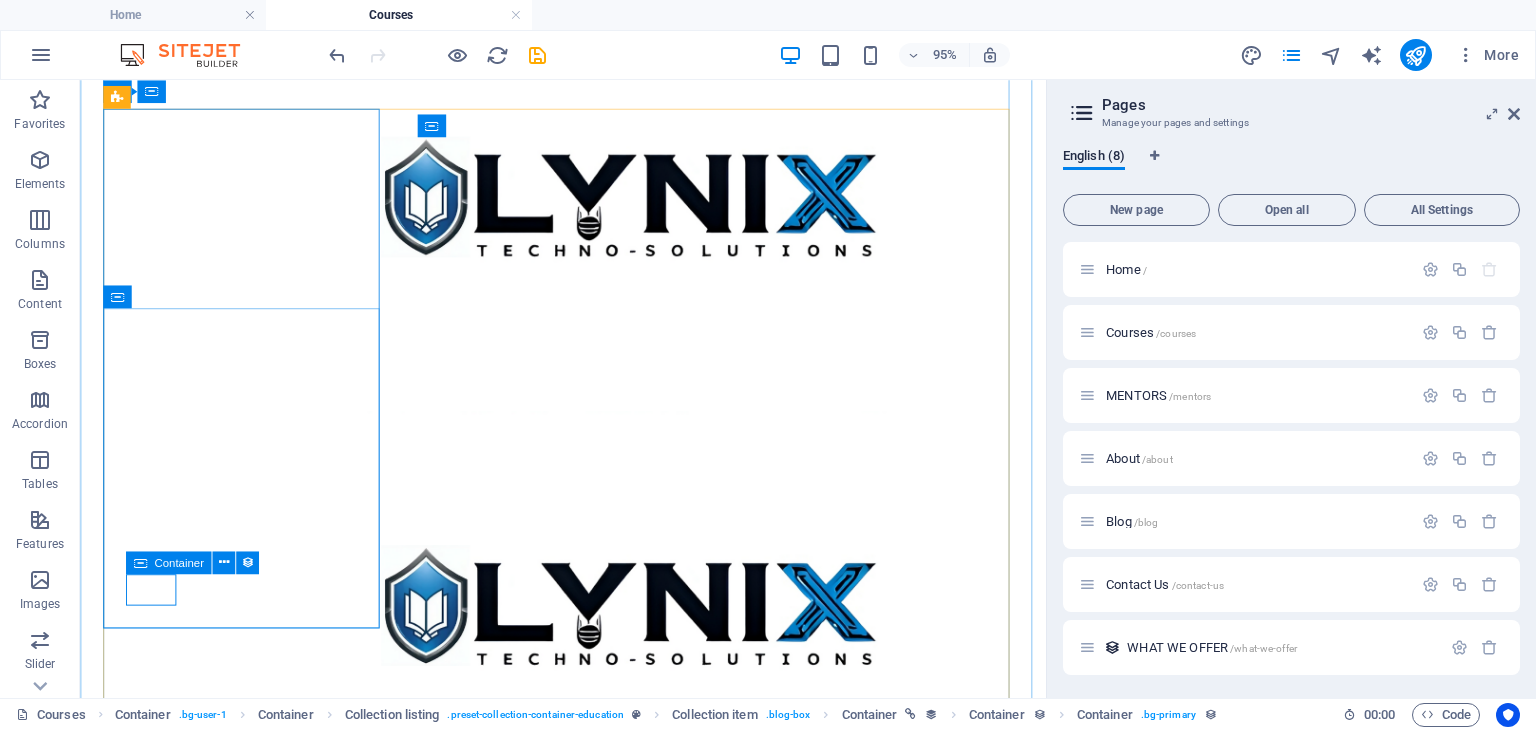 click at bounding box center (580, 3350) 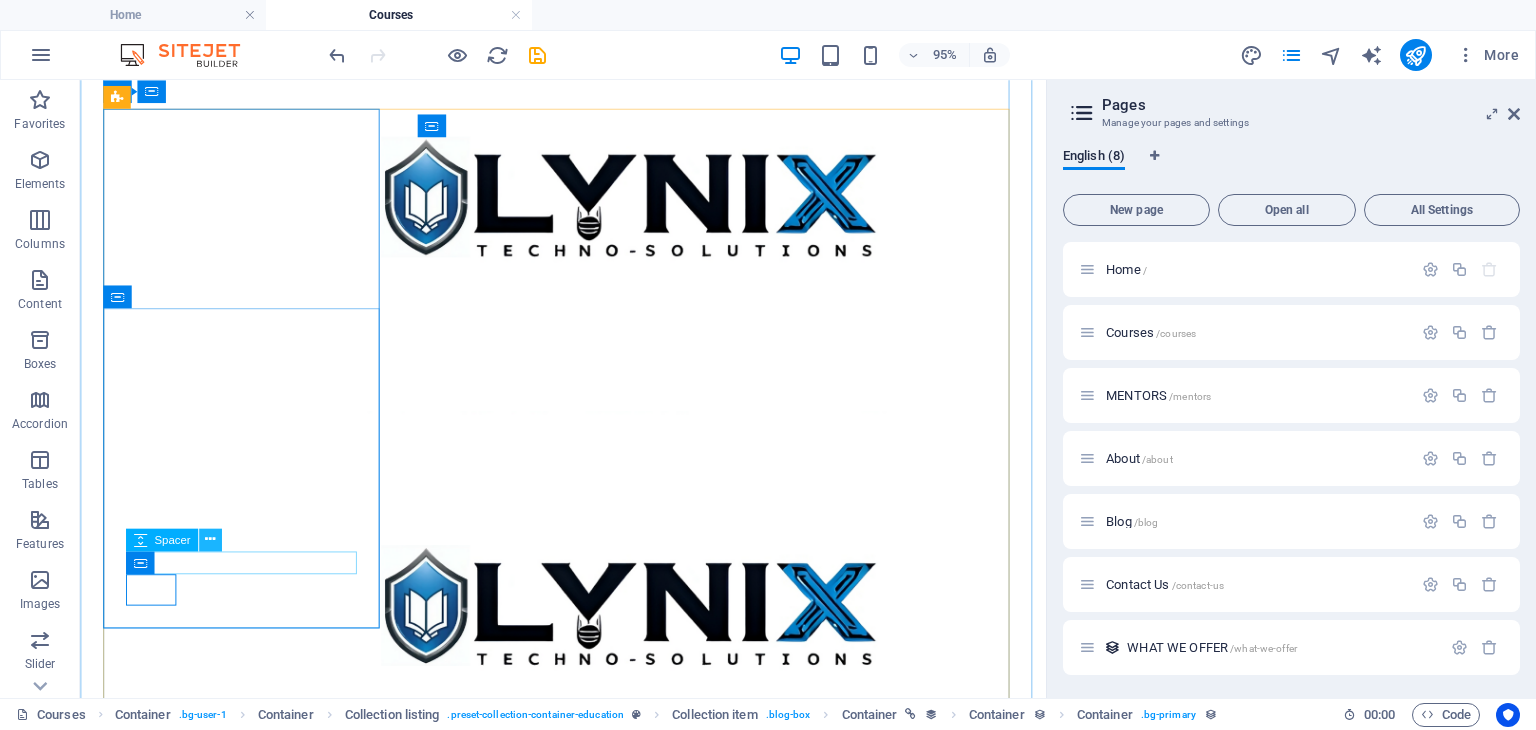 click at bounding box center [210, 540] 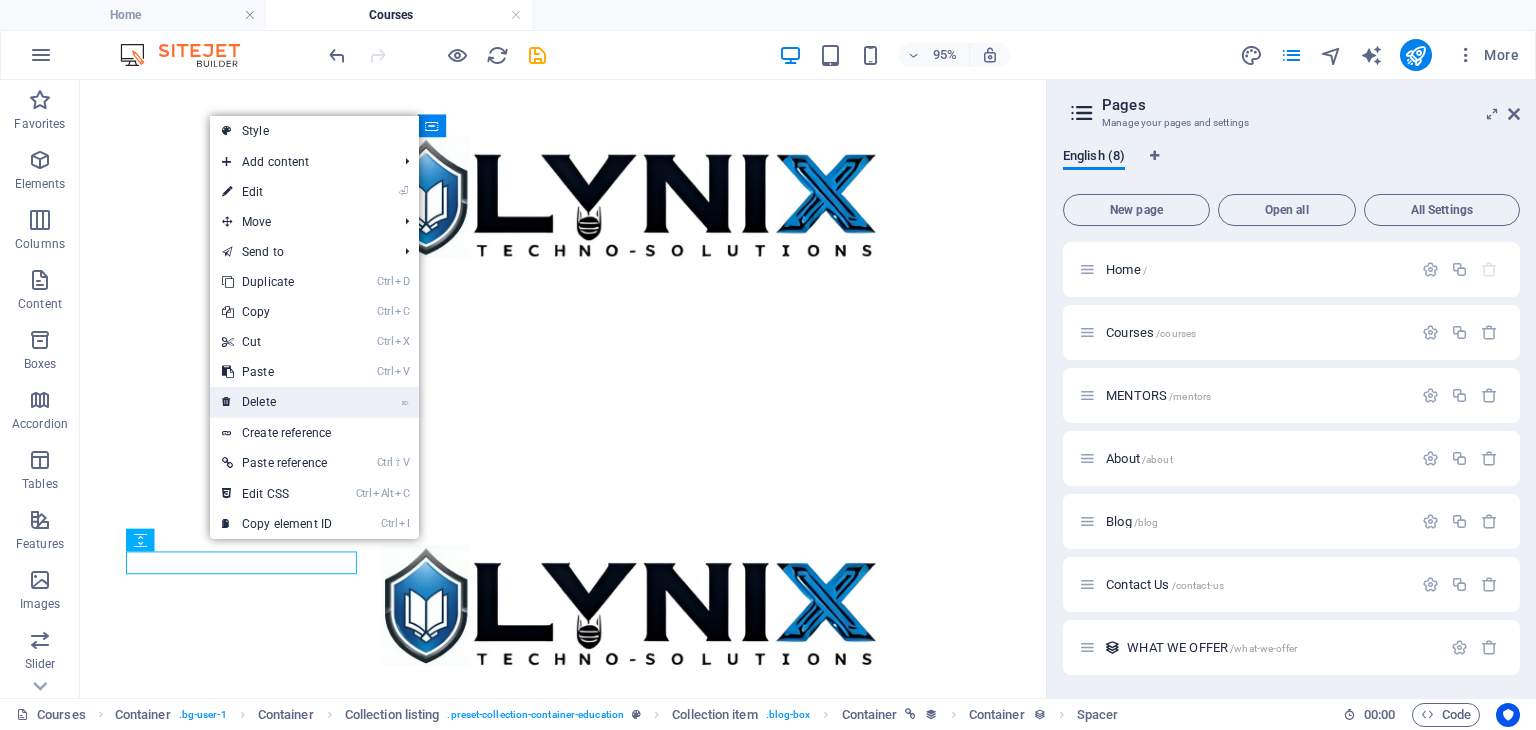 click on "⌦  Delete" at bounding box center (277, 402) 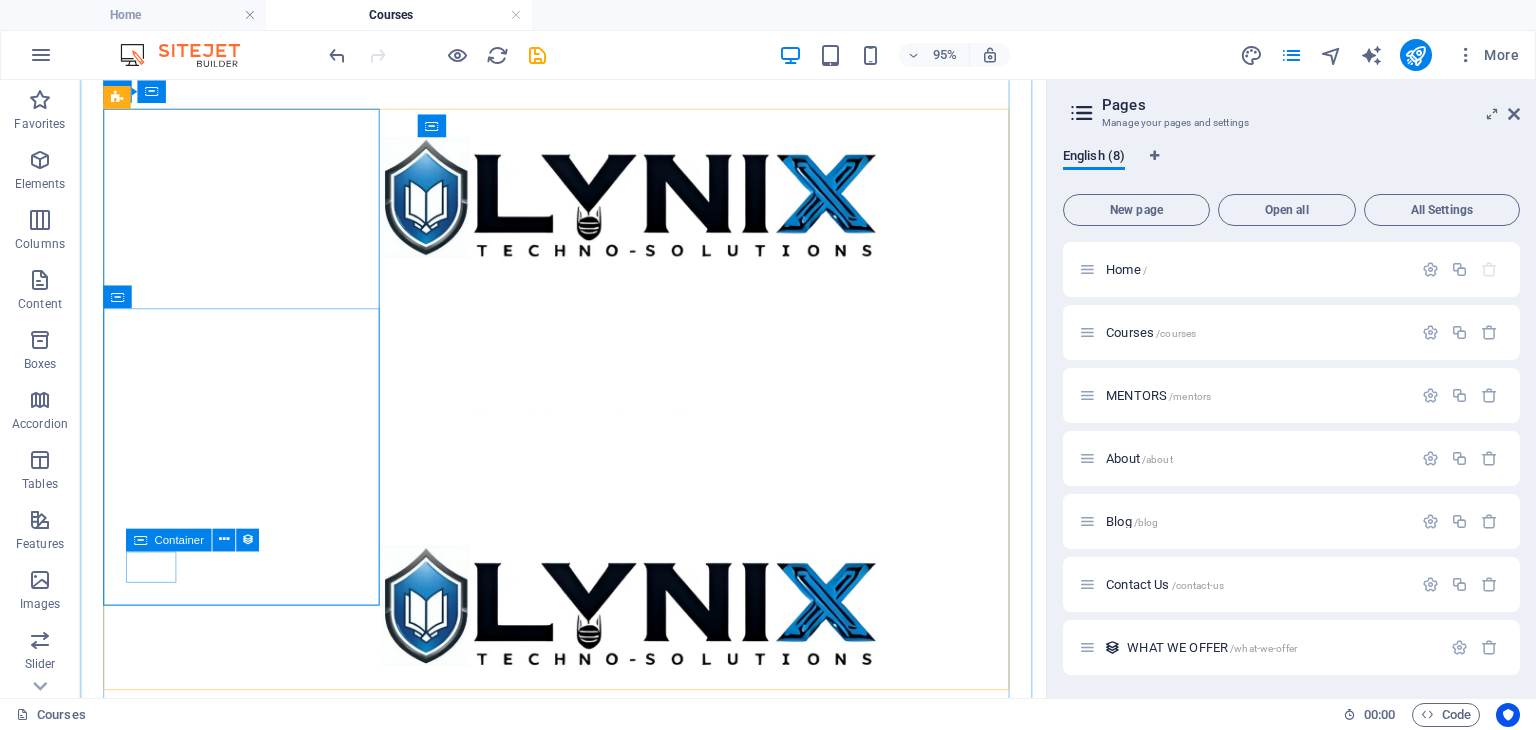 click at bounding box center (580, 3326) 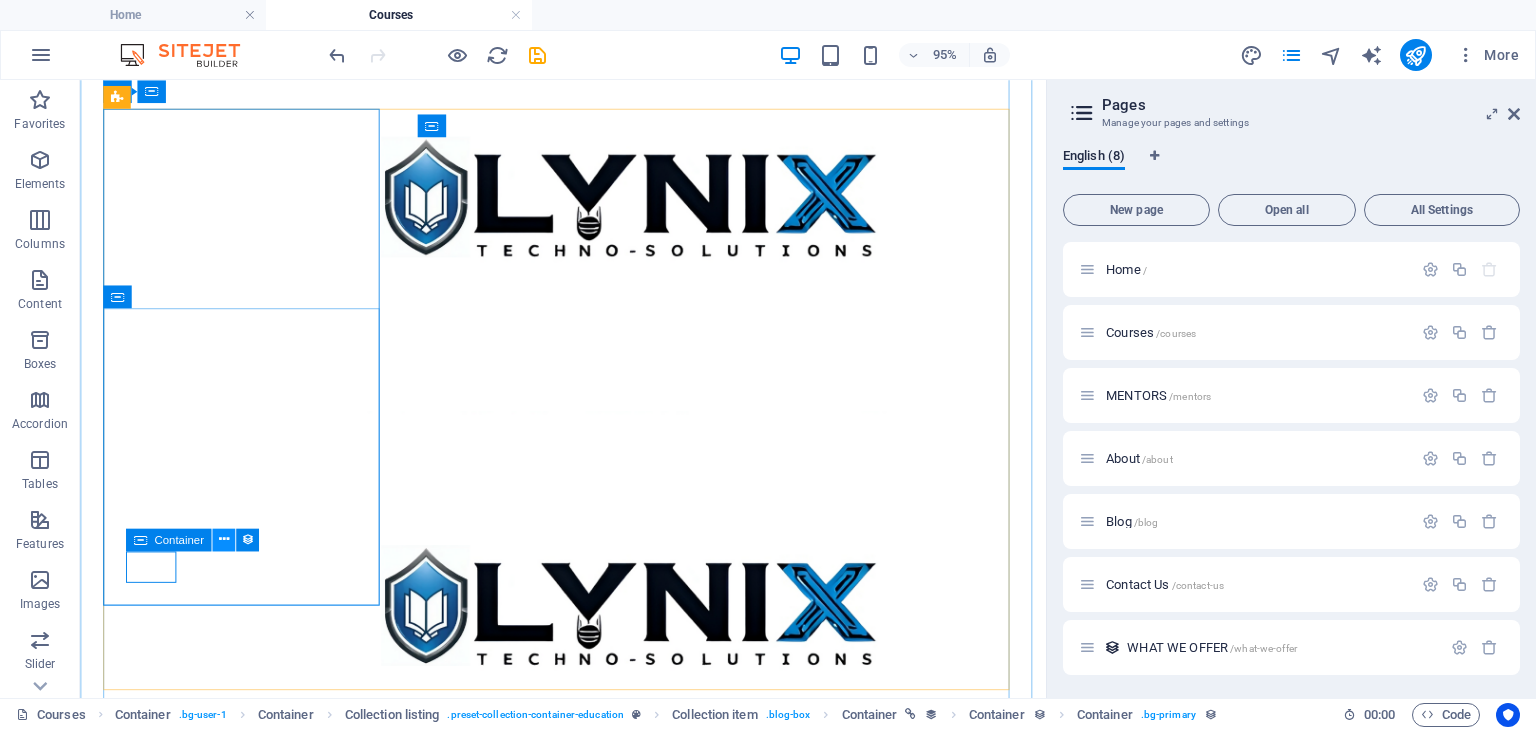 click at bounding box center [223, 540] 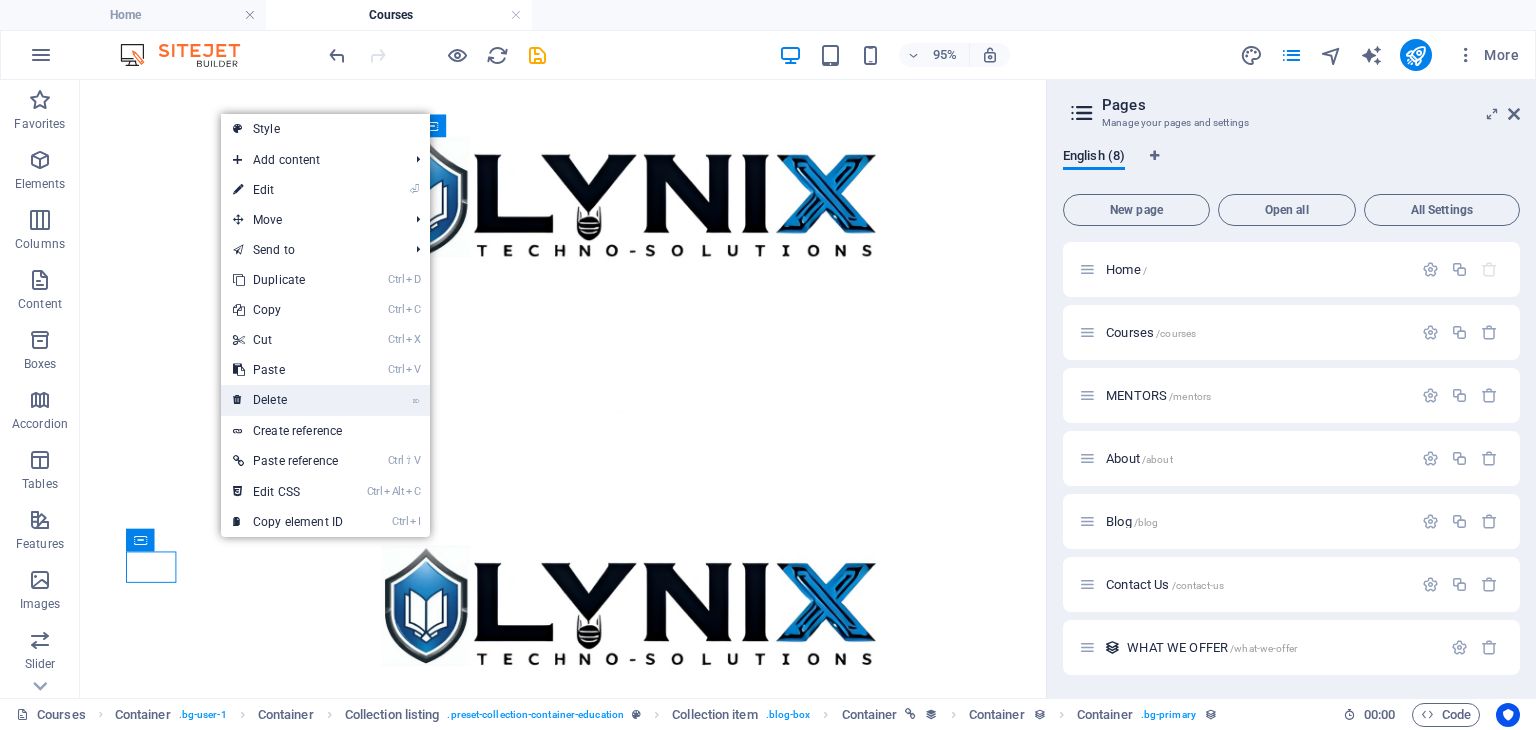 click on "⌦  Delete" at bounding box center (288, 400) 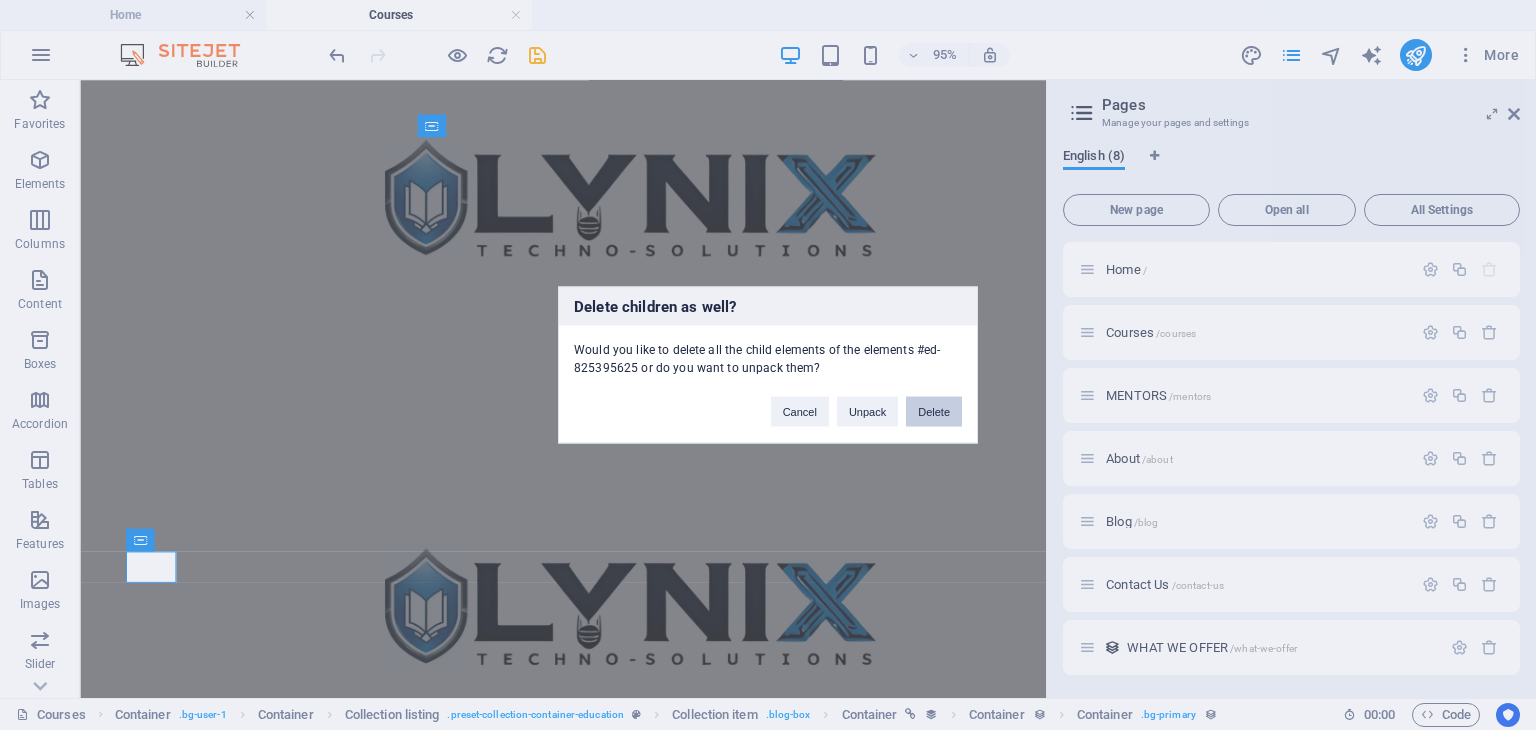 click on "Delete" at bounding box center (934, 412) 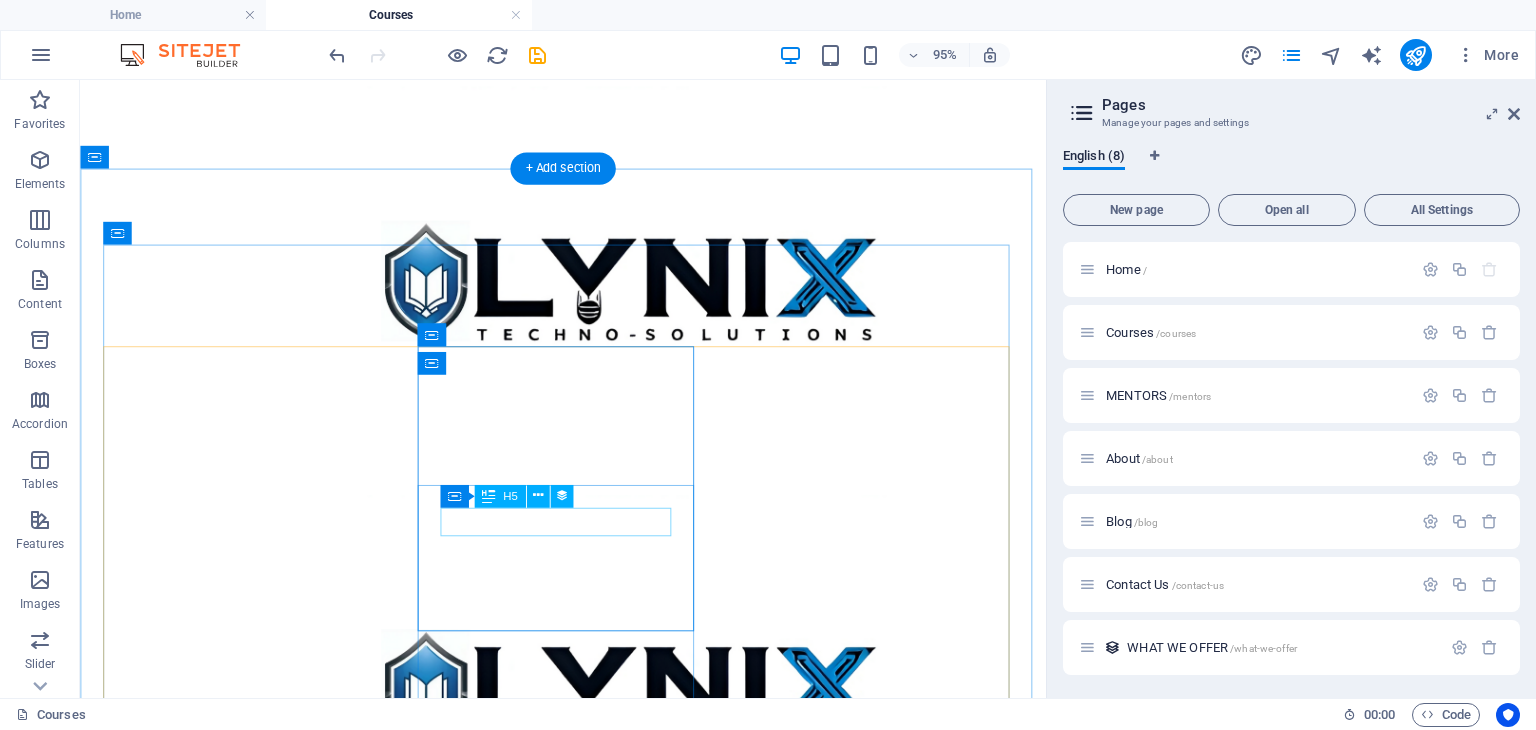 scroll, scrollTop: 715, scrollLeft: 0, axis: vertical 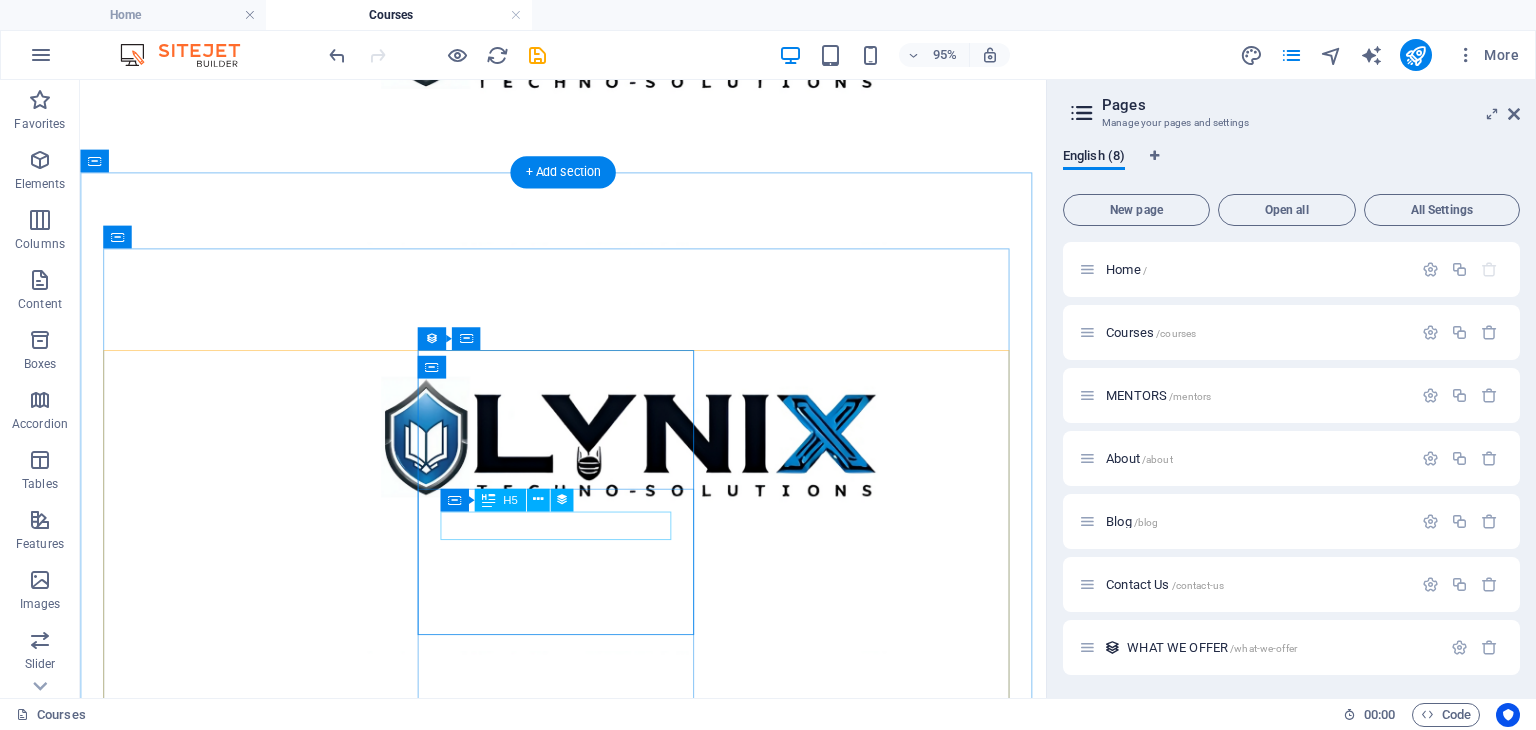 click on "Programming 101" at bounding box center [588, 4102] 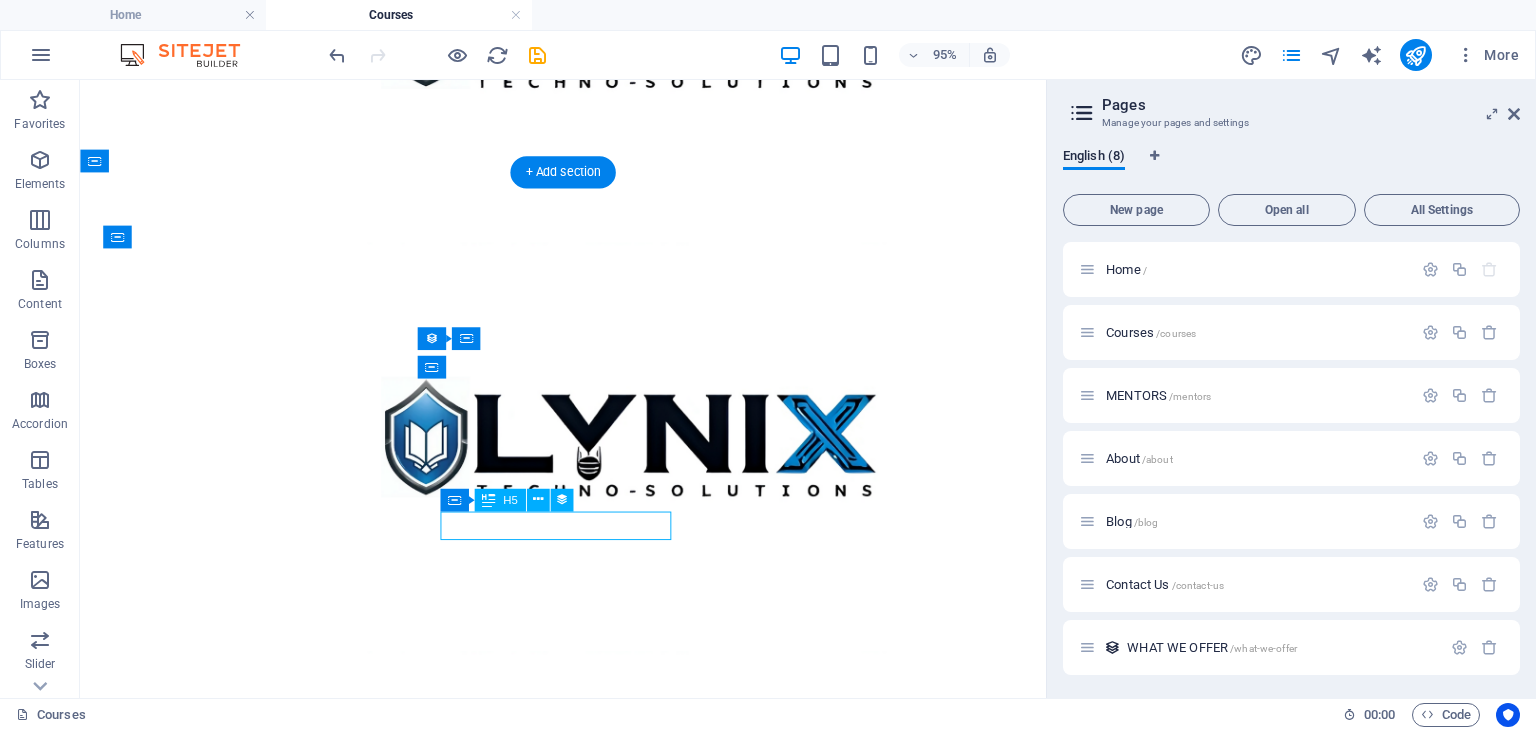 click on "Programming 101" at bounding box center [588, 4102] 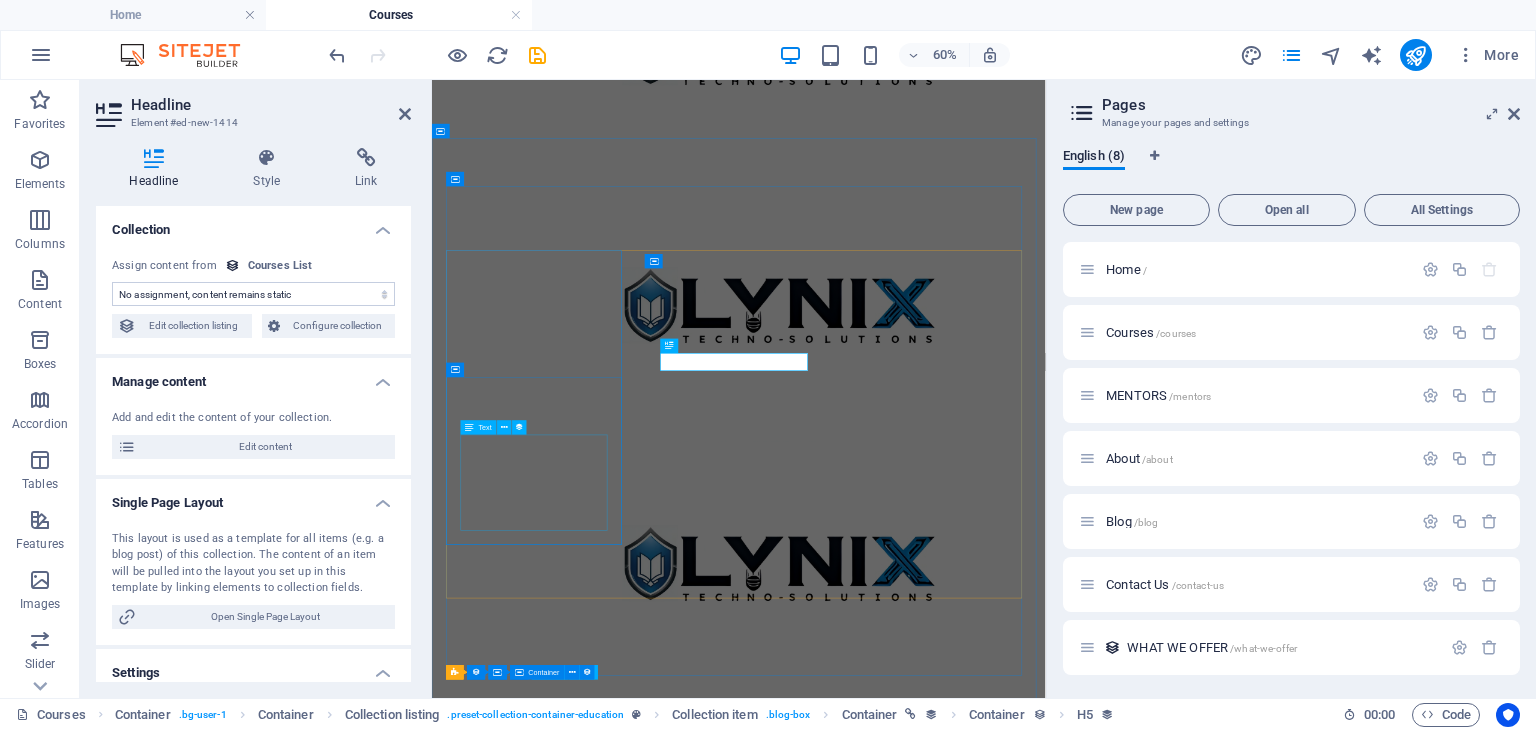 select on "name" 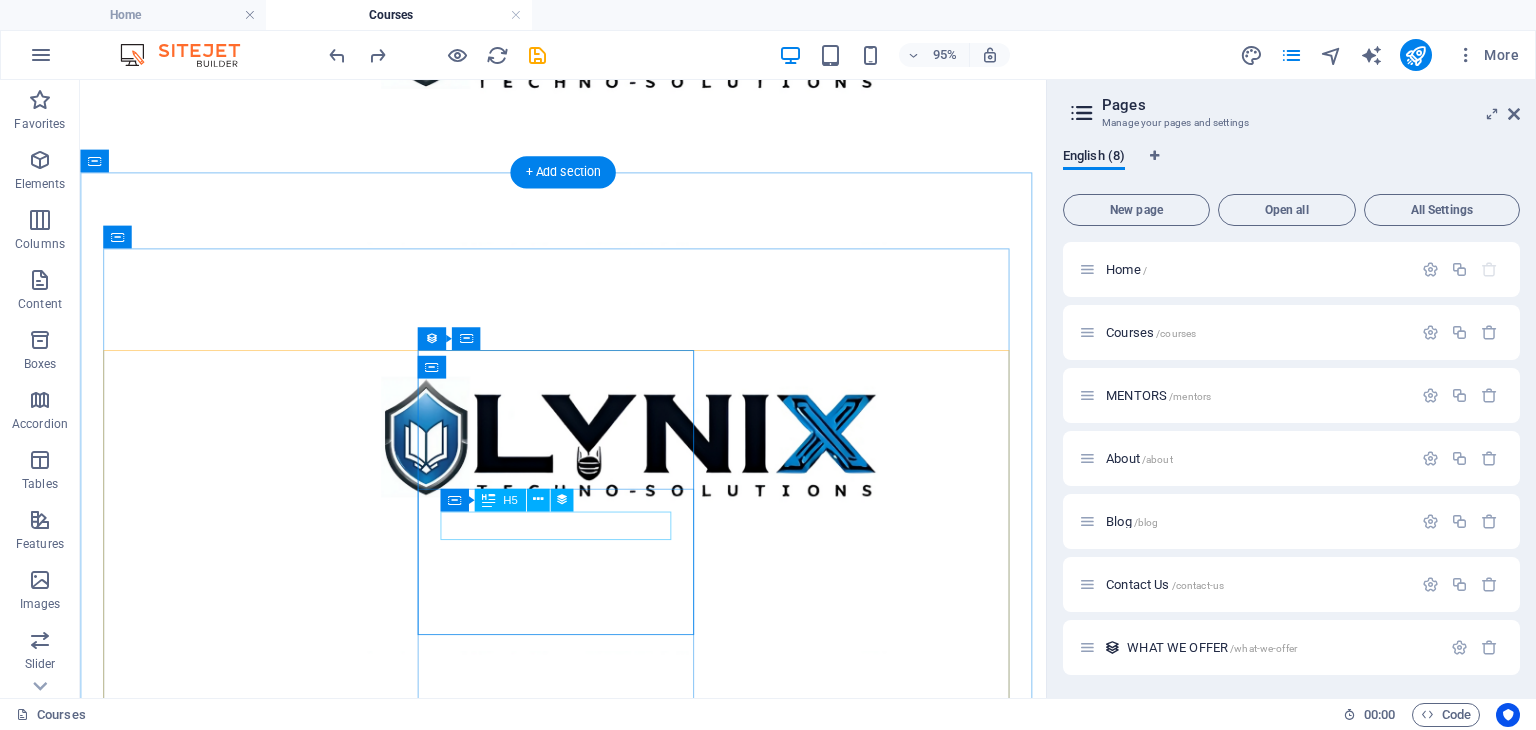 click on "Programming 101" at bounding box center (588, 4102) 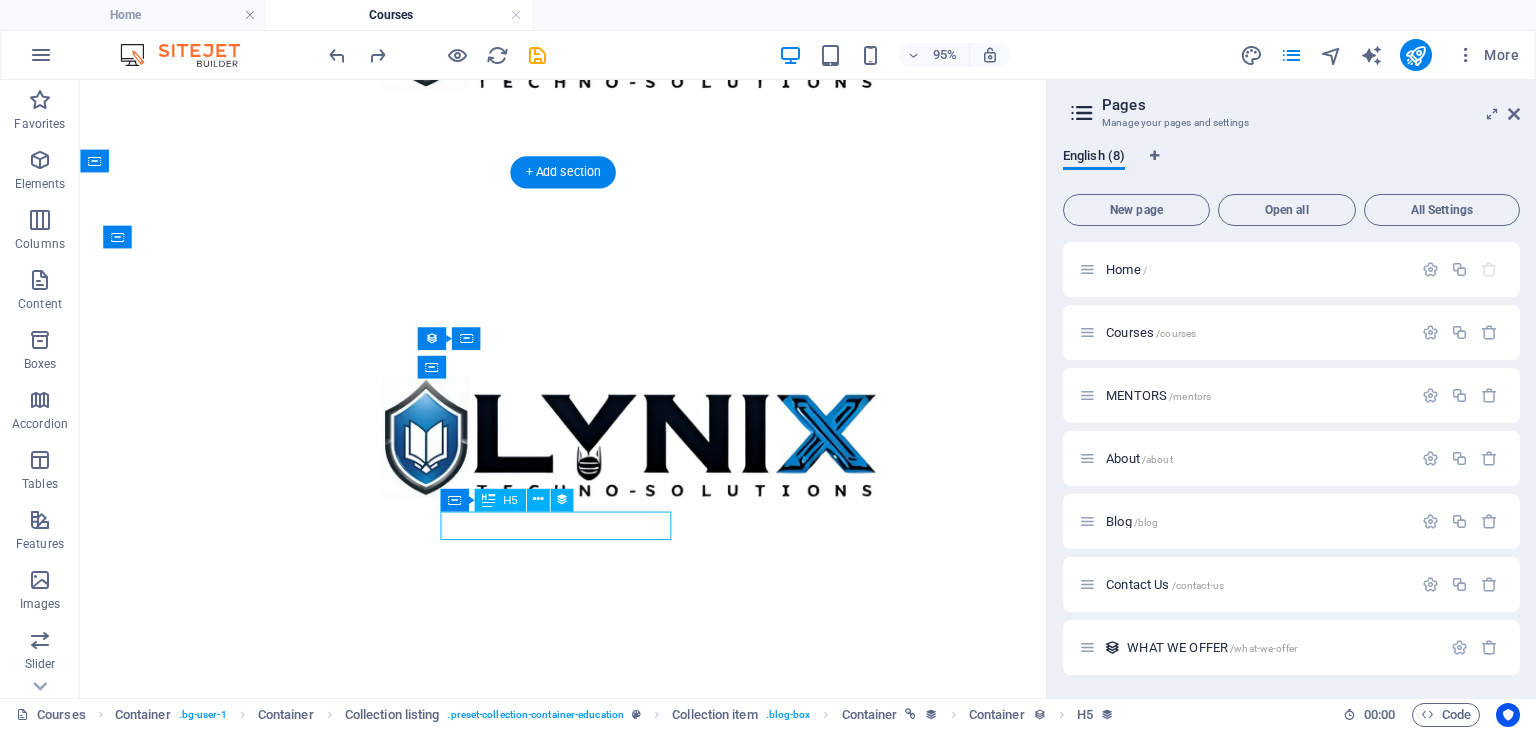 click on "Programming 101" at bounding box center [588, 4102] 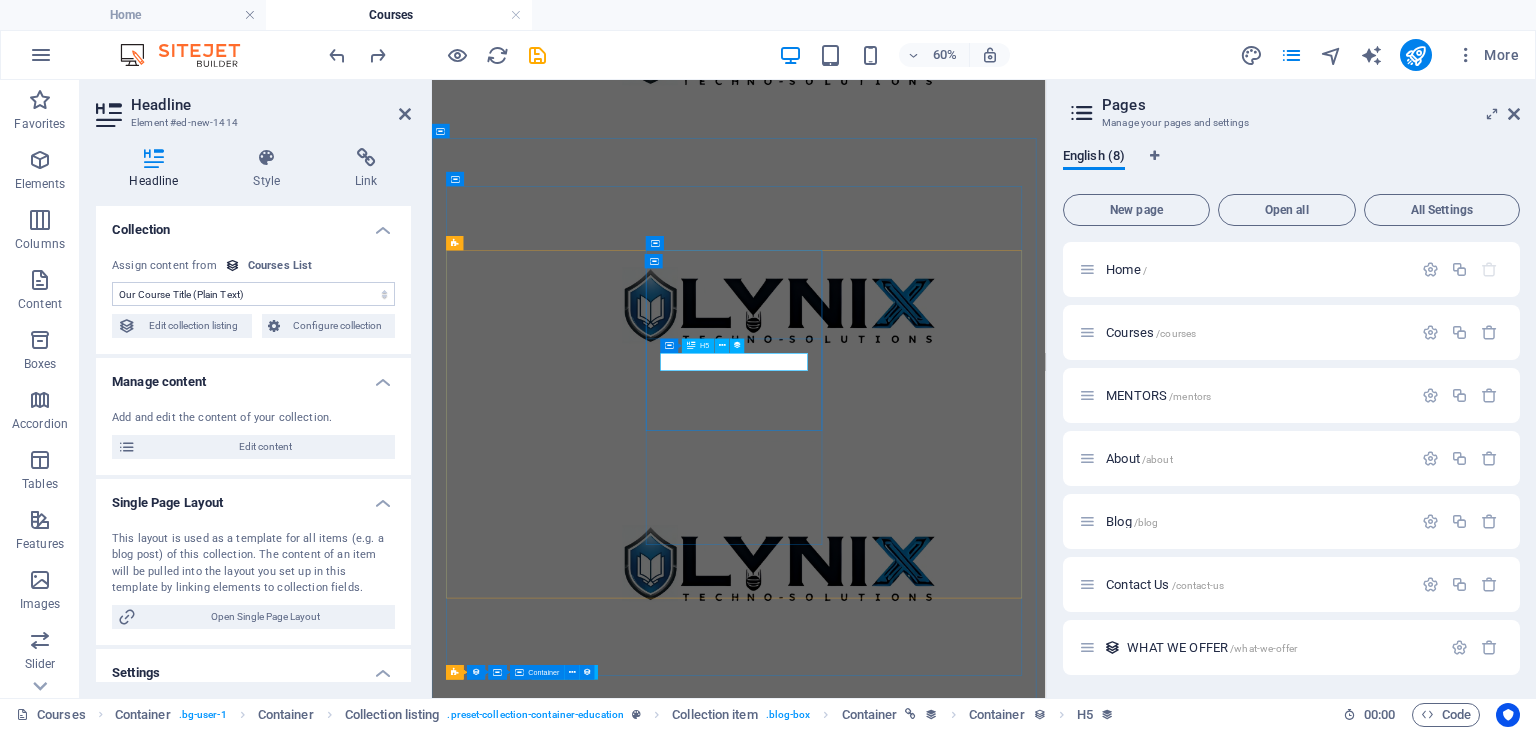 click on "Programming 101" at bounding box center [943, 4109] 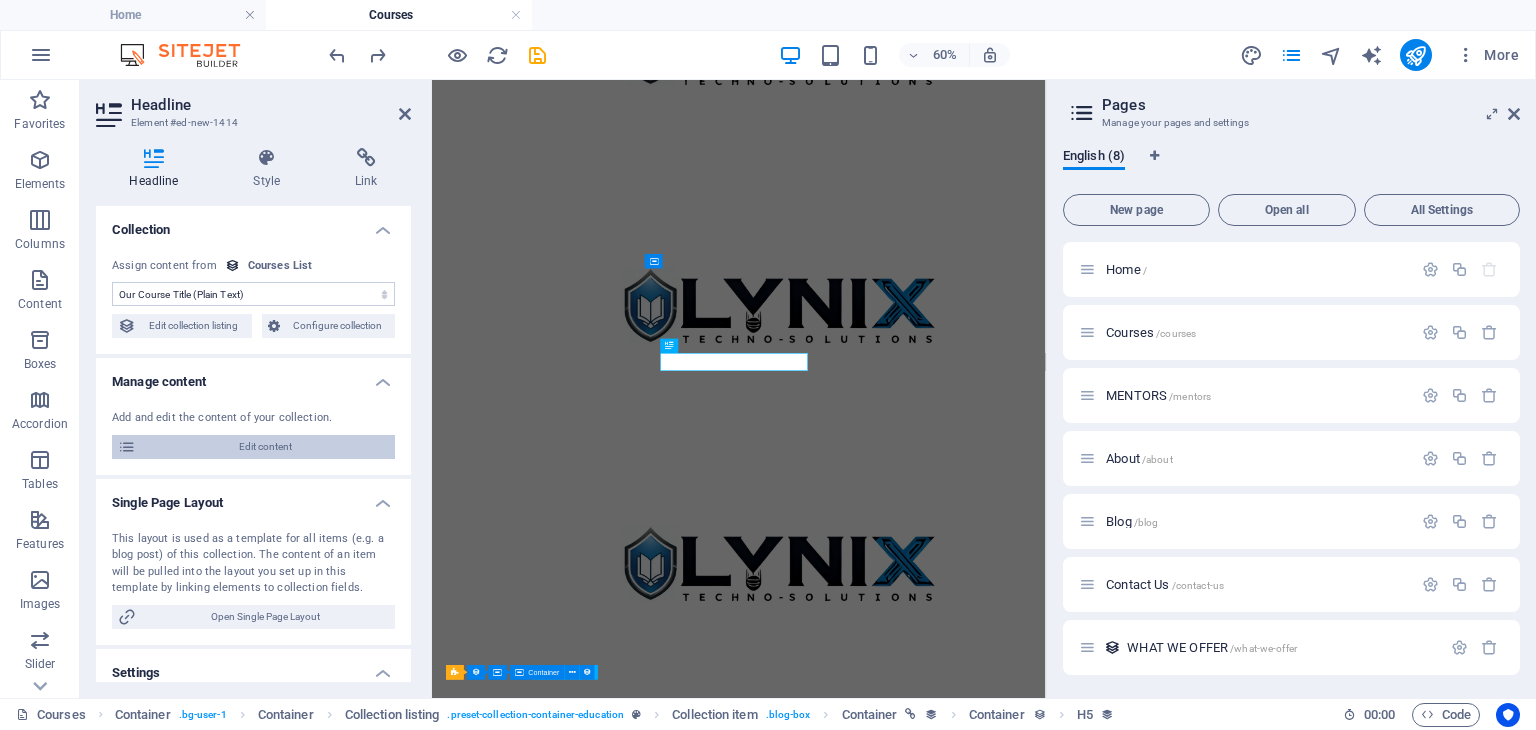 click on "Edit content" at bounding box center [265, 447] 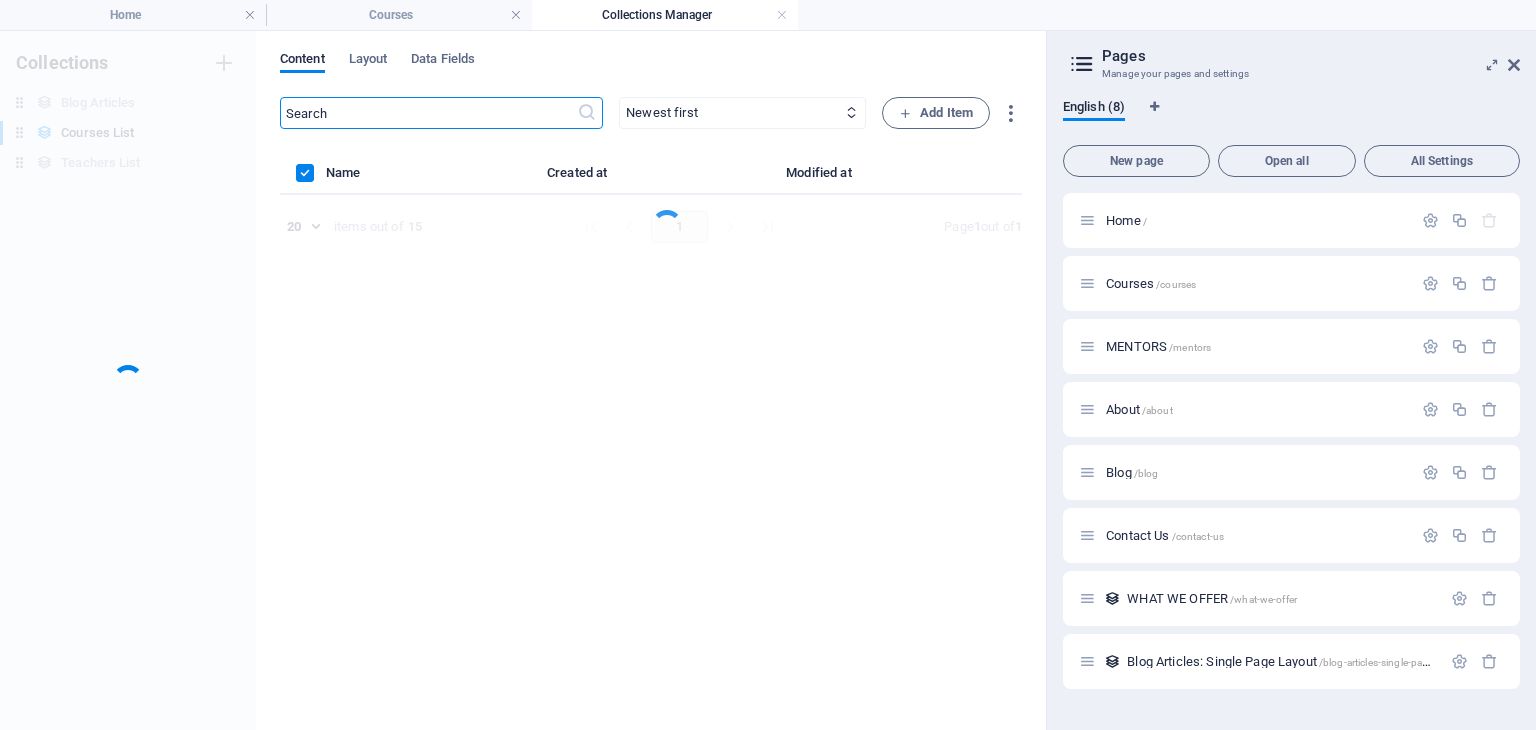 scroll, scrollTop: 0, scrollLeft: 0, axis: both 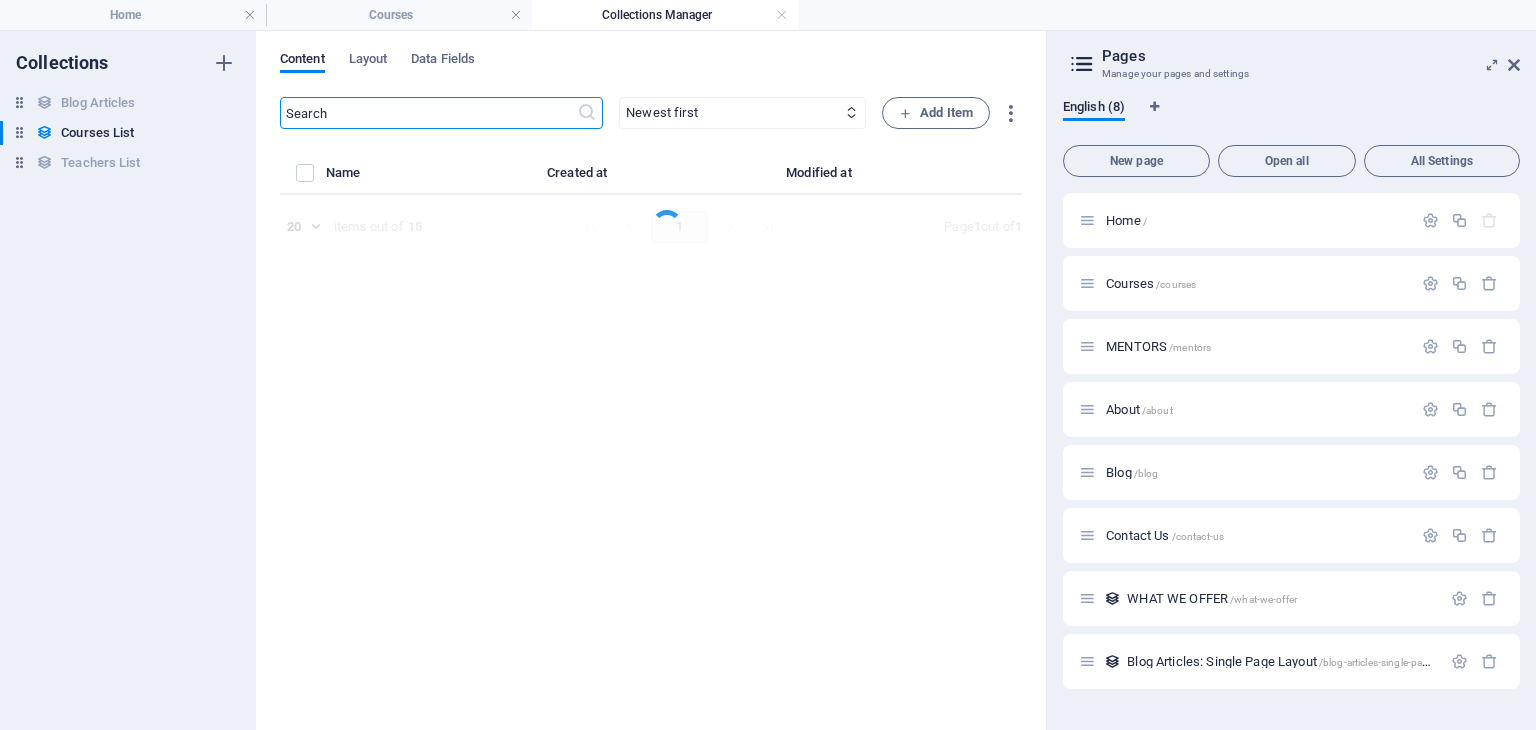 select on "Programming" 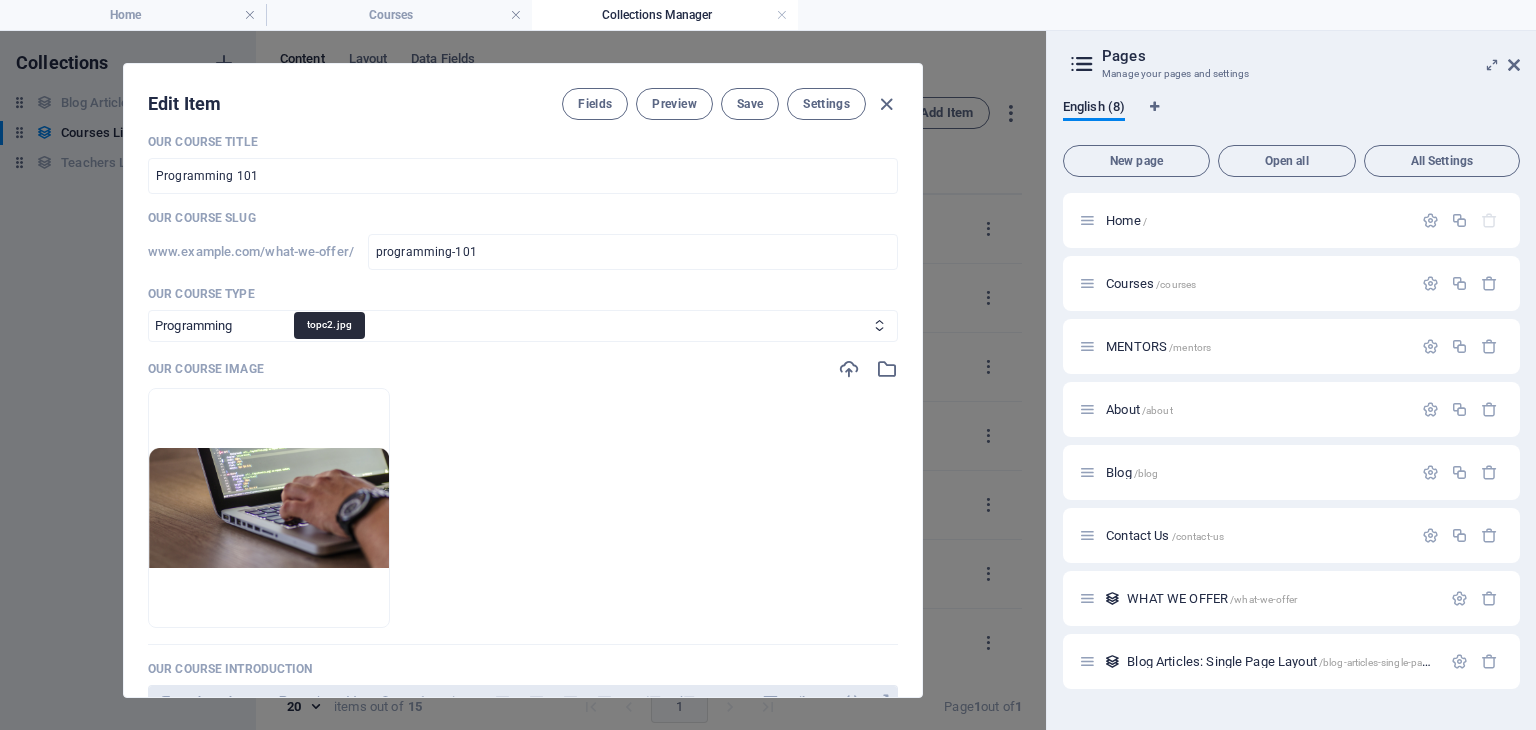scroll, scrollTop: 0, scrollLeft: 0, axis: both 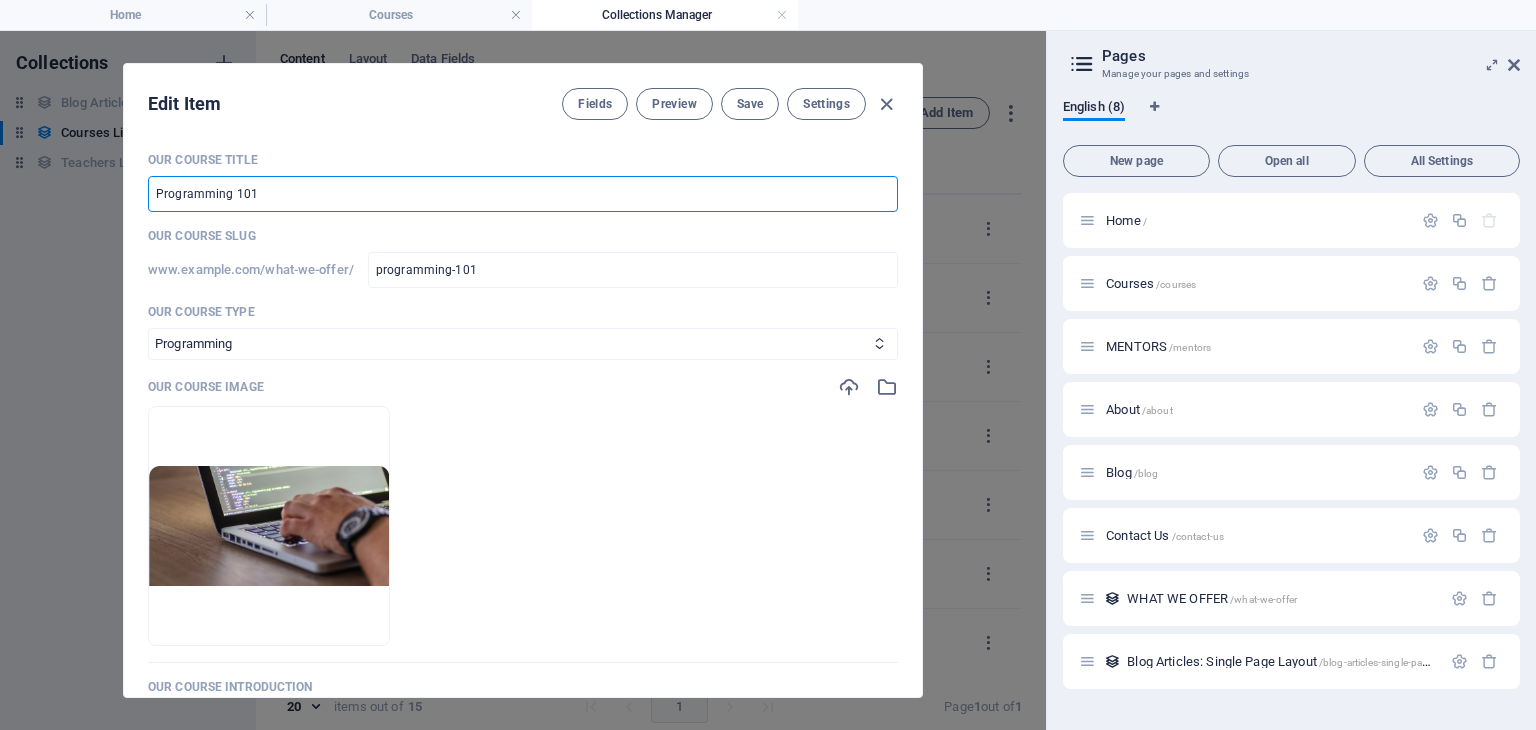 click on "Programming 101" at bounding box center [523, 194] 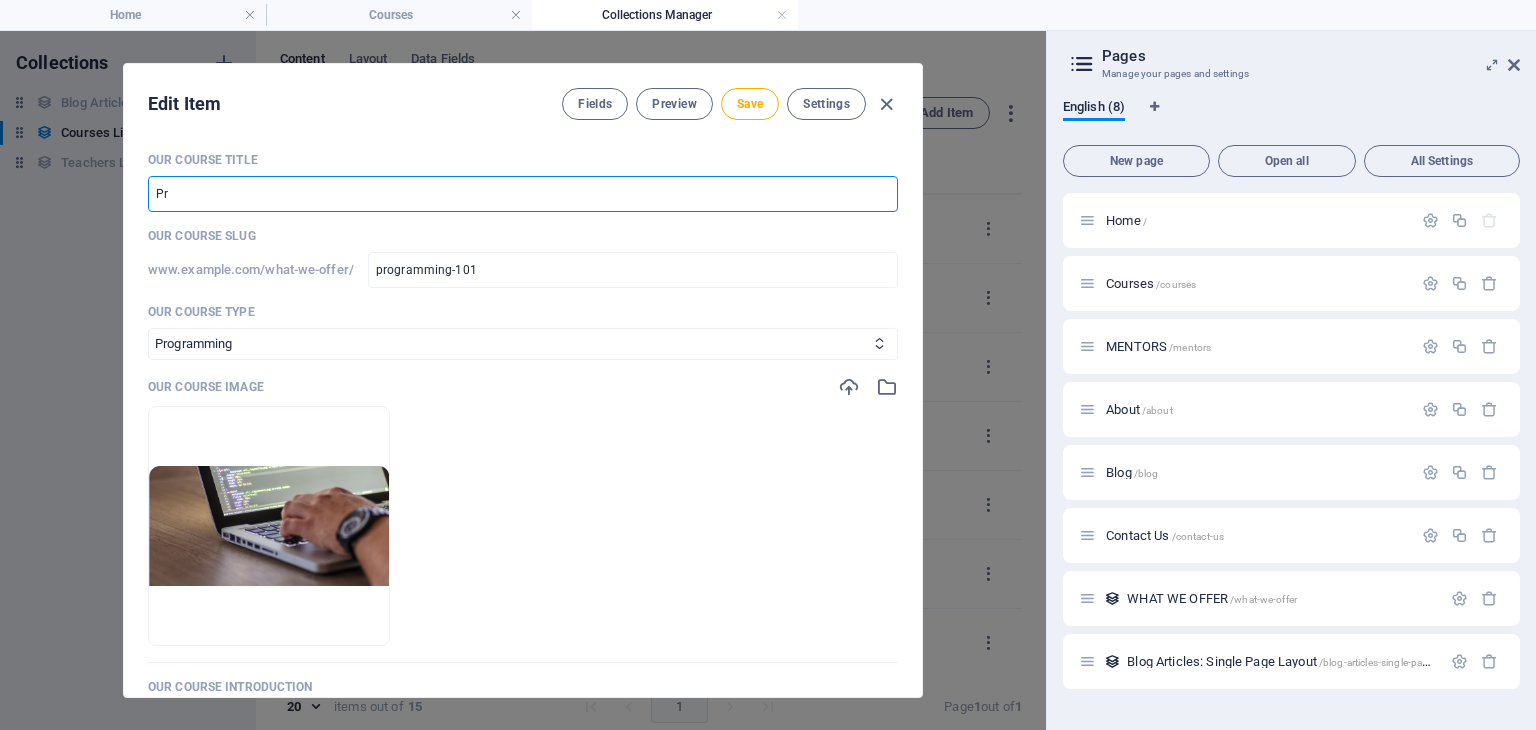 type on "P" 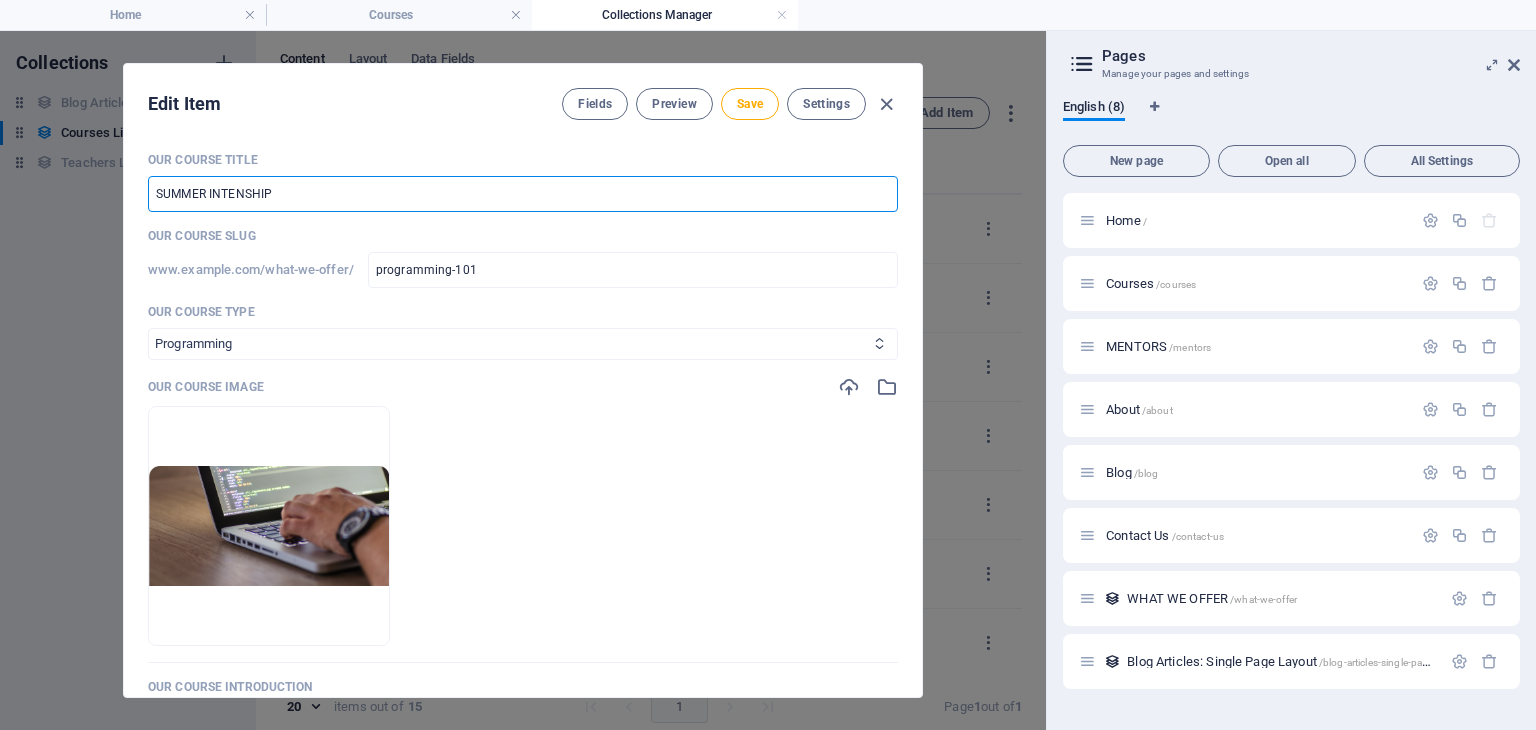 type on "SUMMER INTENSHIP" 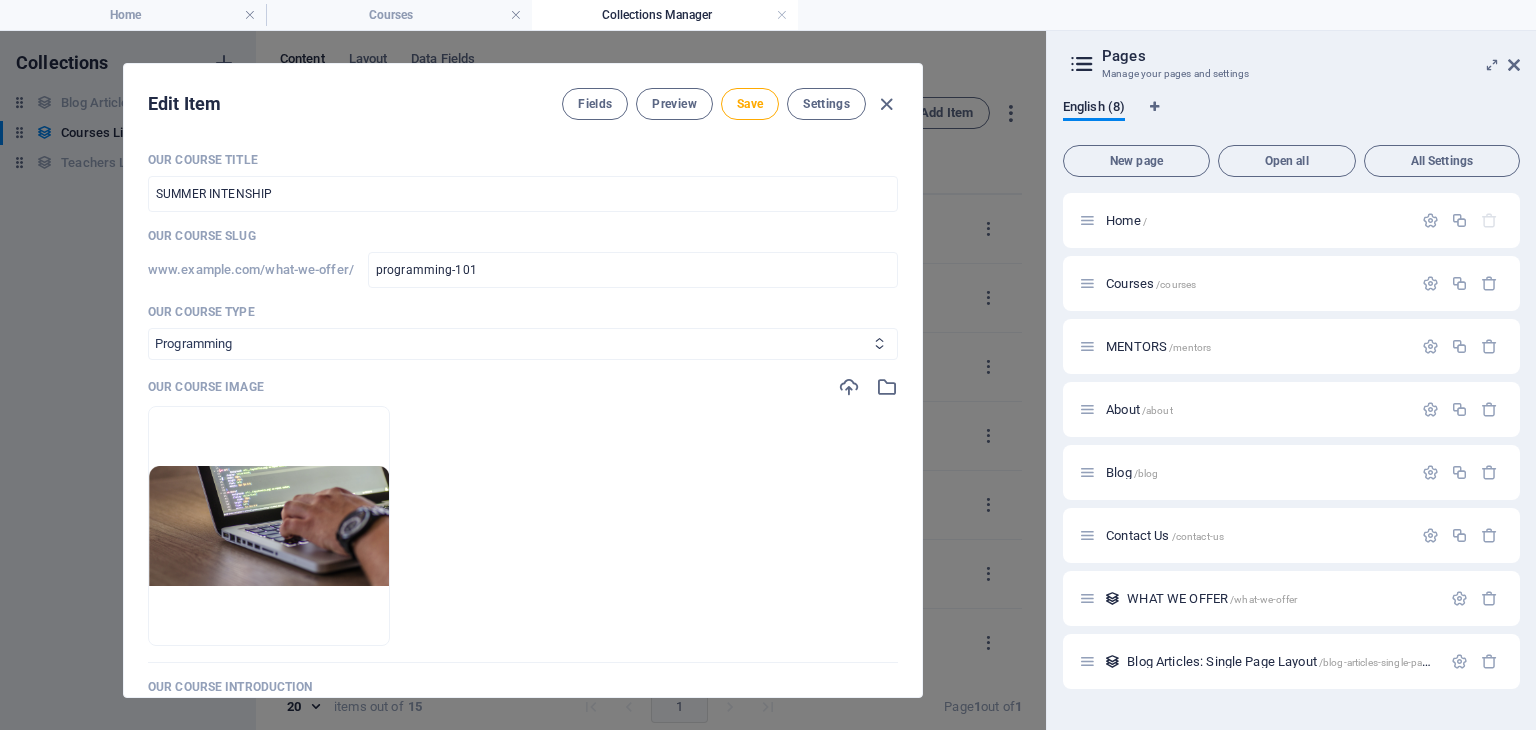 click on "Business/Finances Creativity Programming Psychology Science Speaking Management Marketing Design" at bounding box center [523, 344] 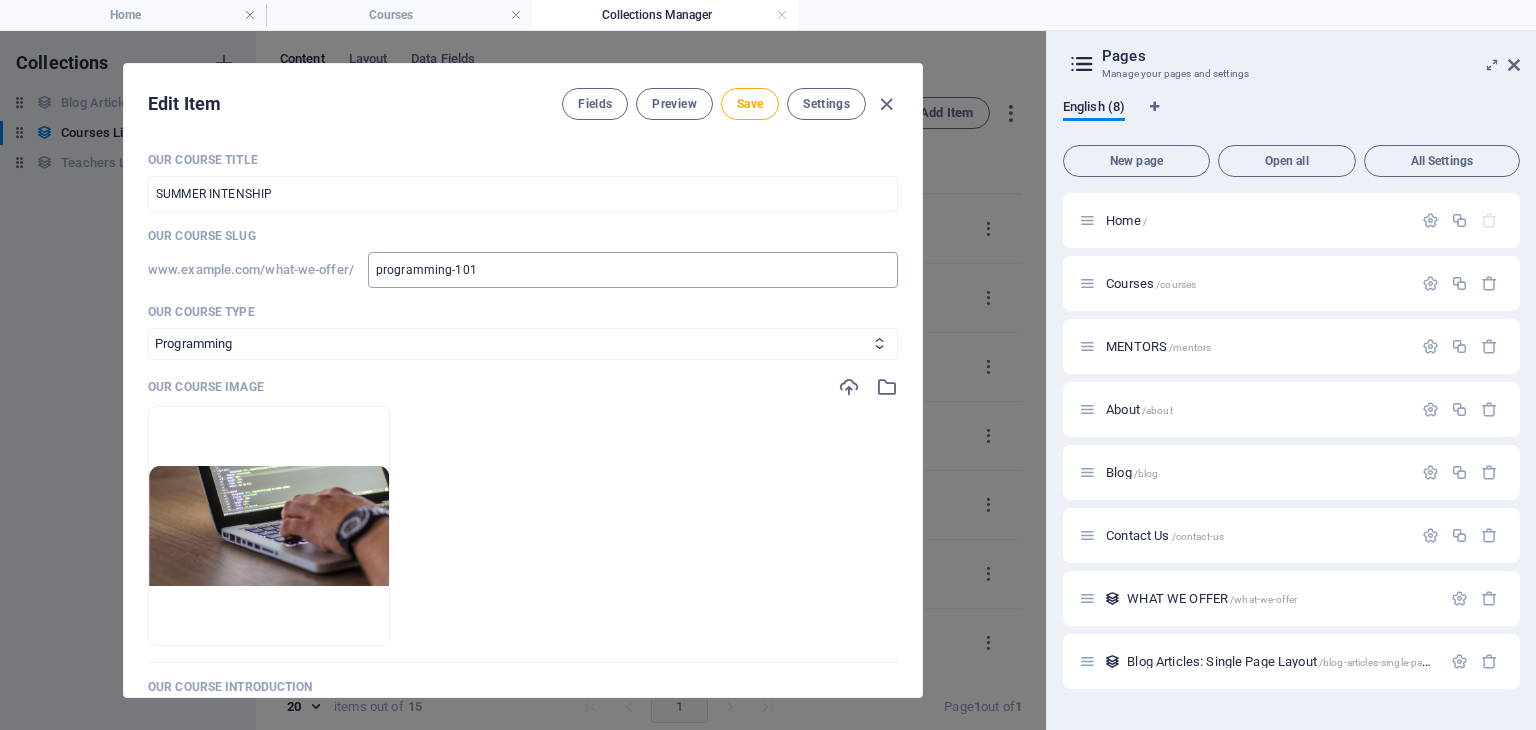 click on "programming-101" at bounding box center (633, 270) 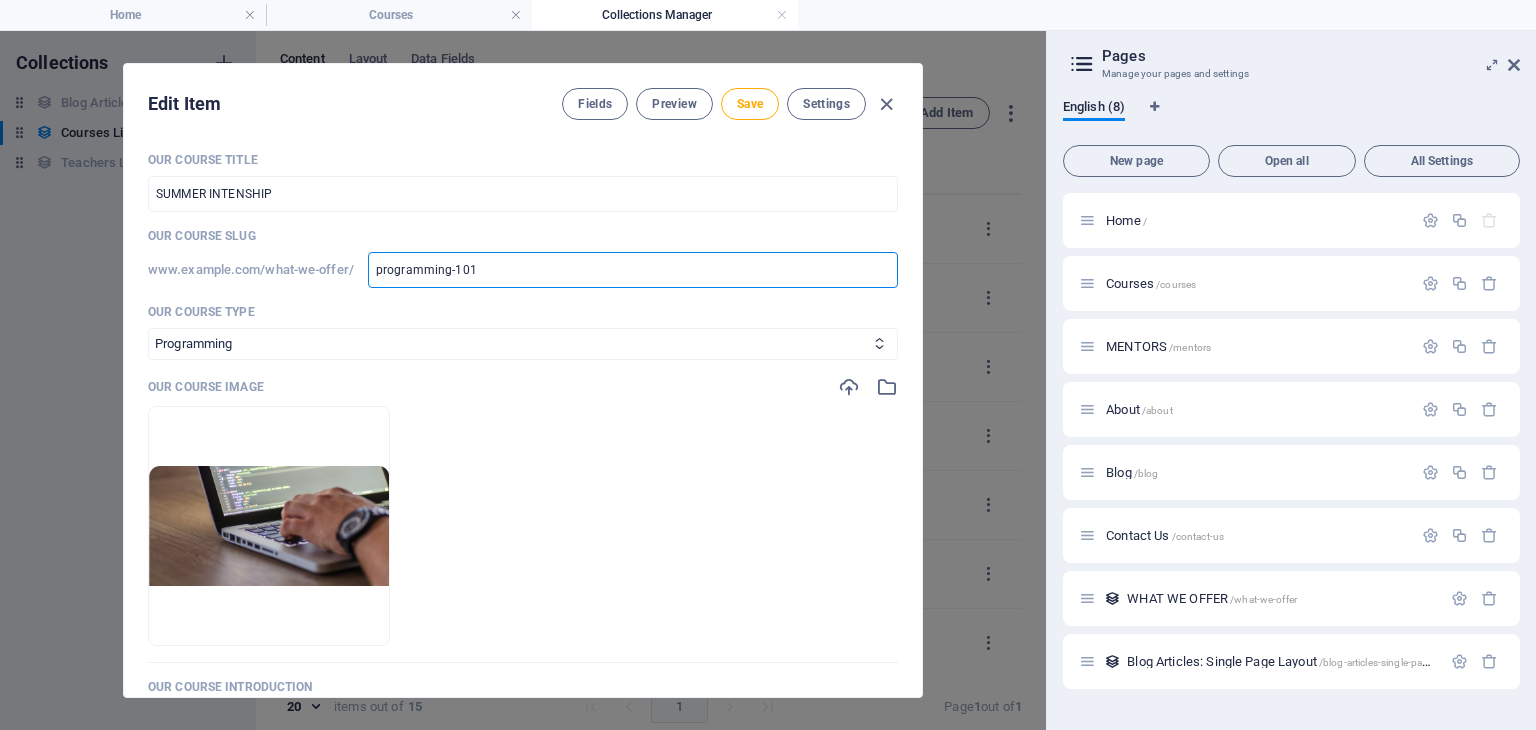click on "programming-101" at bounding box center [633, 270] 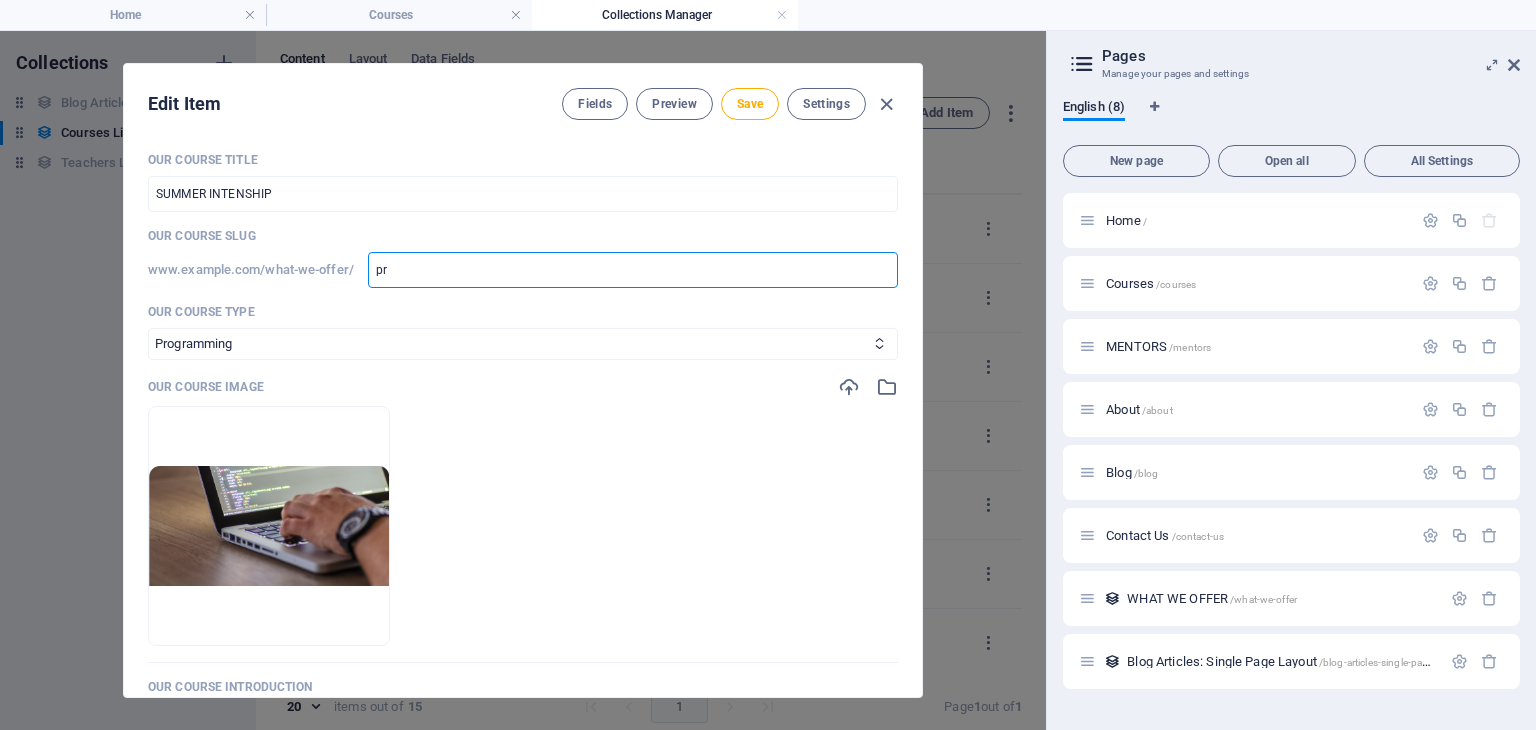 type on "p" 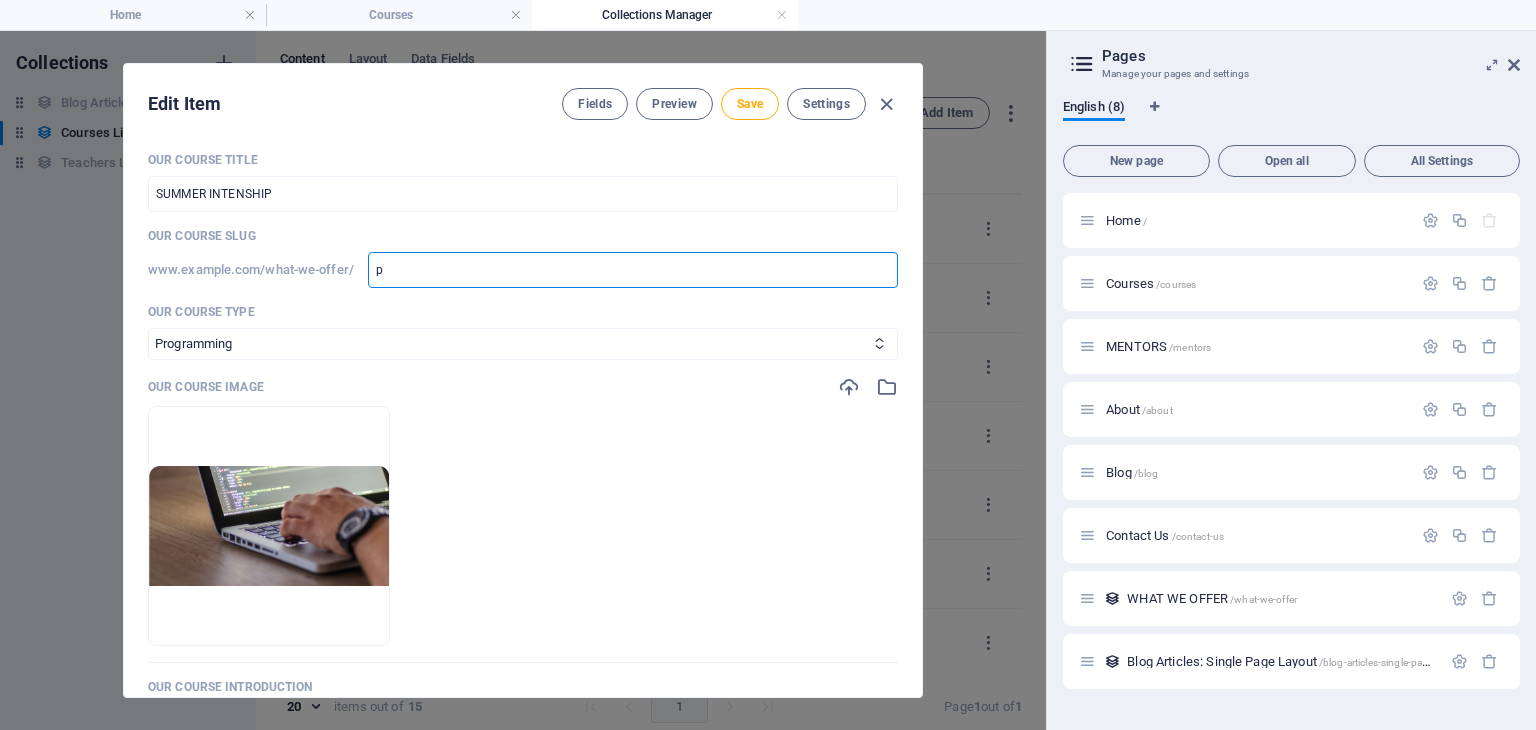 type 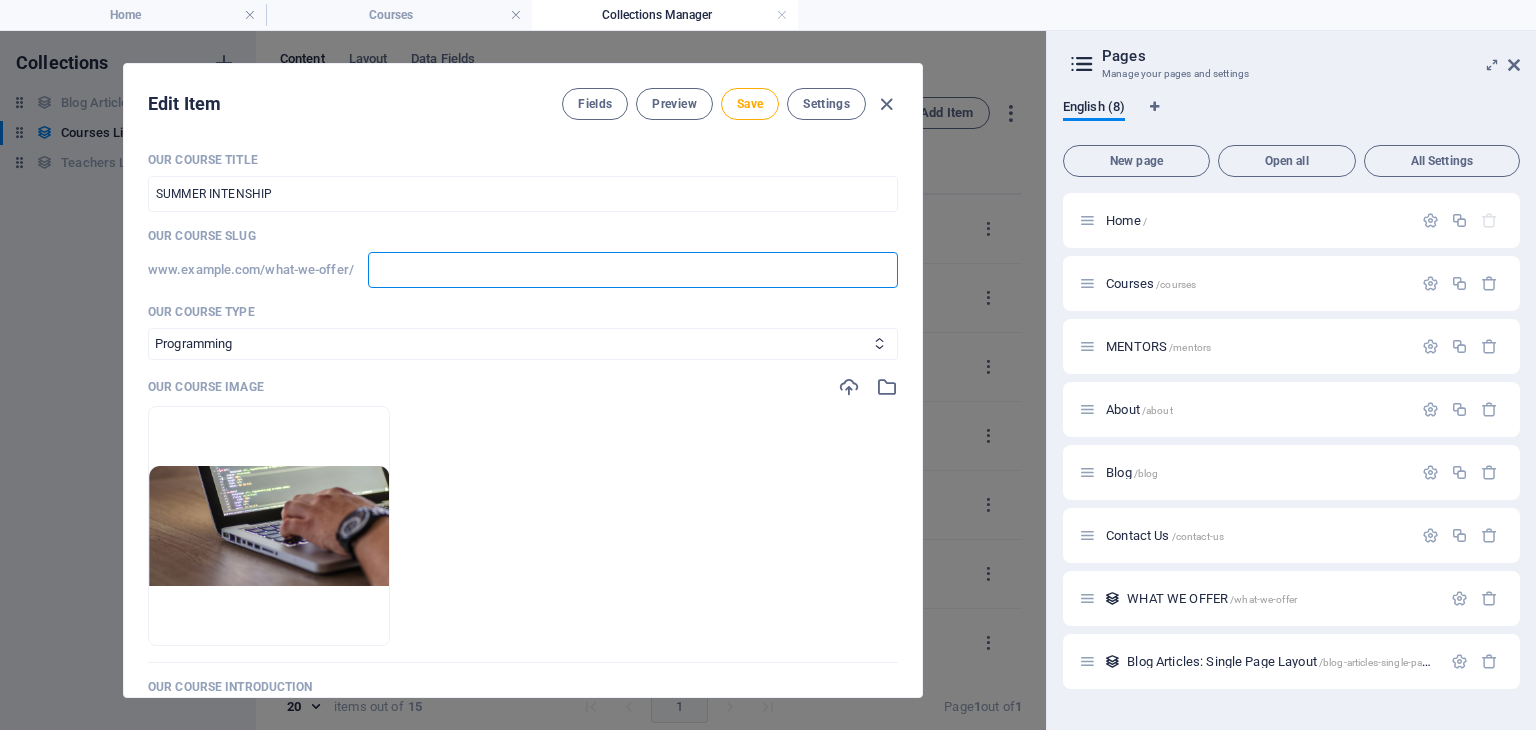 type on "S" 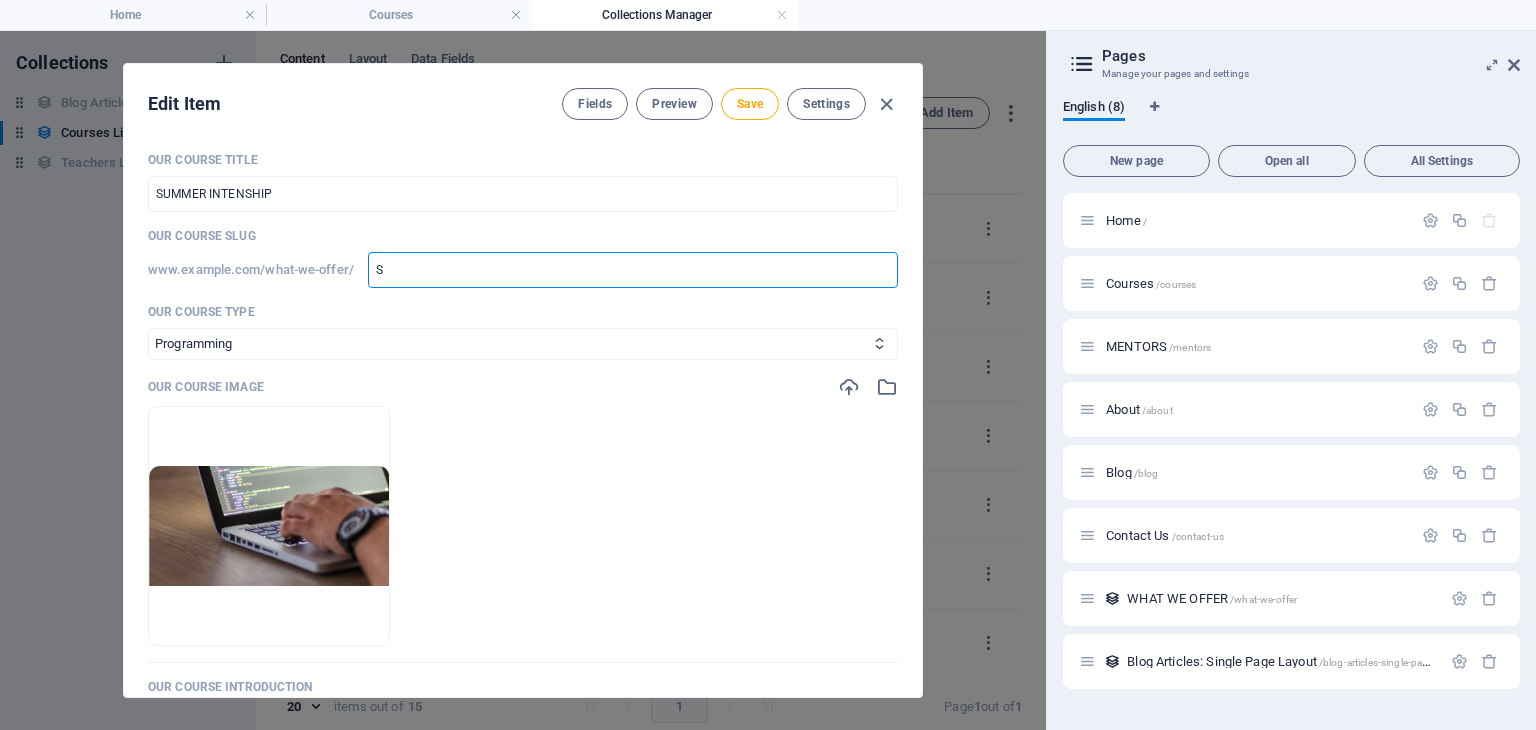 type on "SU" 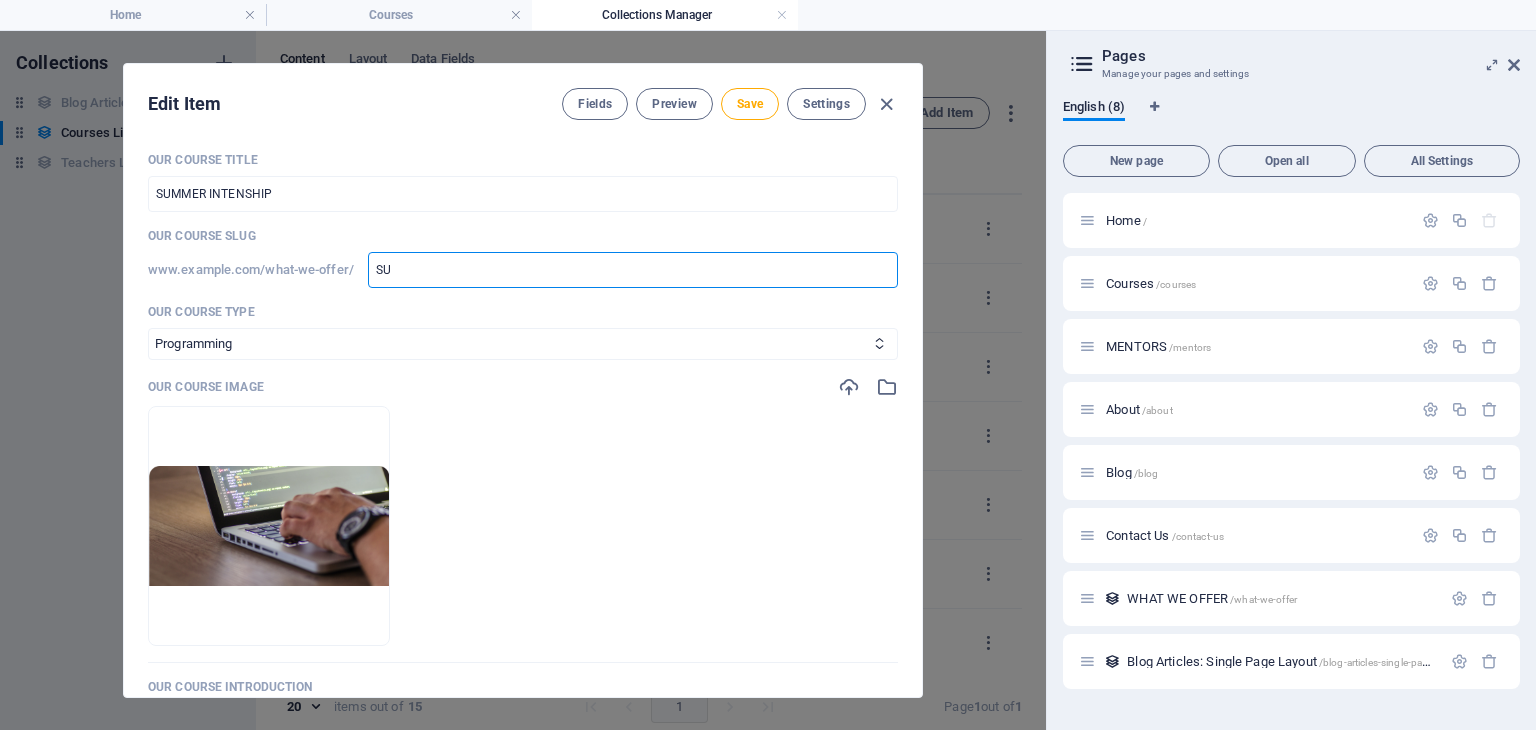 type on "SUM" 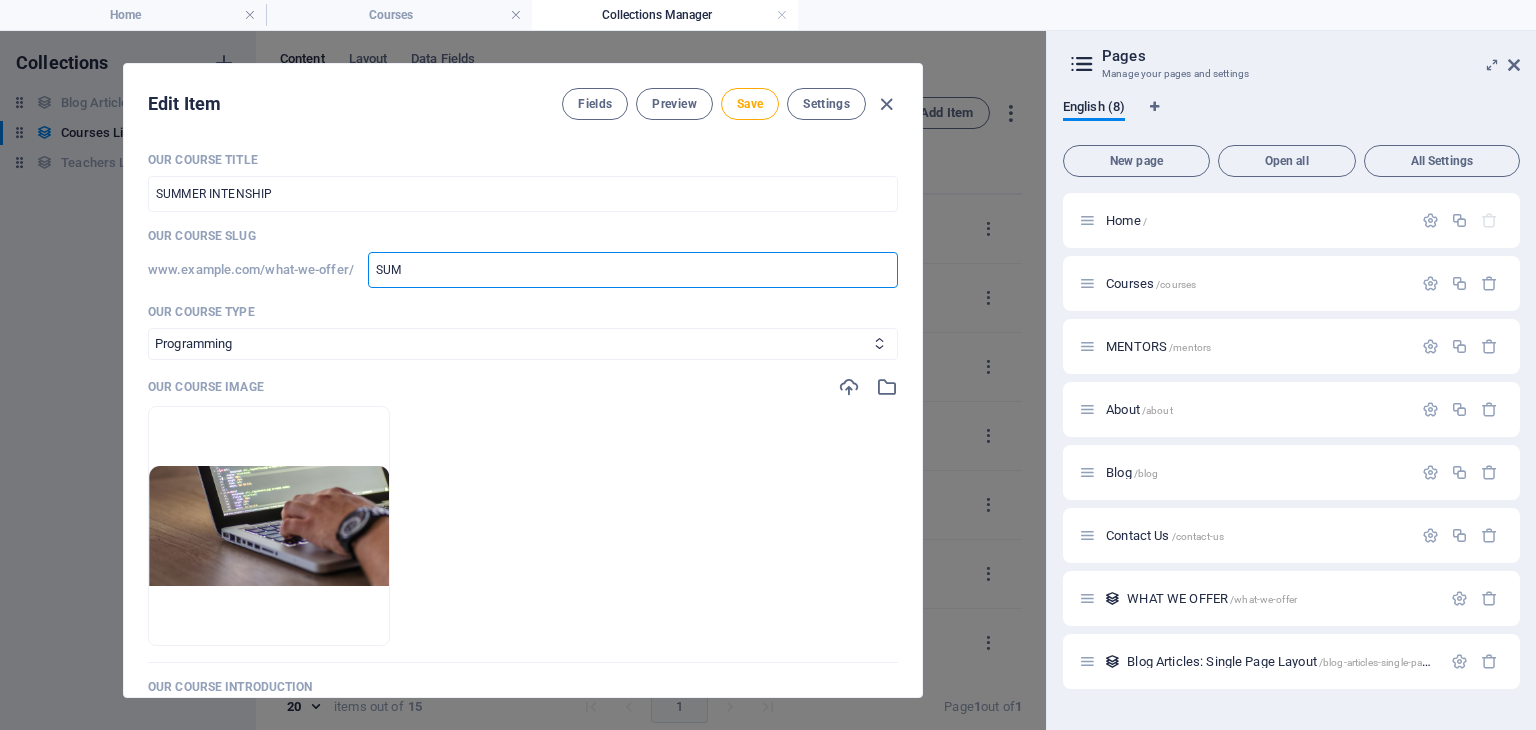 type on "SUMM" 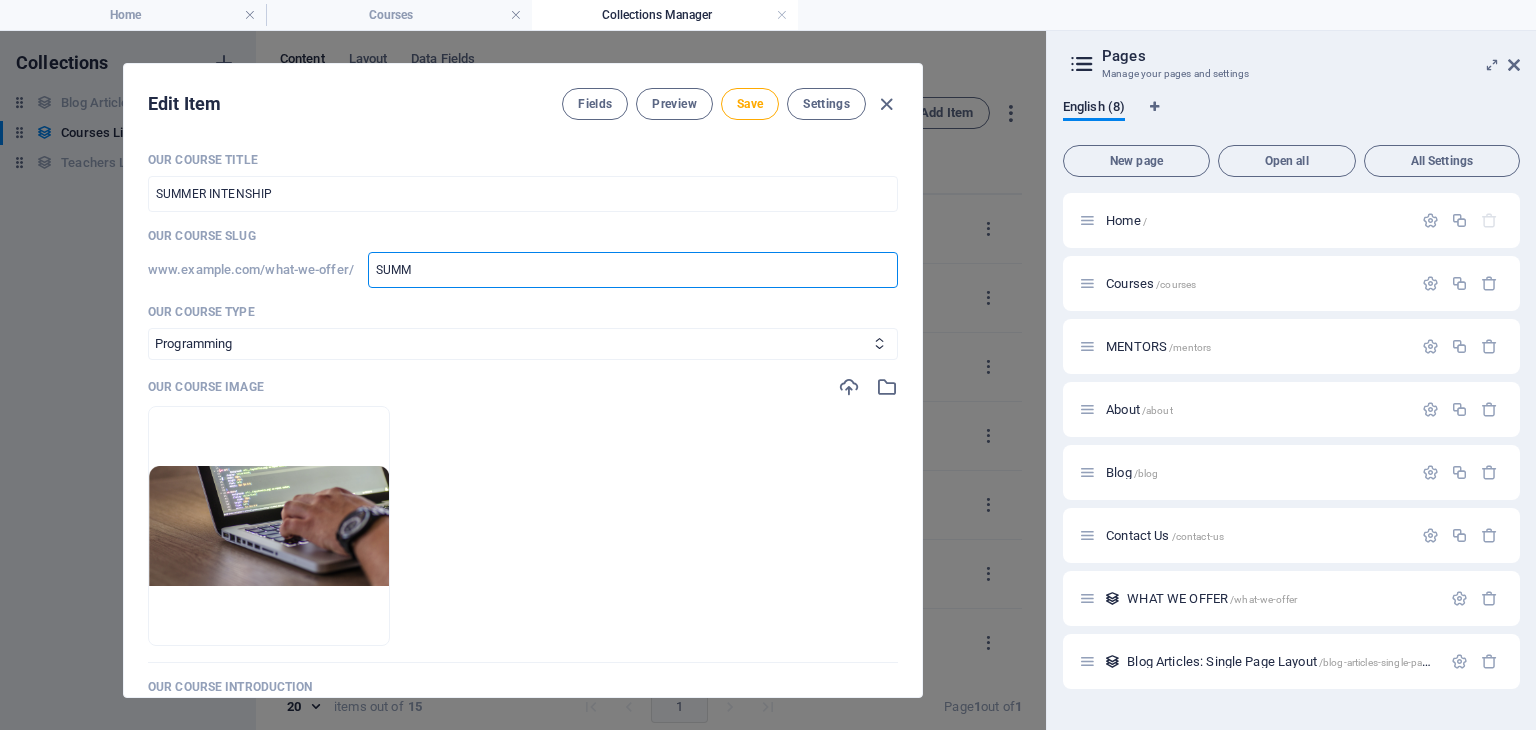 type on "SUMME" 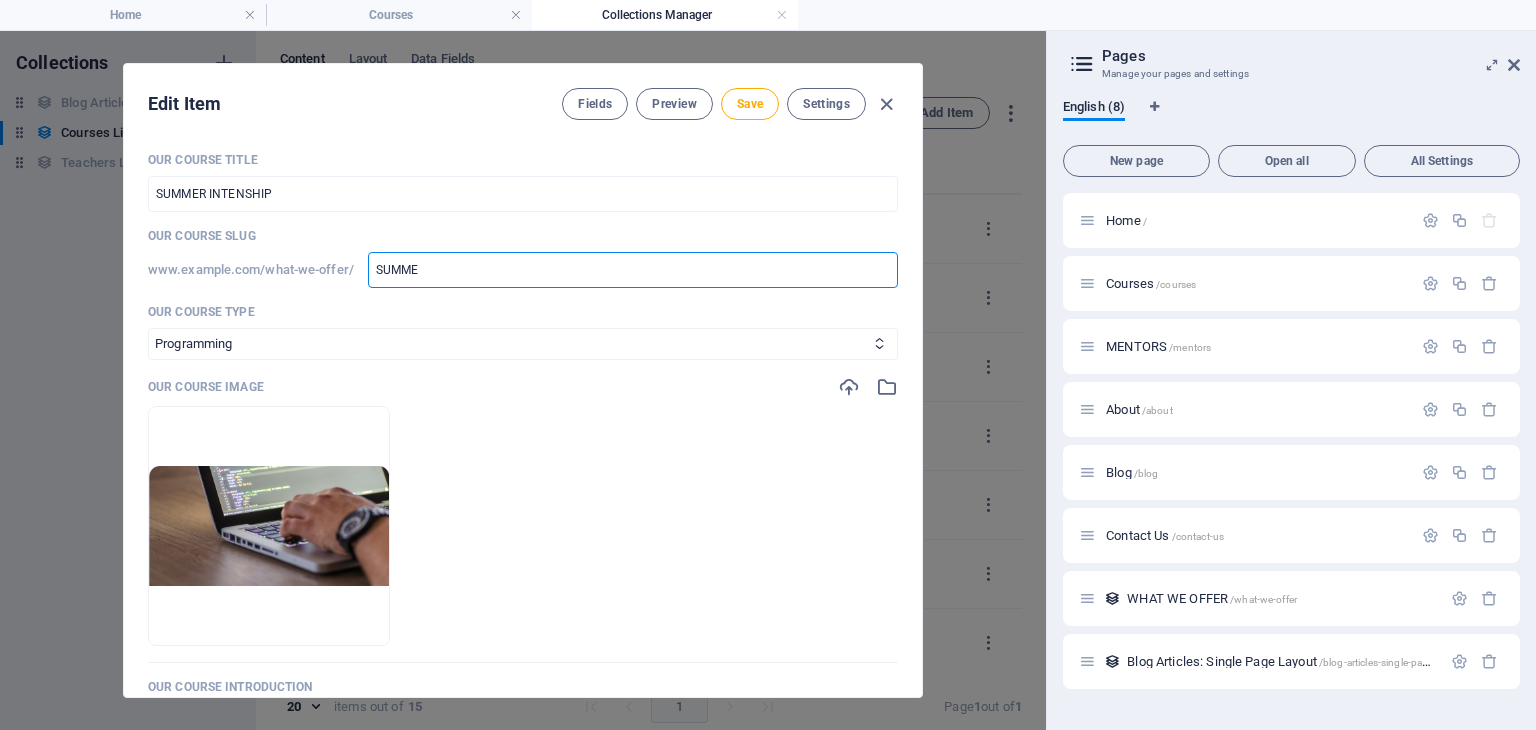 type on "SUMMER" 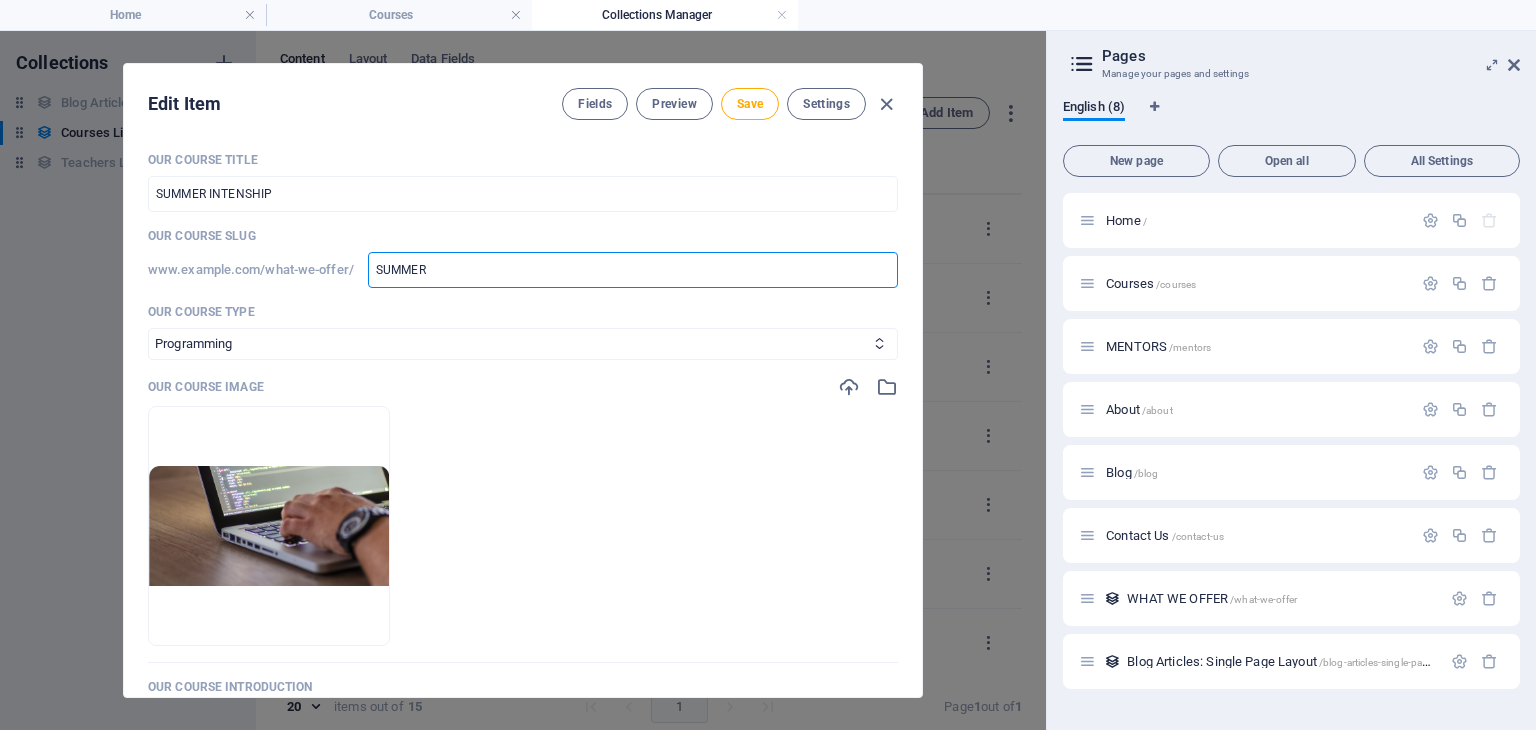 type on "SUMMER" 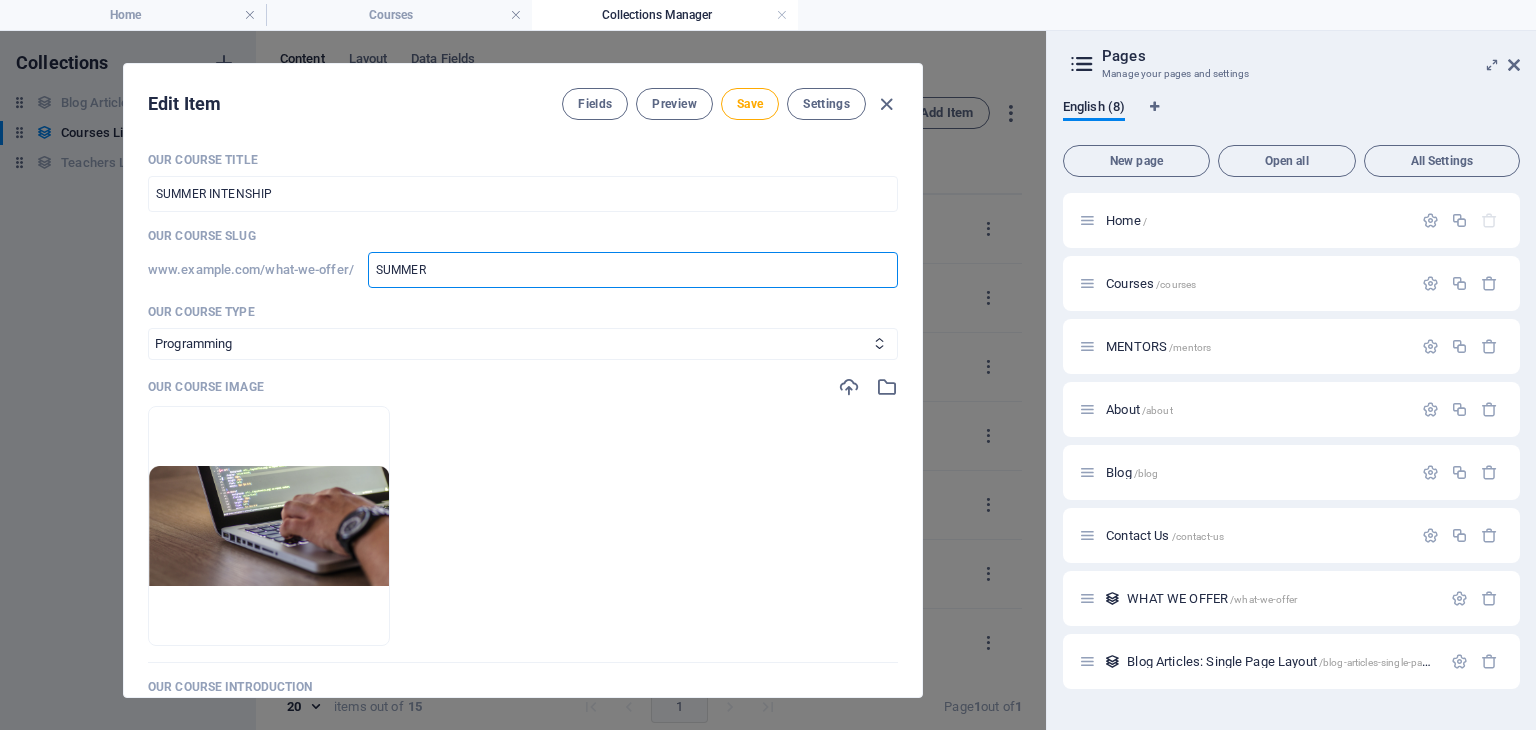 type on "SUMMER I" 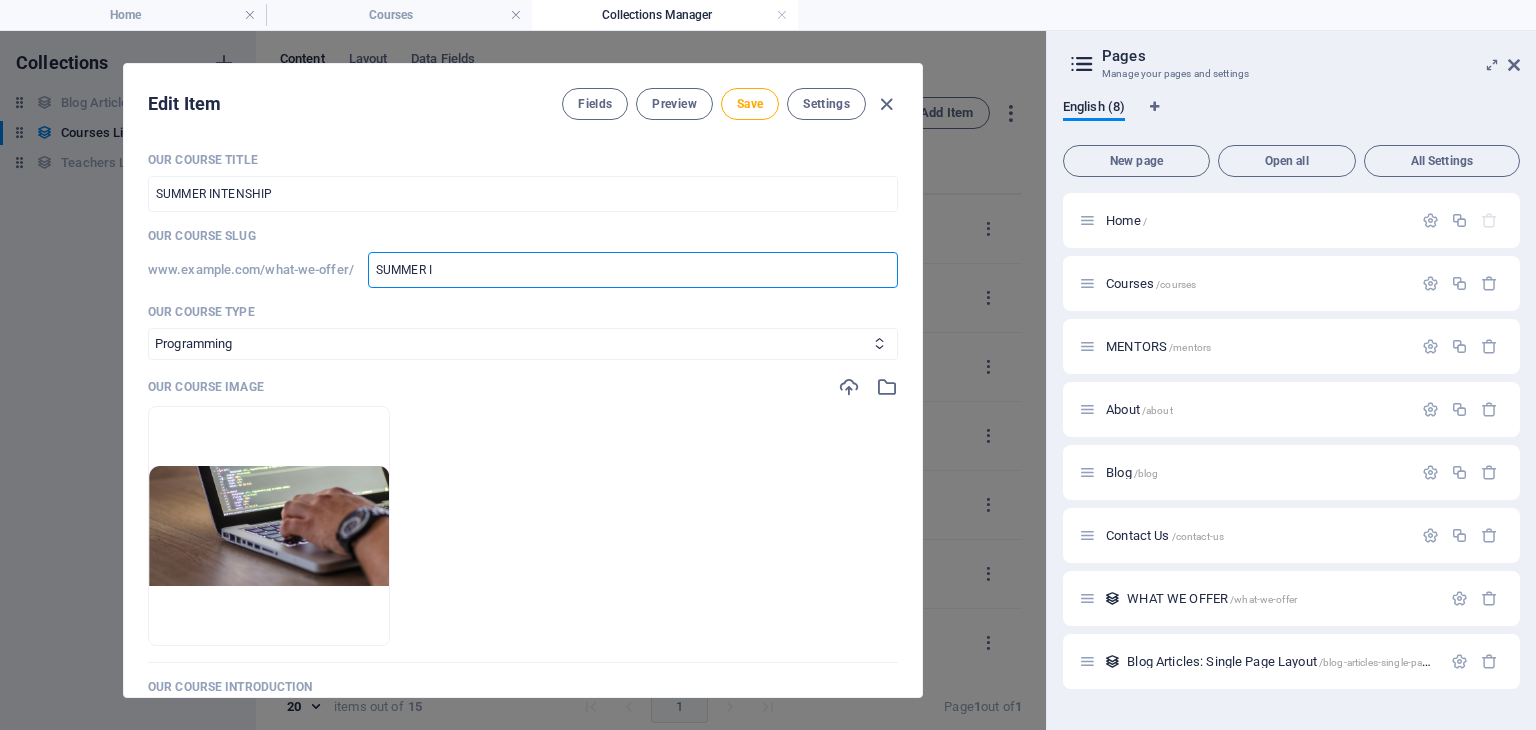 type on "SUMMER I" 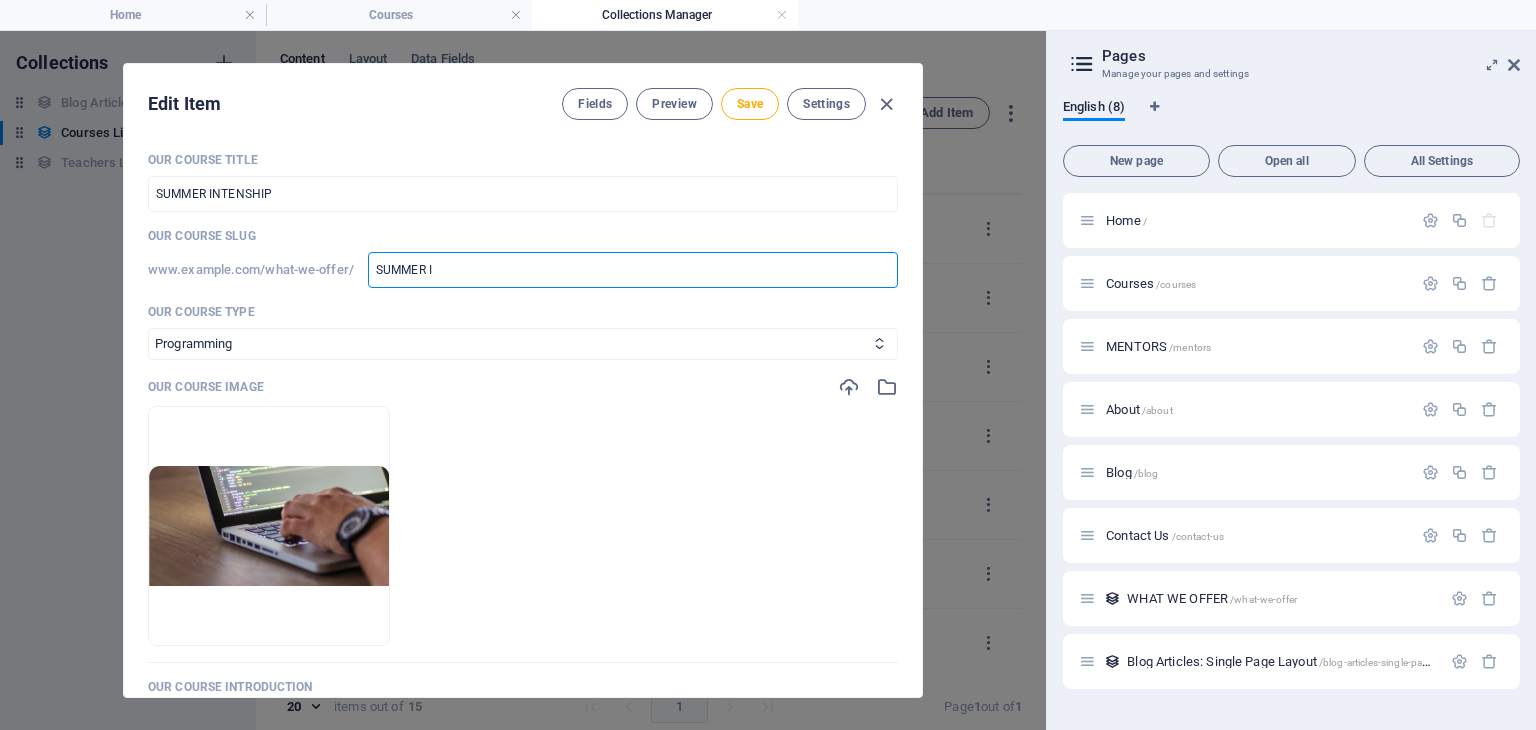 type on "SUMMER IN" 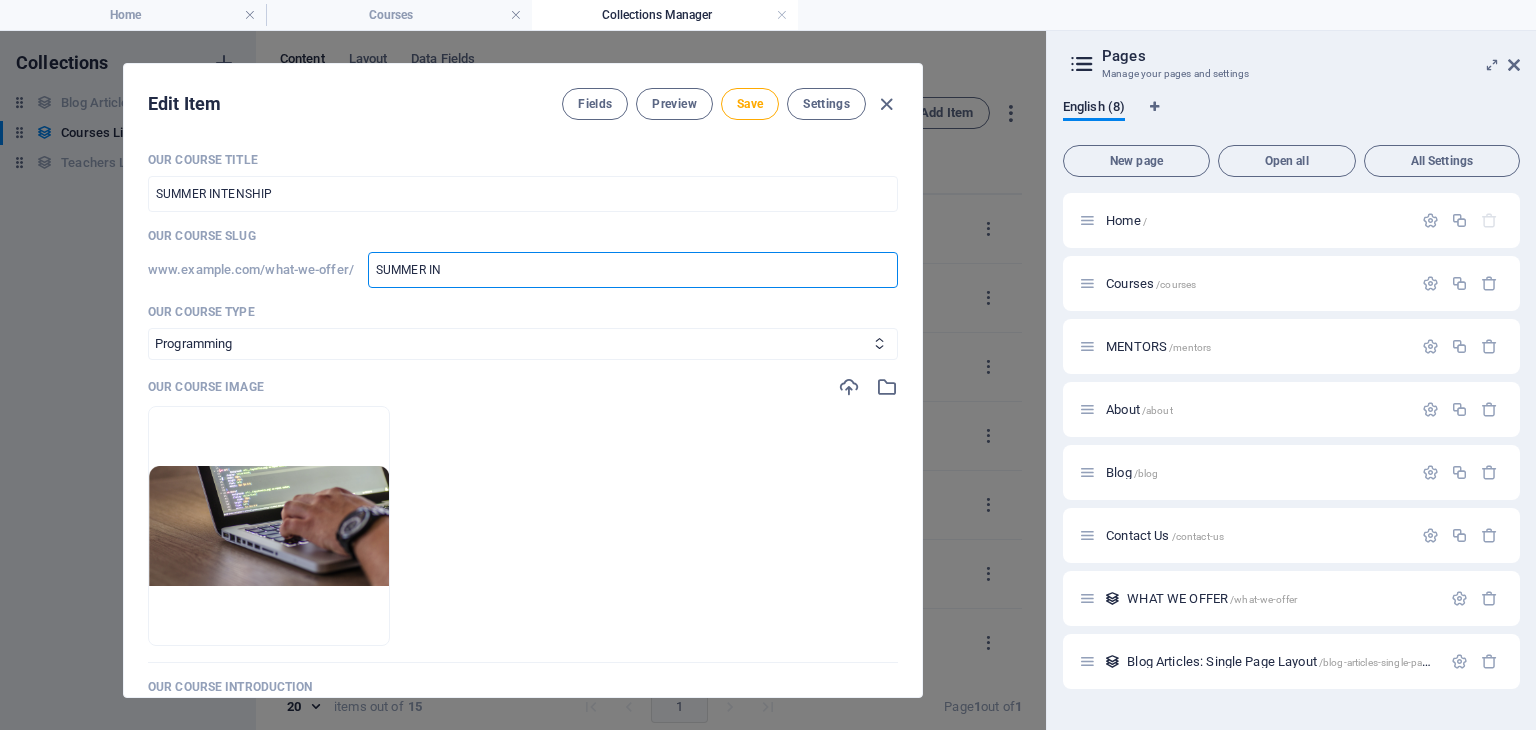 type on "SUMMER INT" 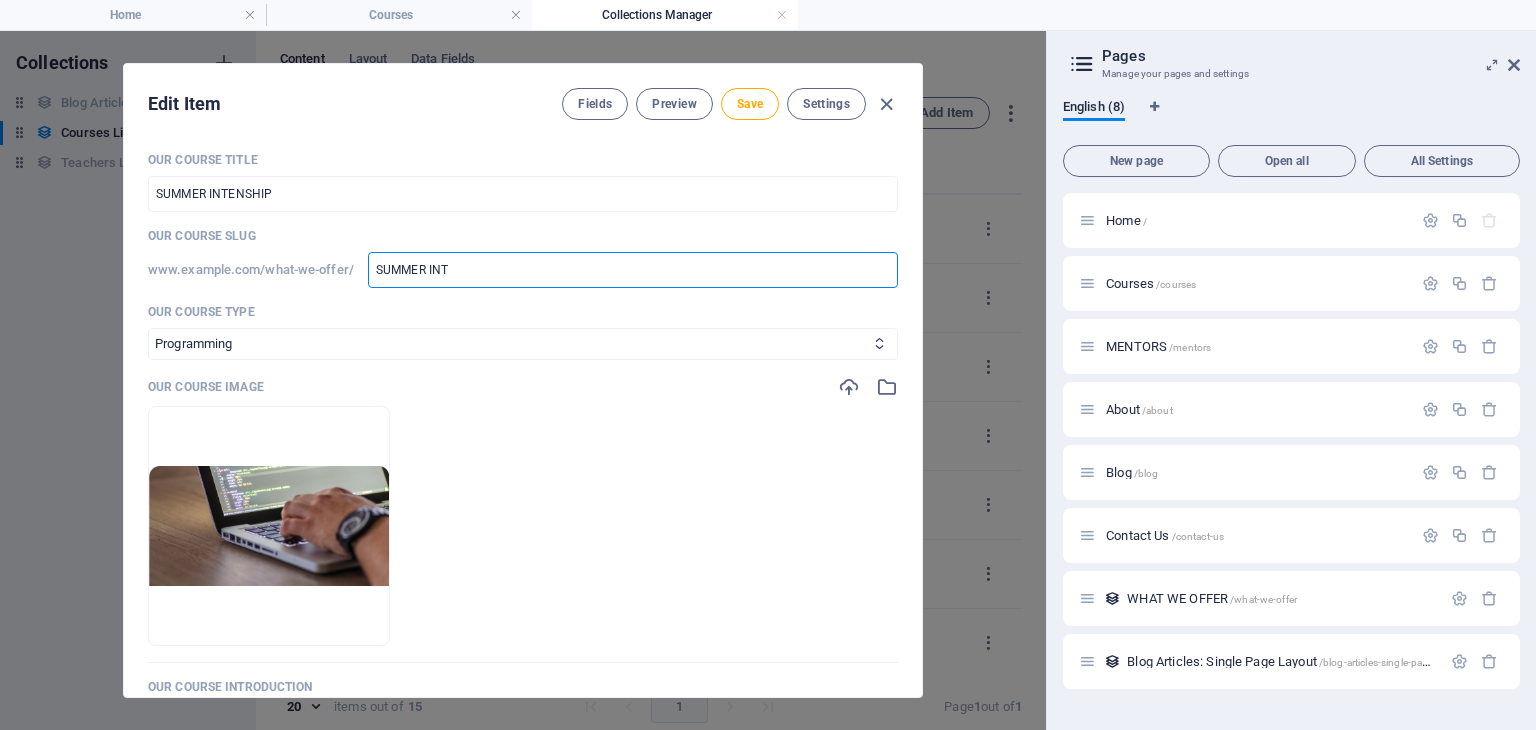 type on "SUMMER INTE" 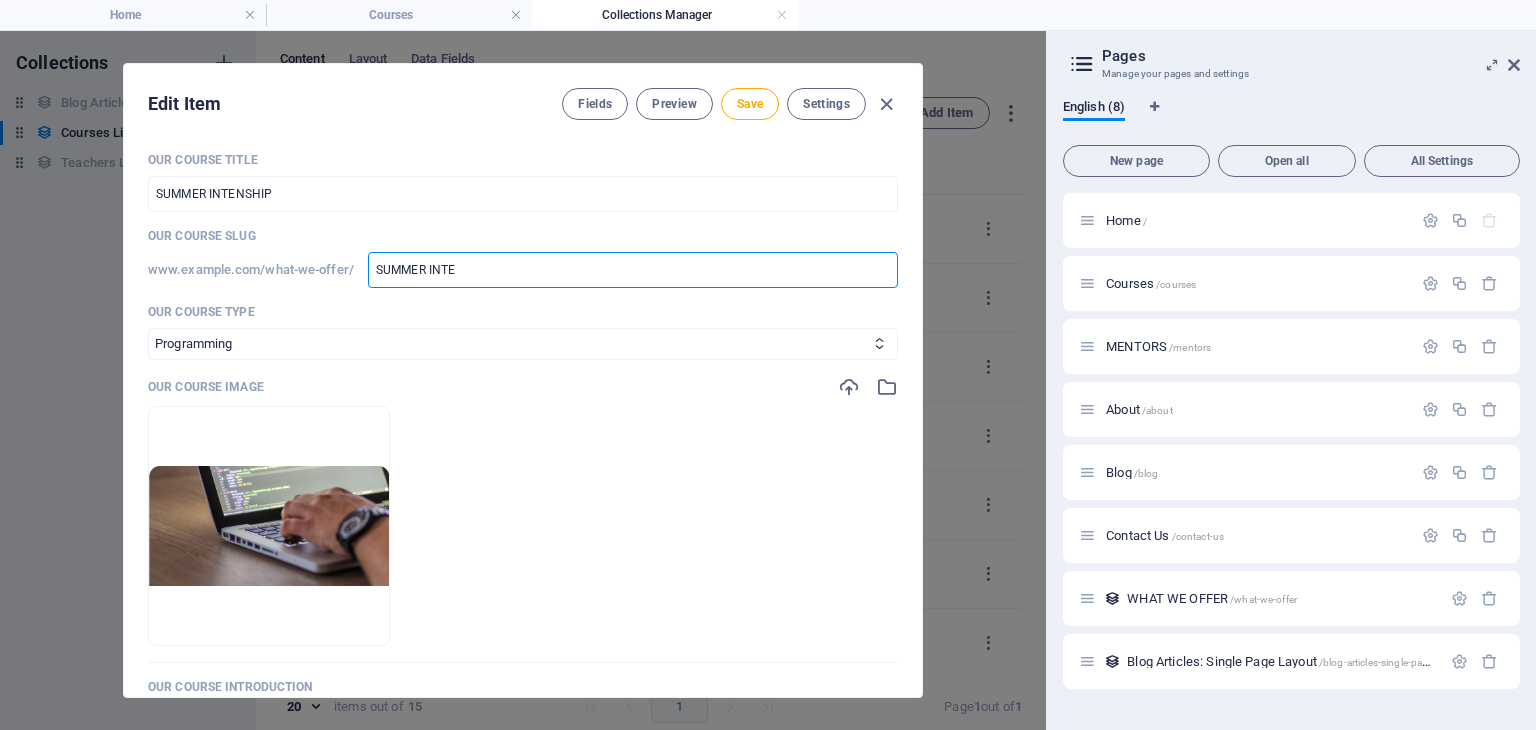 type on "SUMMER INTER" 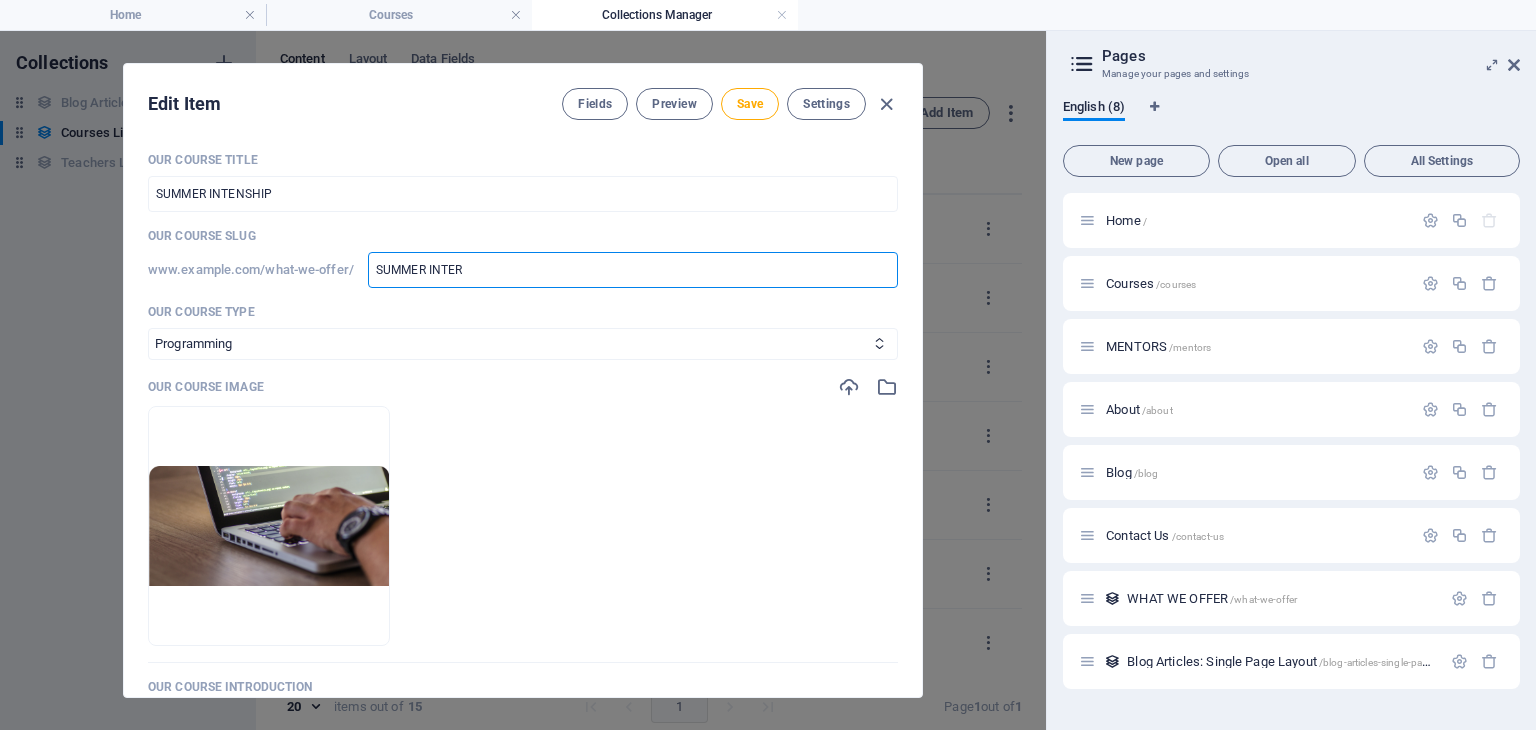 type on "SUMMER INTERN" 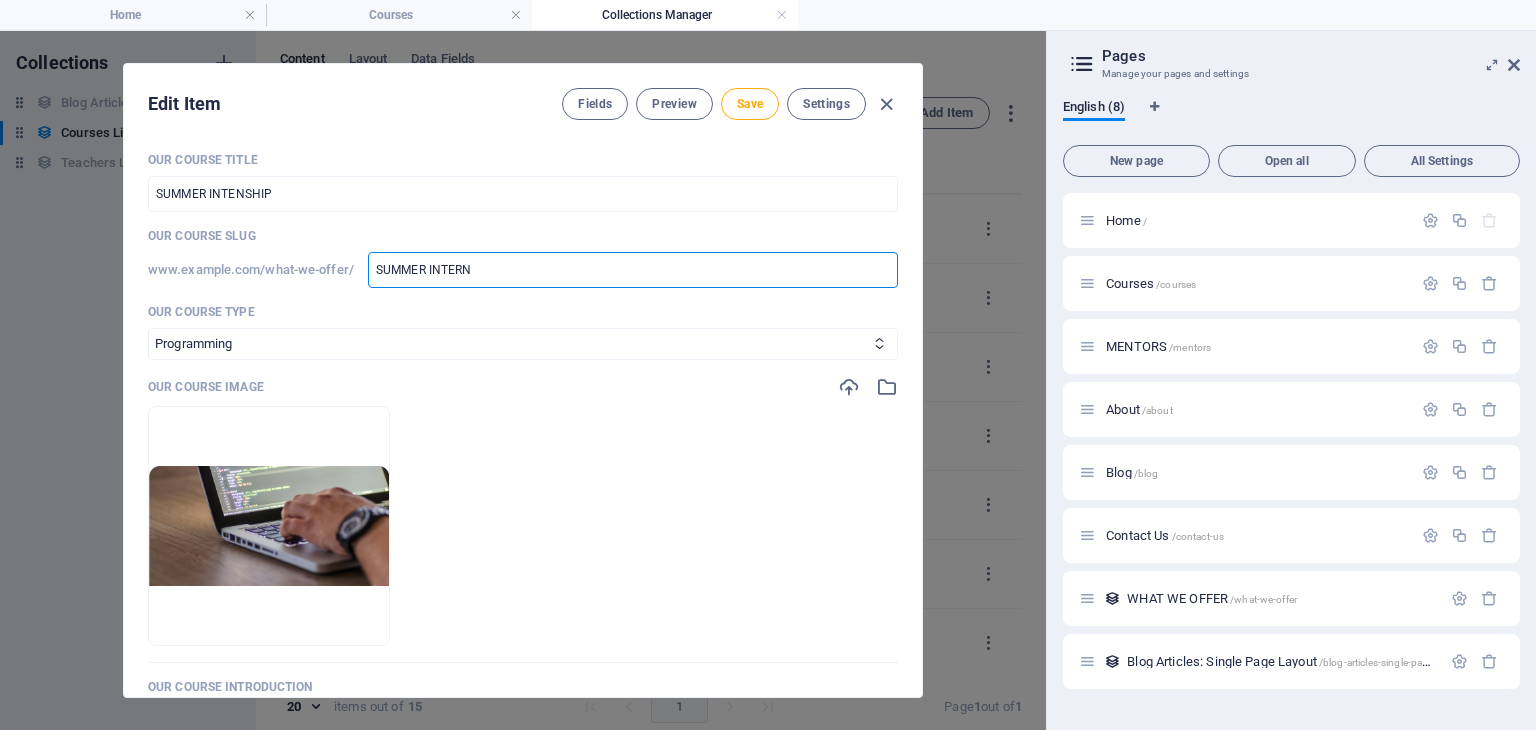 type on "SUMMER INTERNS" 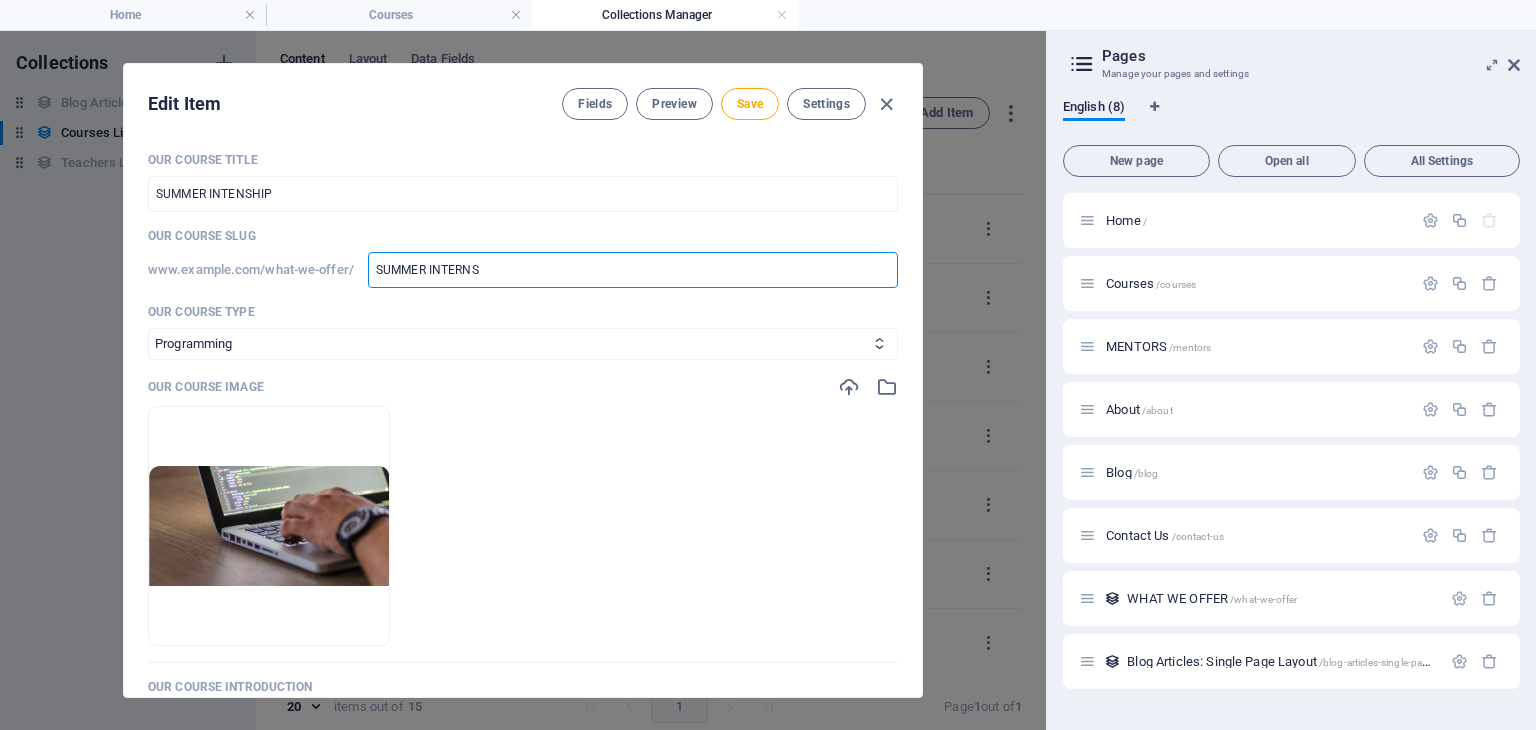 type on "SUMMER INTERNSH" 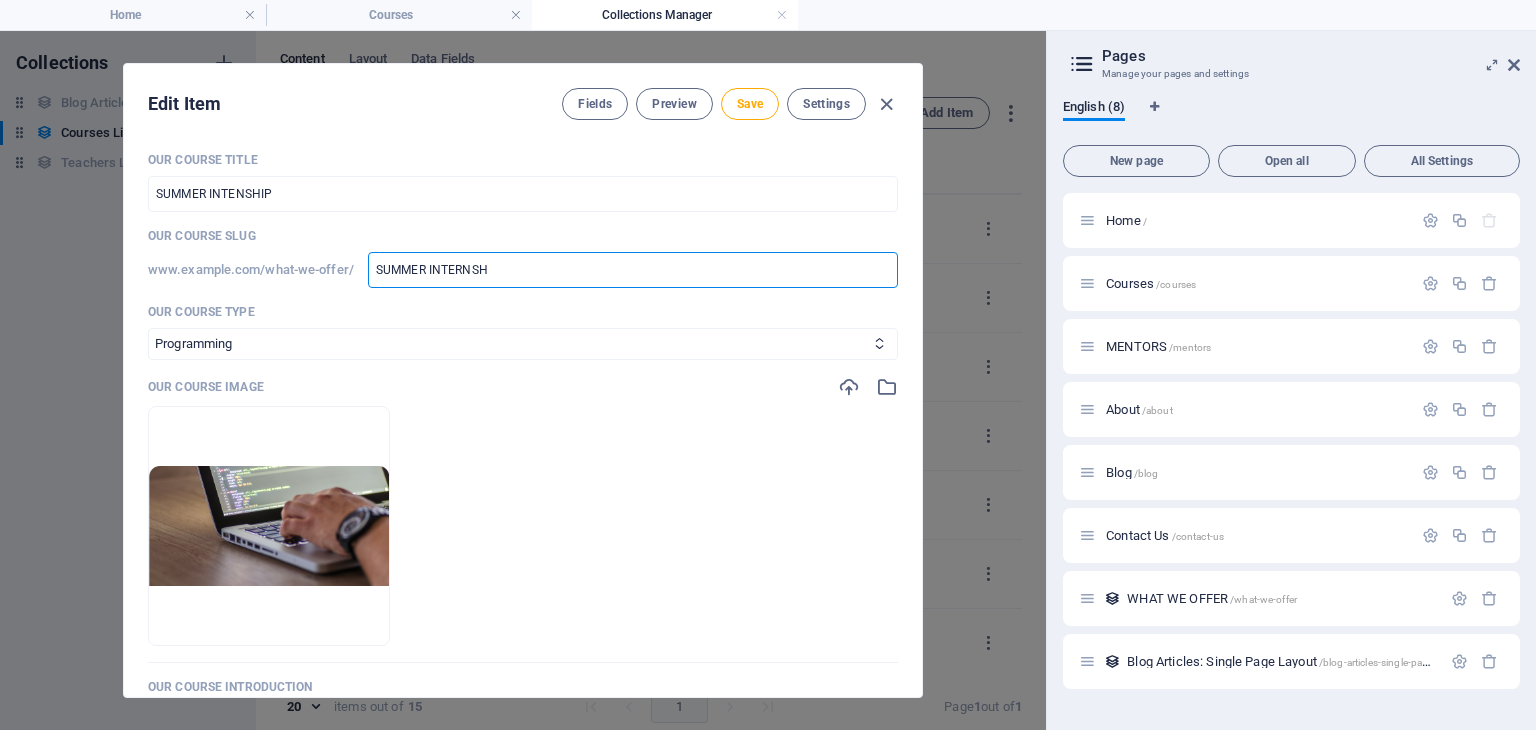 type on "SUMMER INTERNSH" 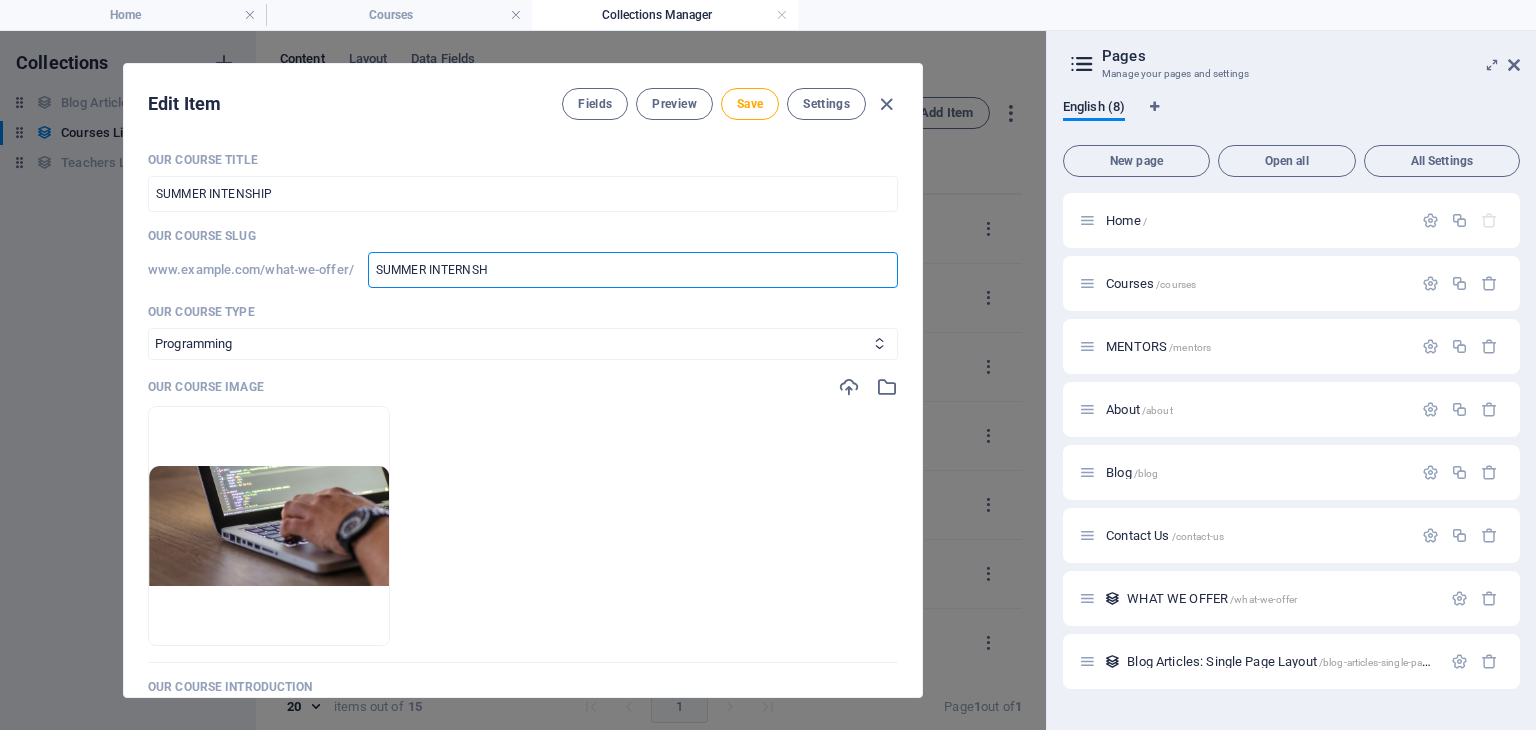 type on "SUMMER INTERNSHI" 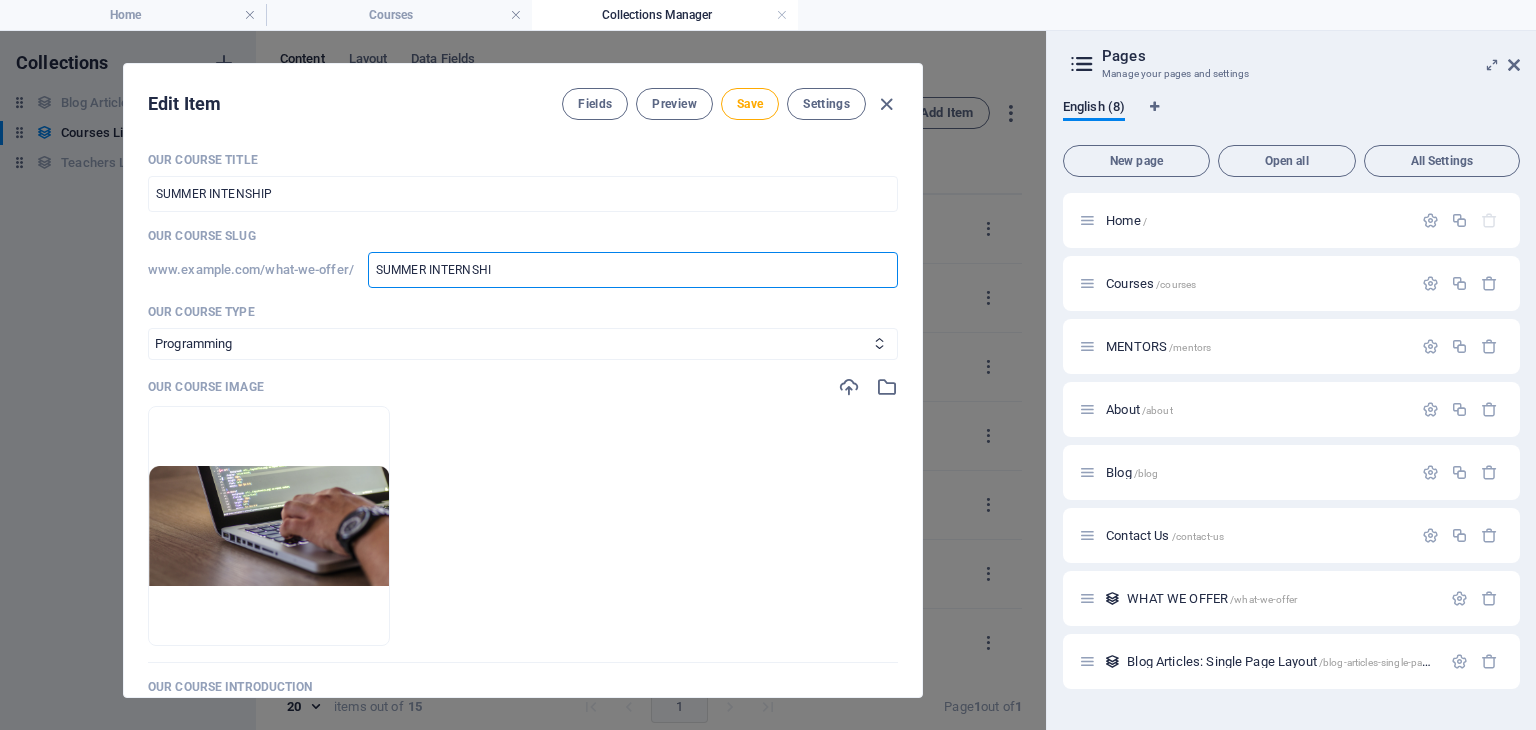 type on "SUMMER INTERNSHI" 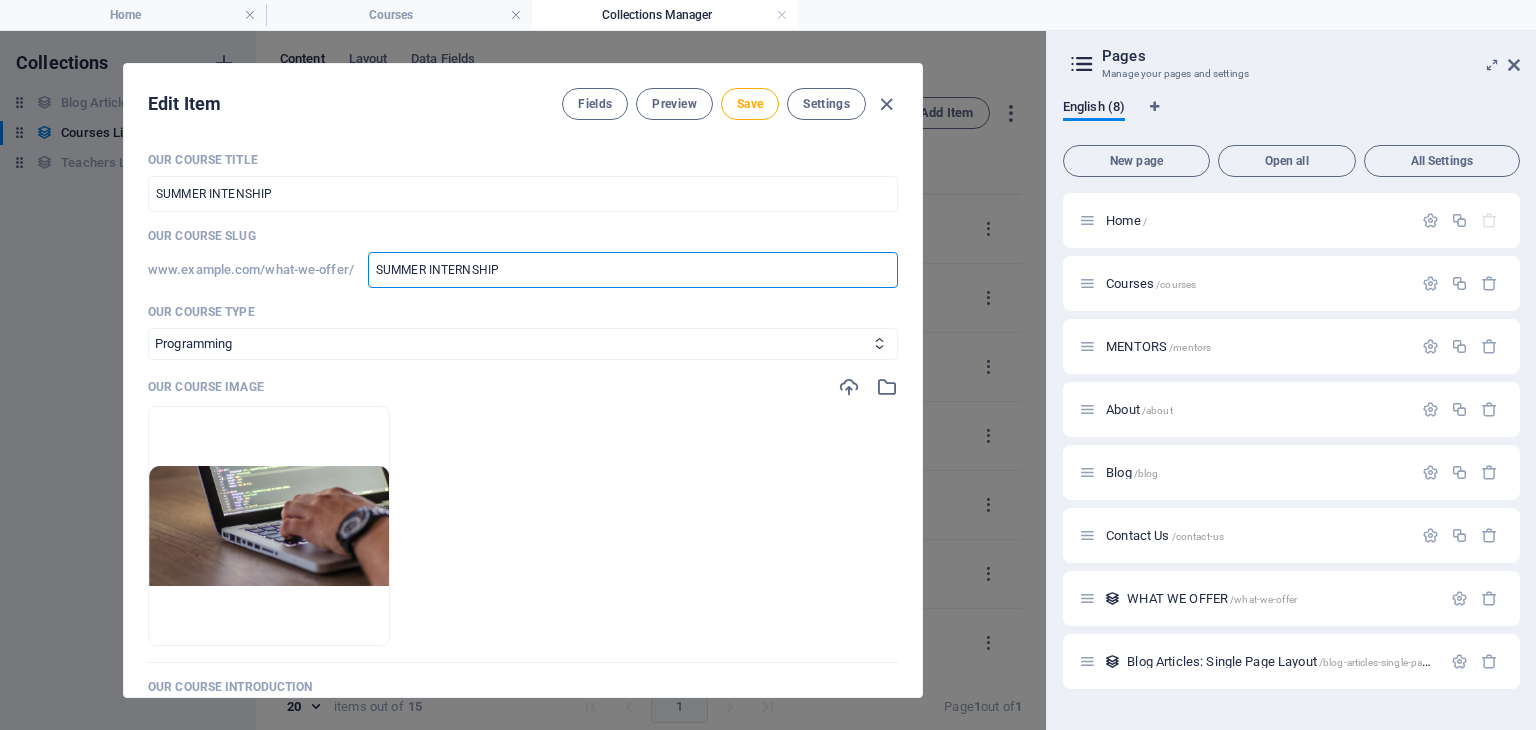 type on "SUMMER INTERNSHIP" 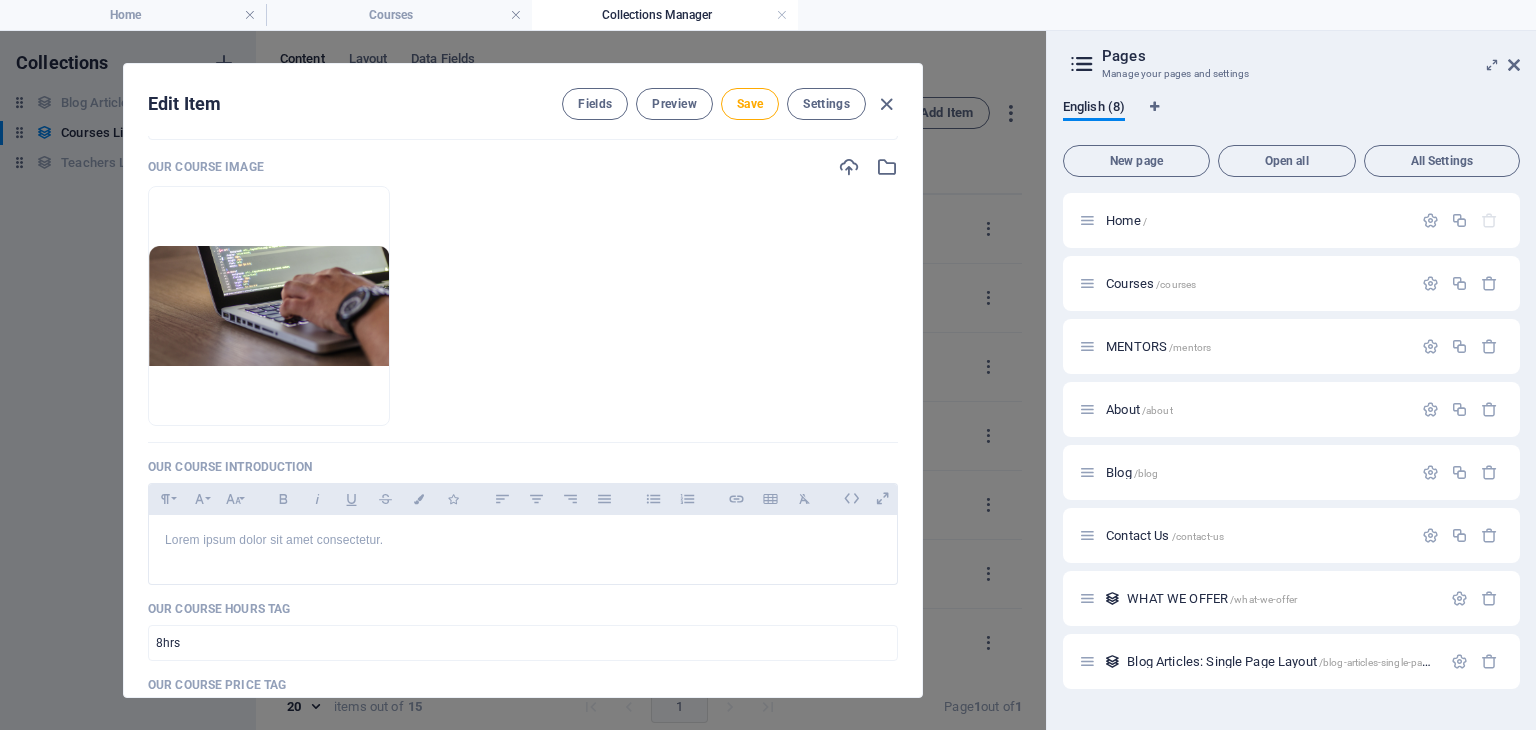 scroll, scrollTop: 304, scrollLeft: 0, axis: vertical 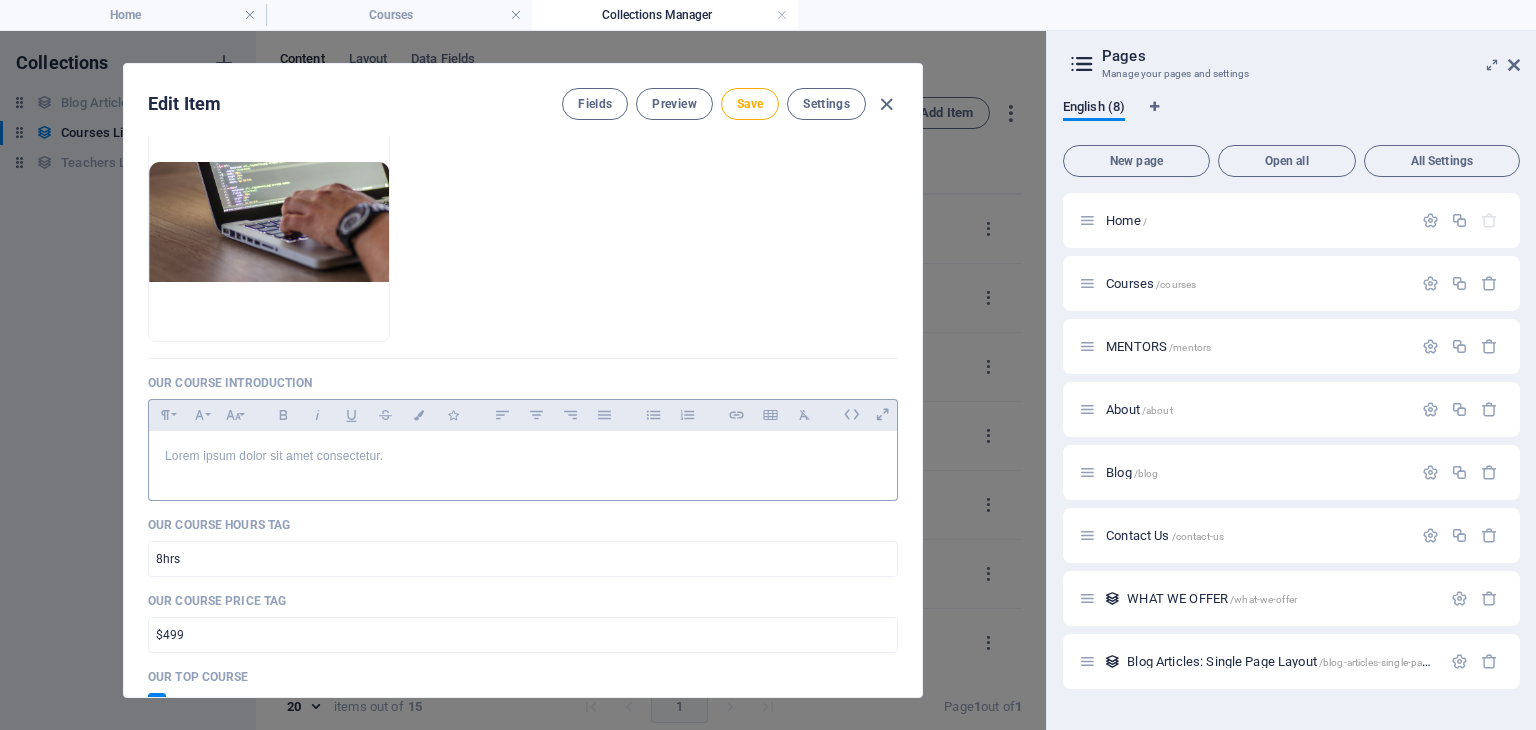 type on "summer-internship" 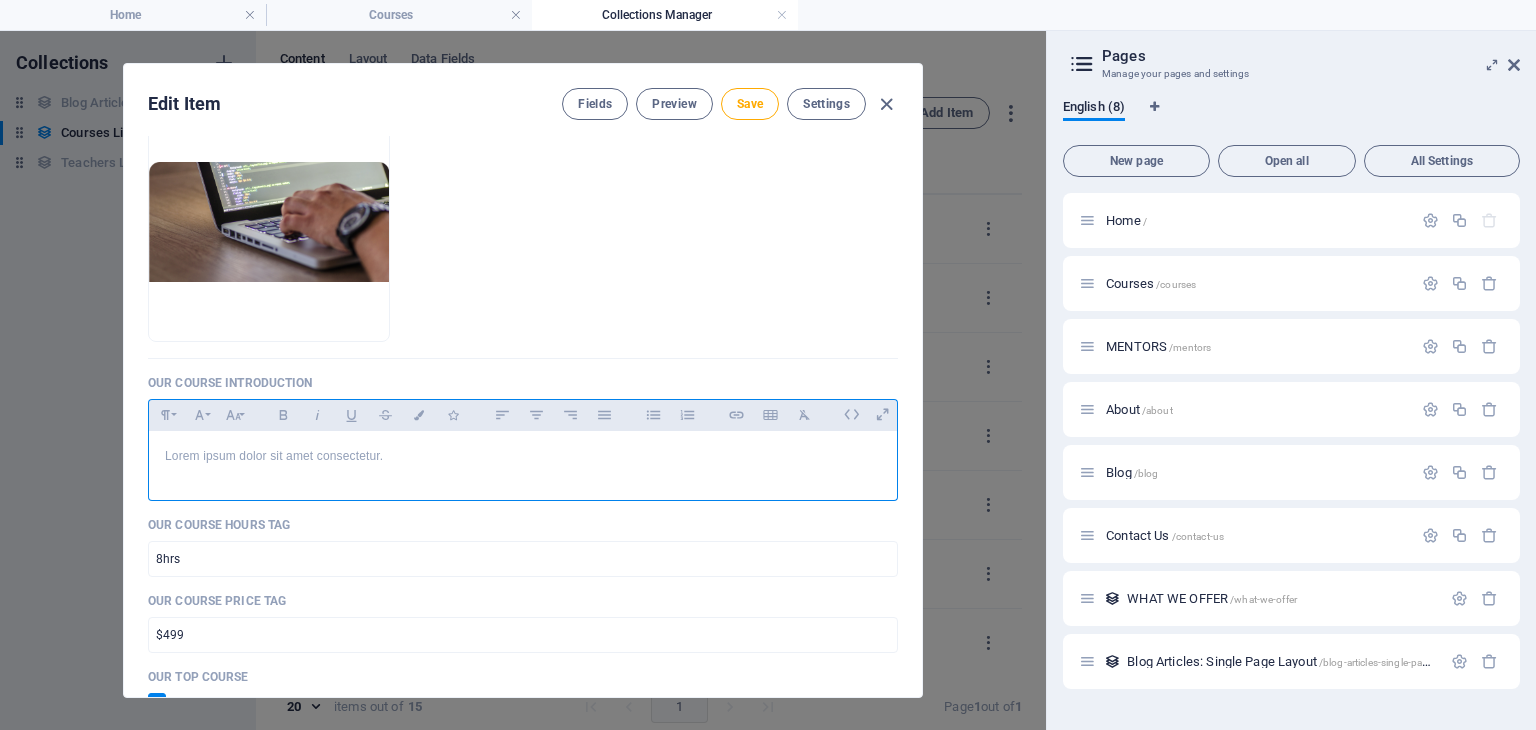 click on "Lorem ipsum dolor sit amet consectetur." at bounding box center [523, 456] 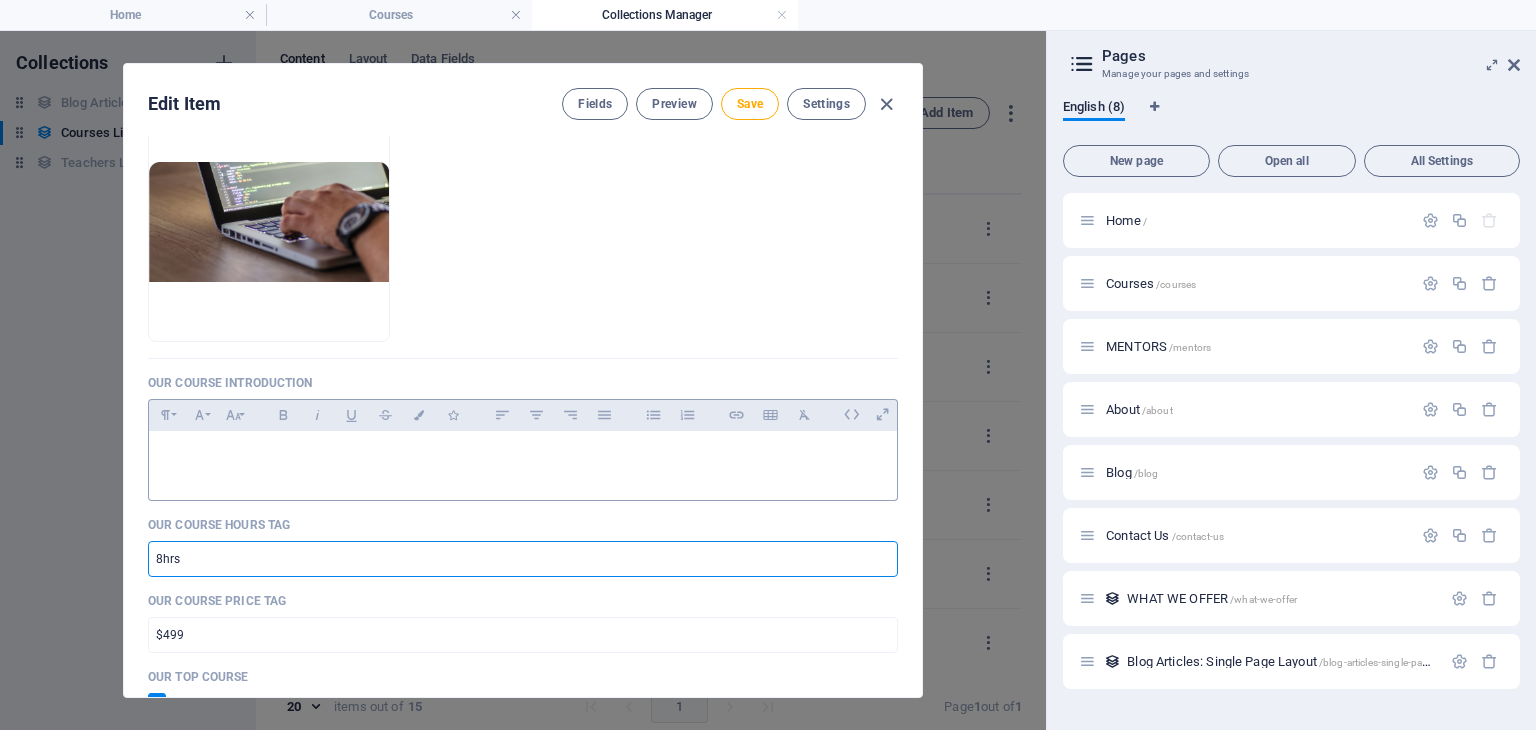 click on "8hrs" at bounding box center (523, 559) 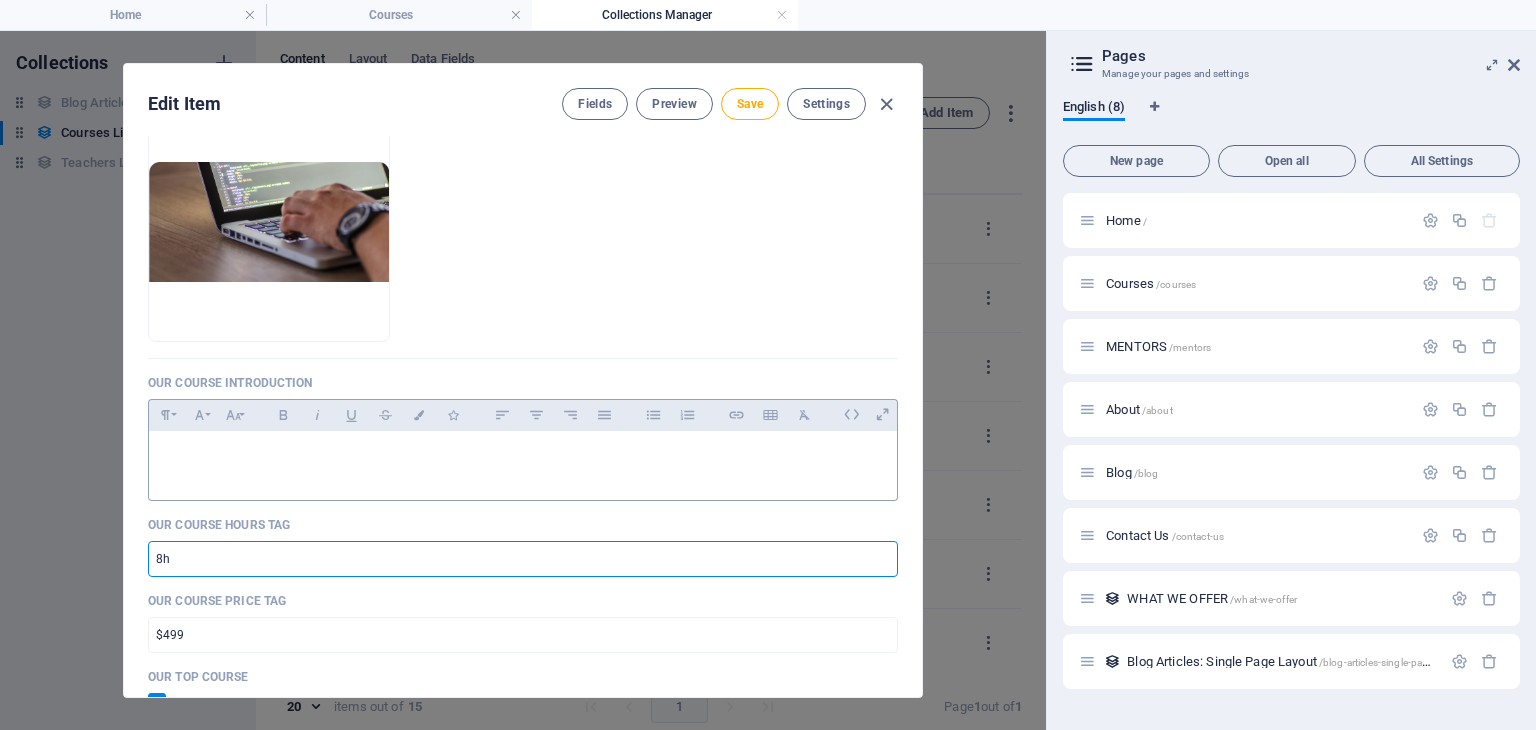 type on "8" 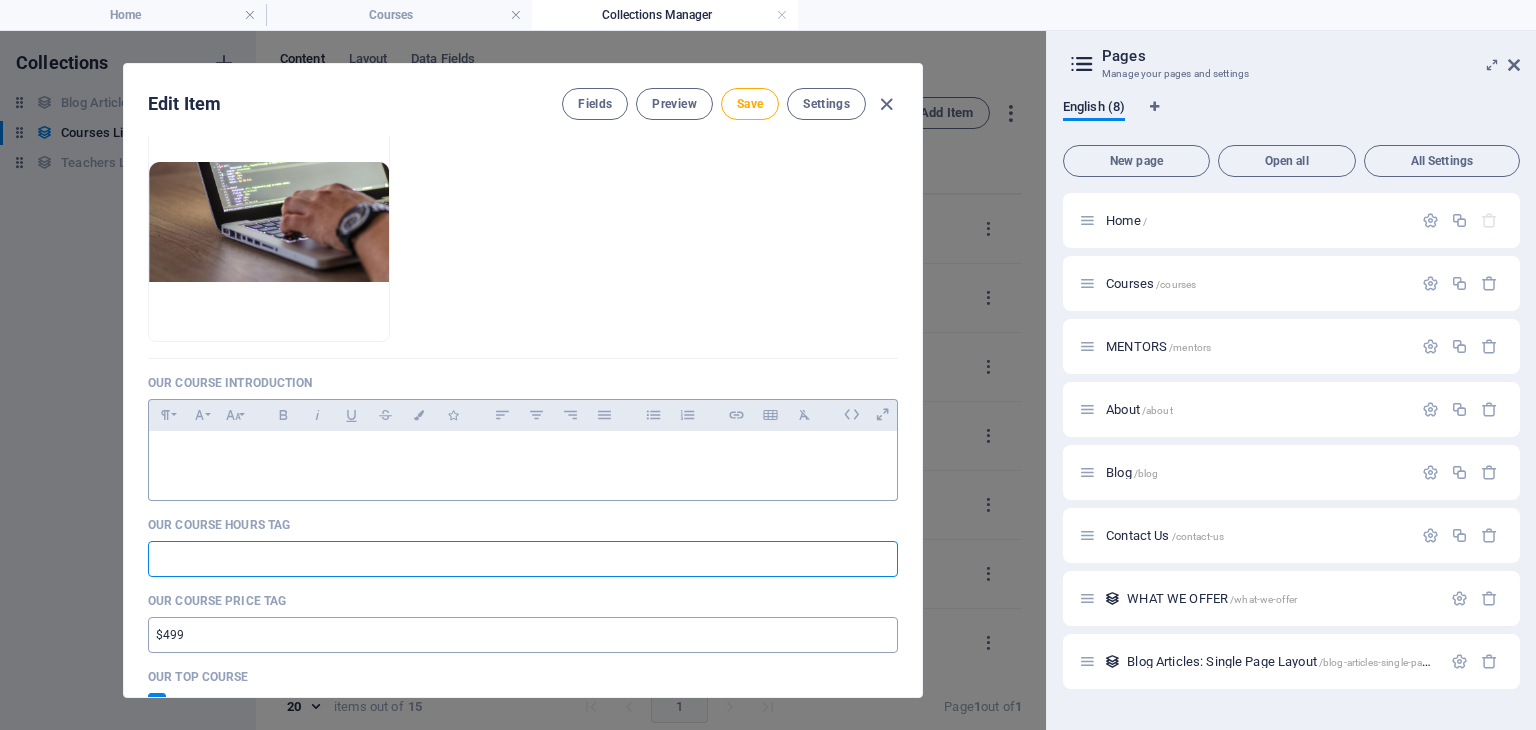 type 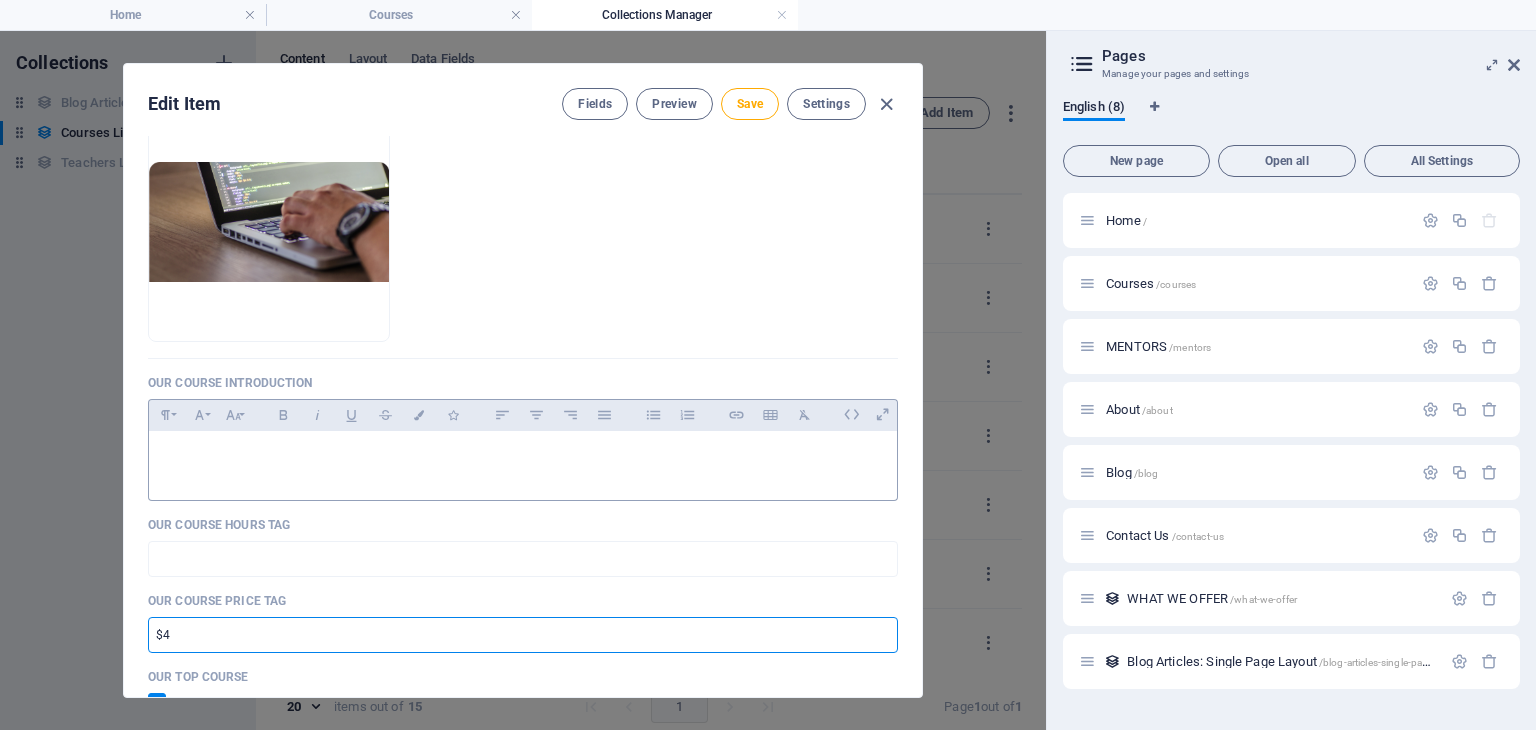 type on "$" 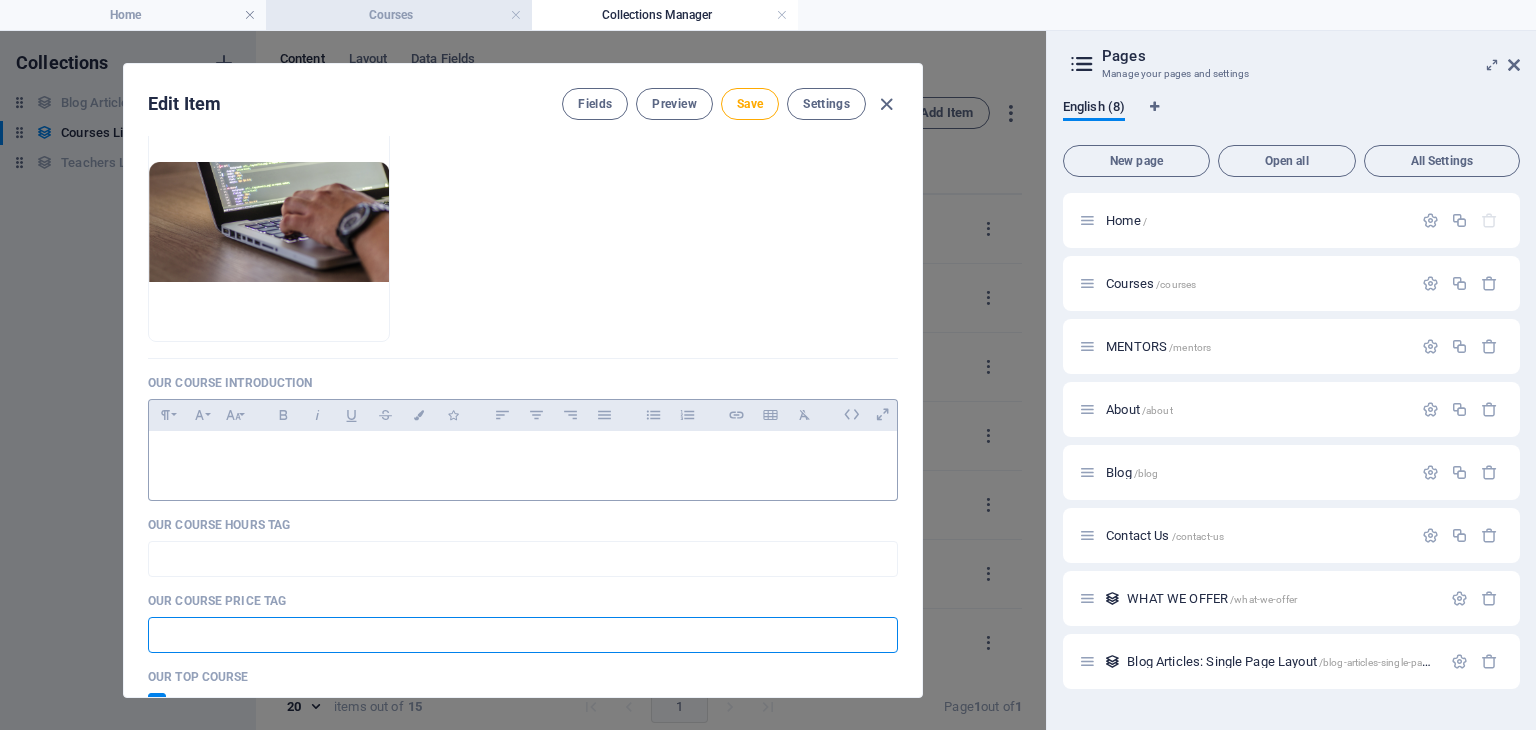 type 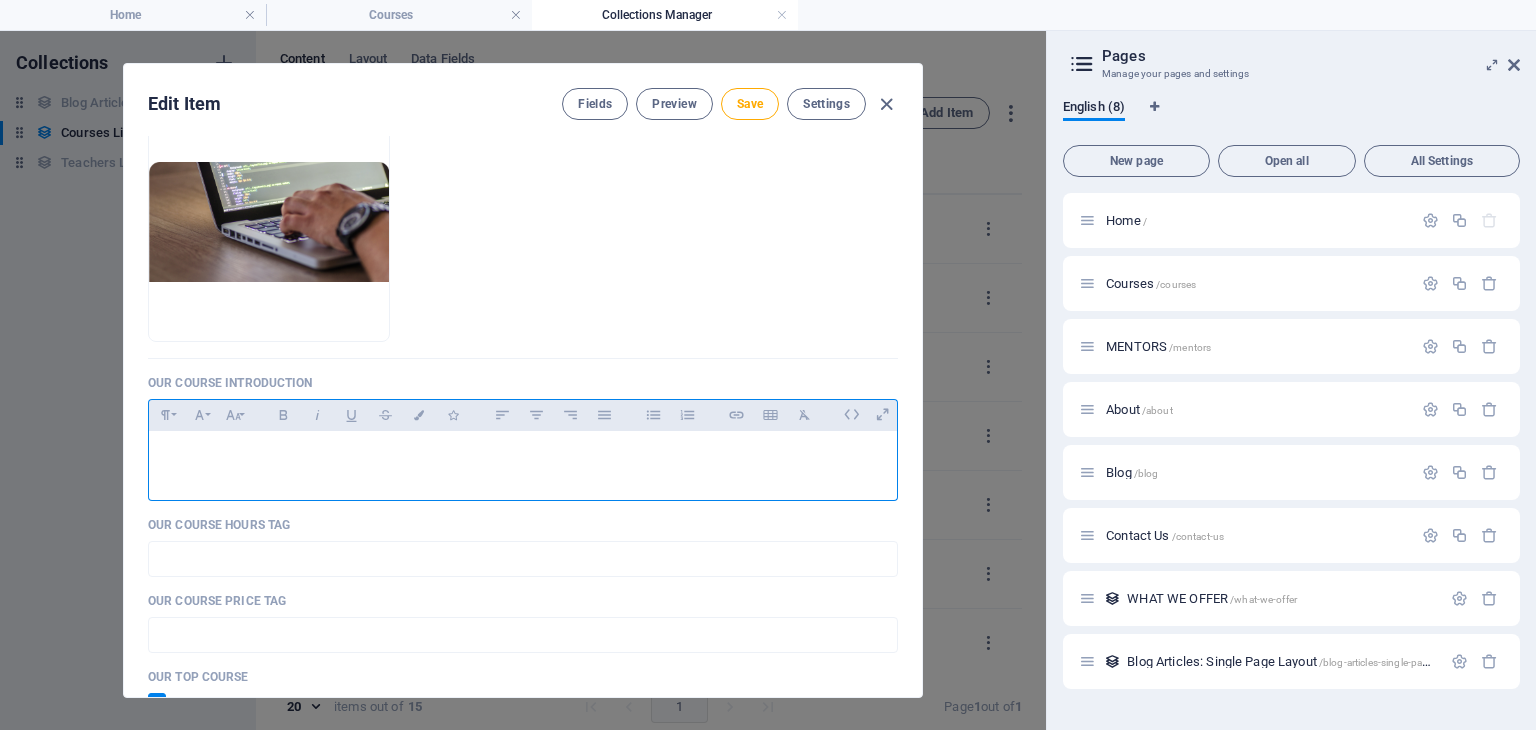 click at bounding box center [523, 456] 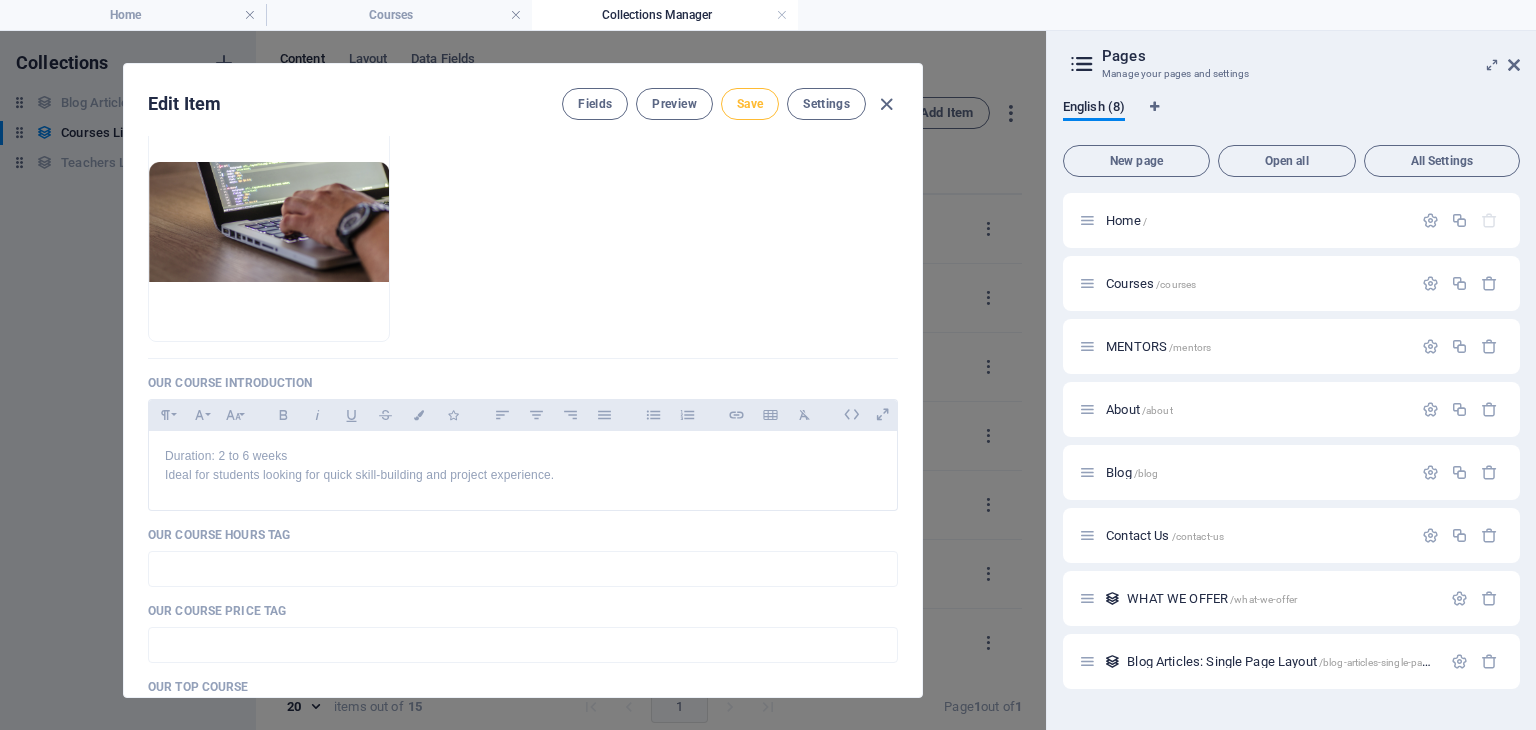click on "Save" at bounding box center [750, 104] 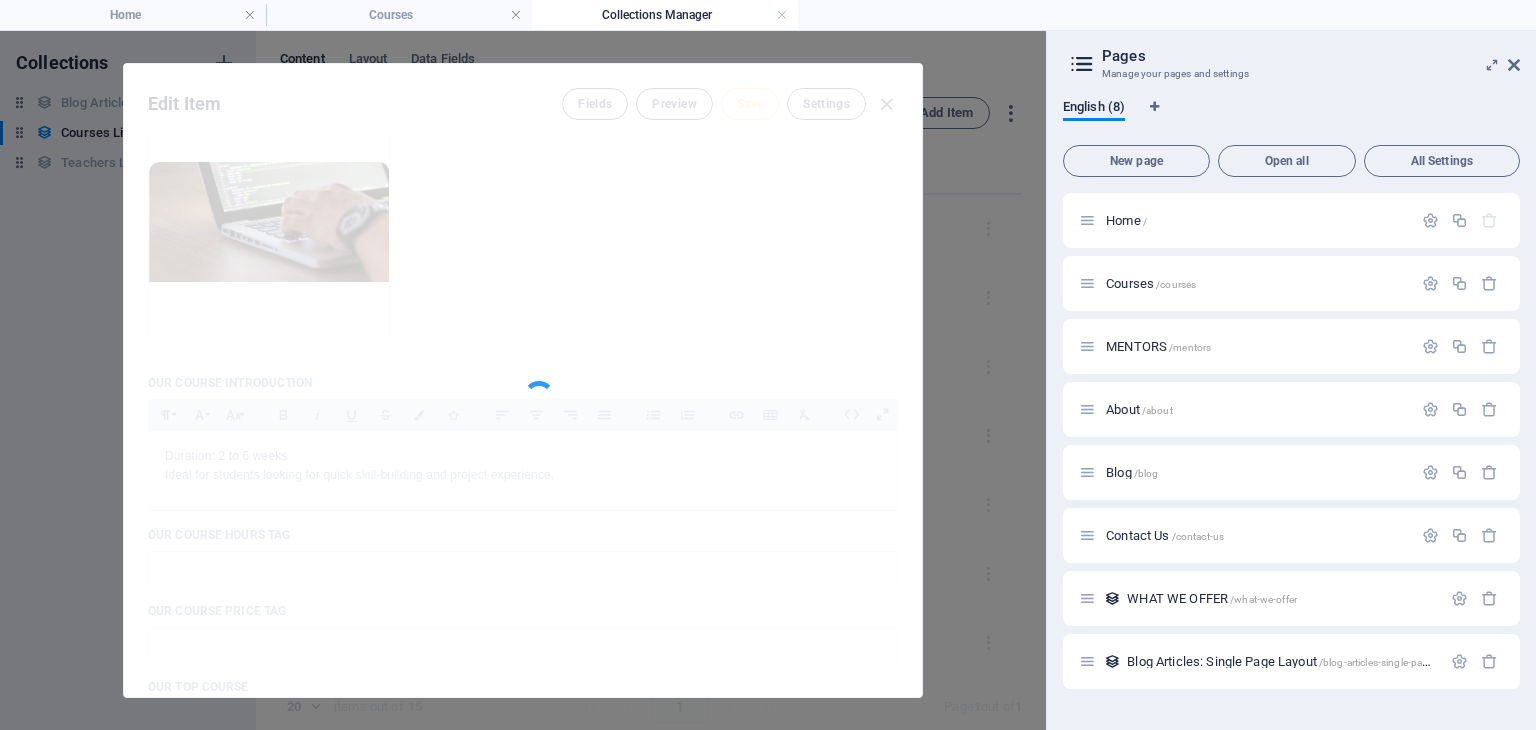 type on "summer-internship" 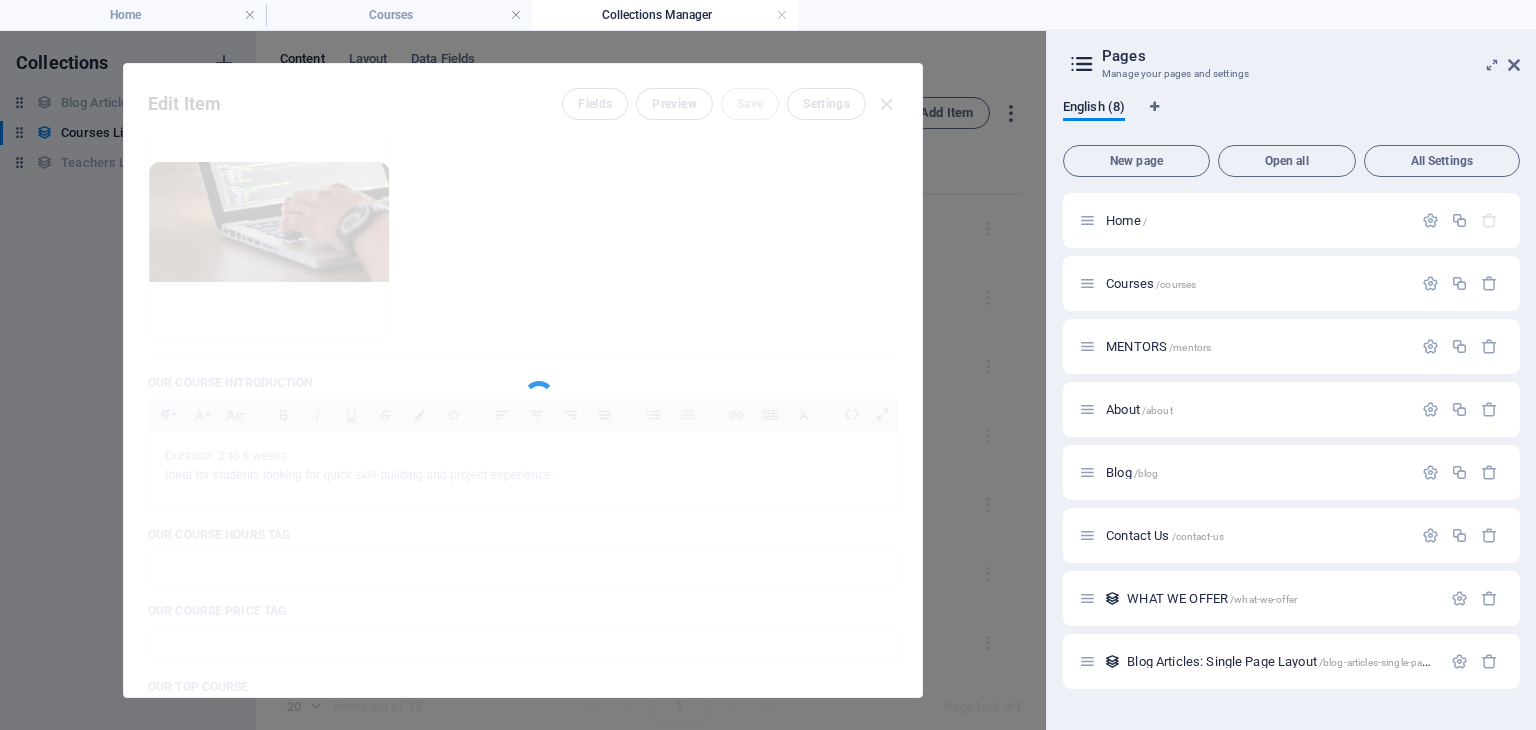 type on "SUMMER INTENSHIP" 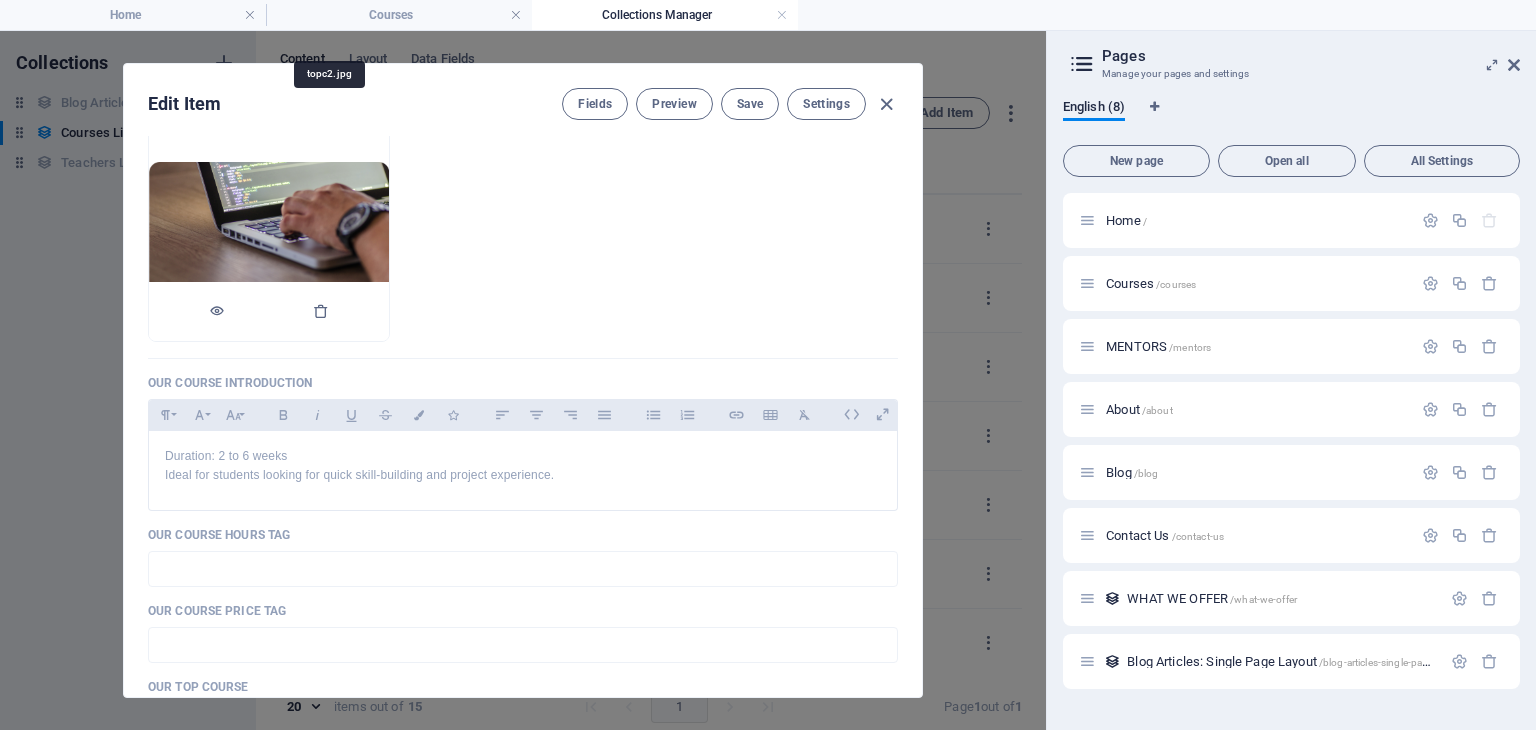 click at bounding box center (269, 222) 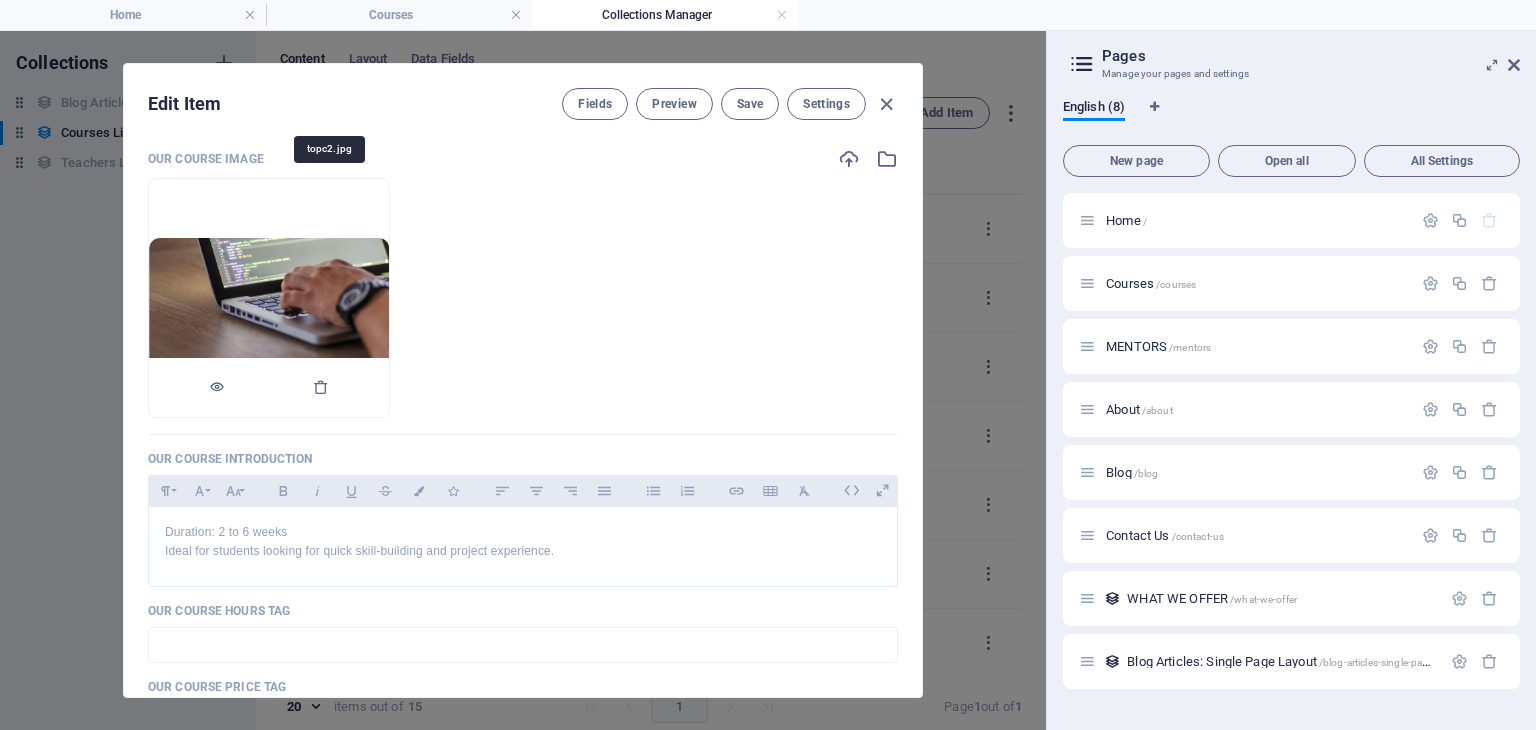 scroll, scrollTop: 228, scrollLeft: 0, axis: vertical 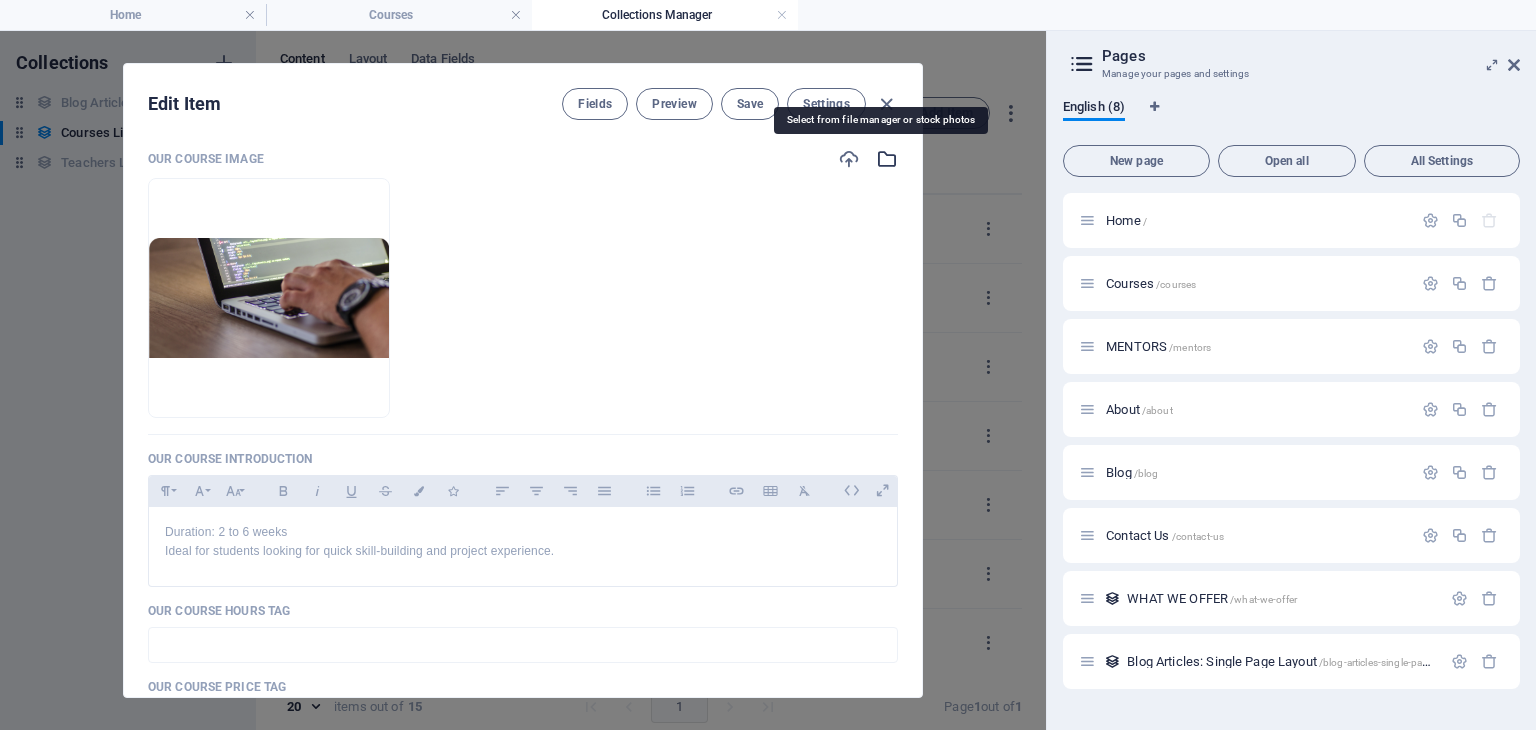 click at bounding box center [887, 159] 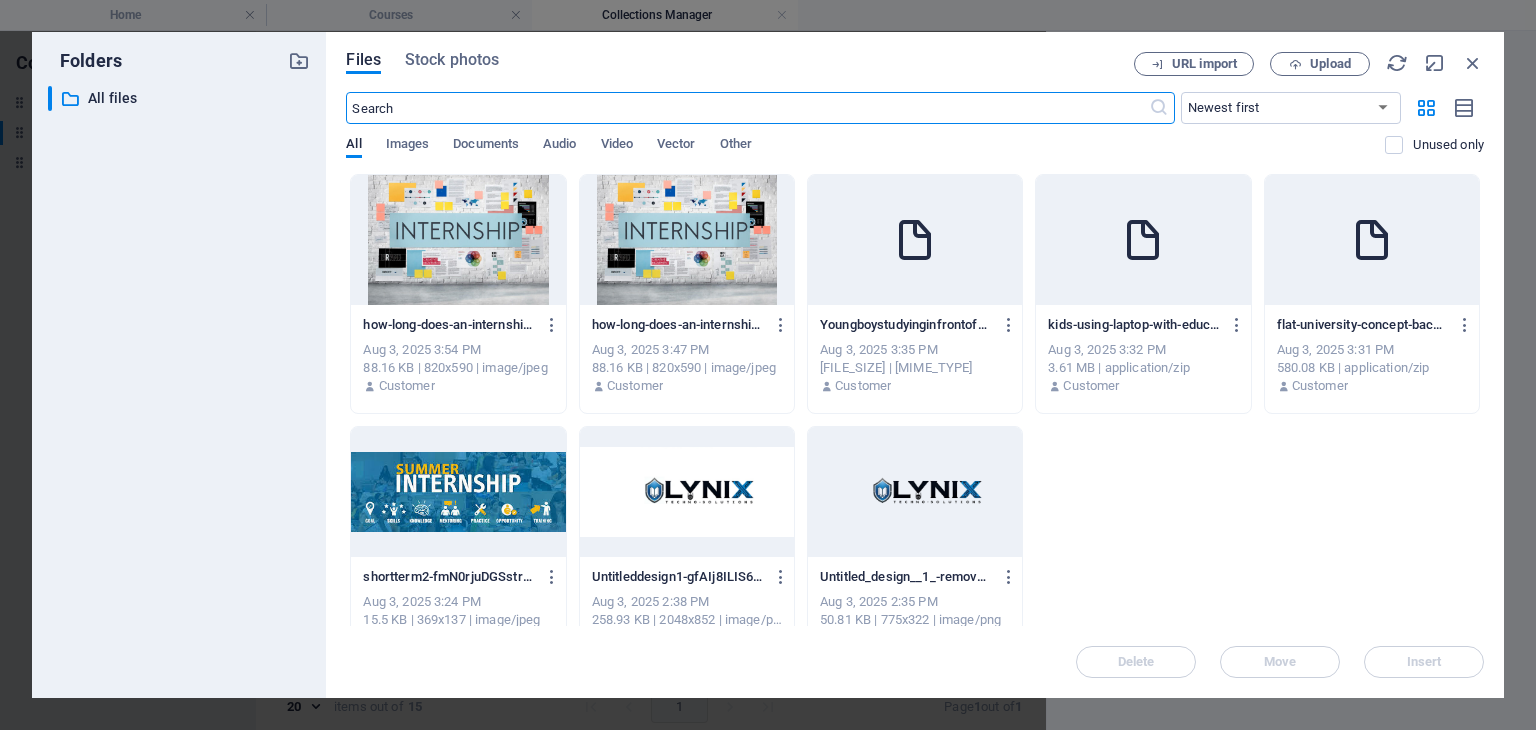 click at bounding box center [458, 492] 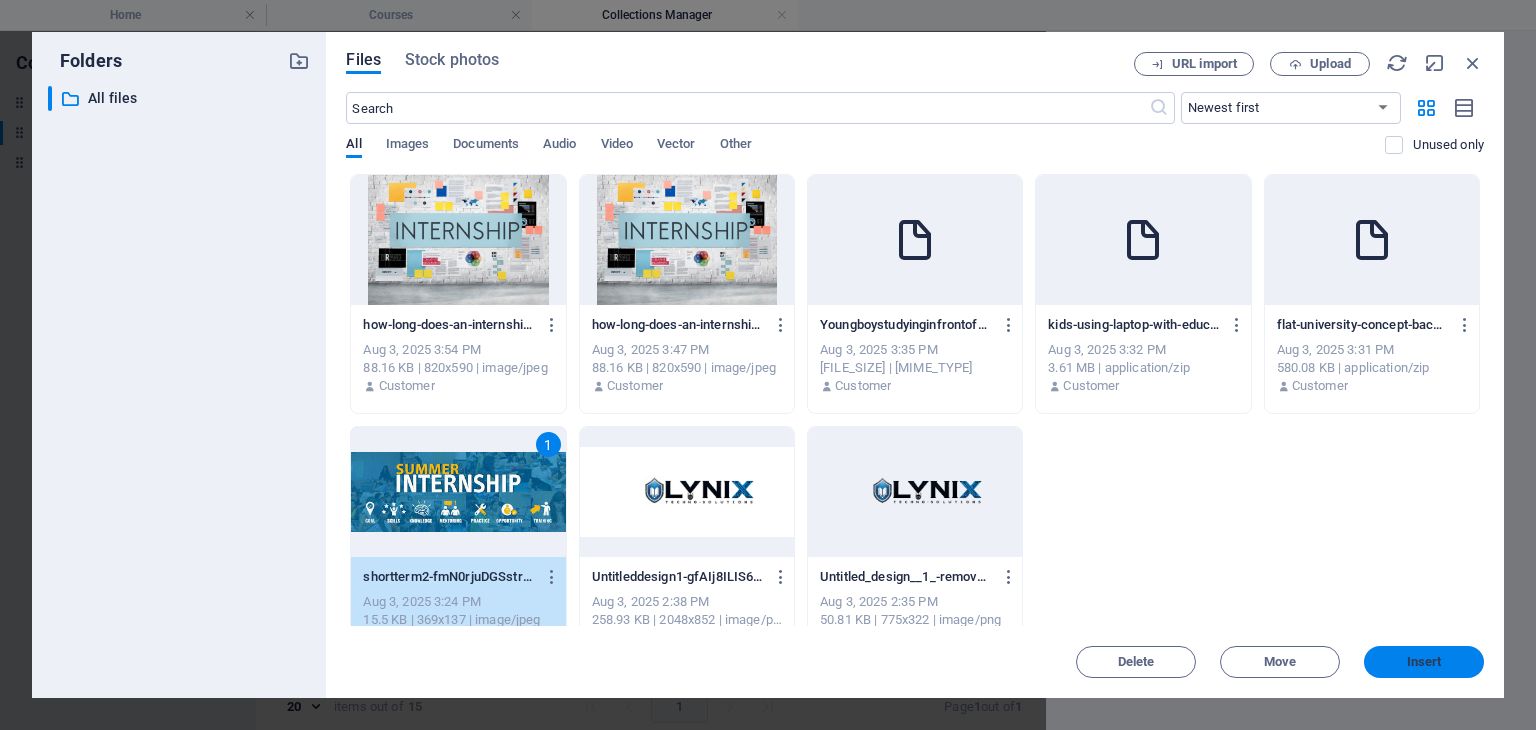 click on "Insert" at bounding box center (1424, 662) 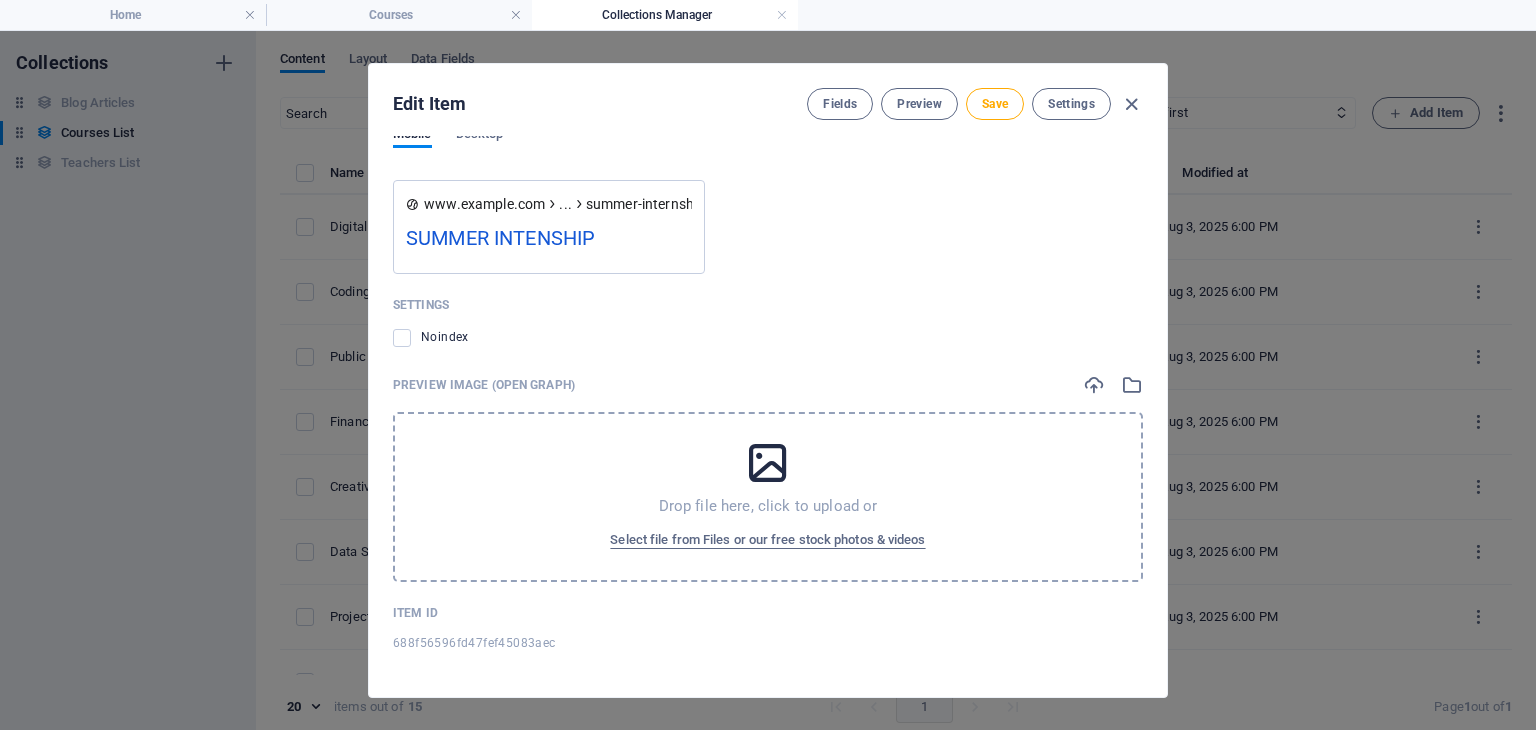 scroll, scrollTop: 1790, scrollLeft: 0, axis: vertical 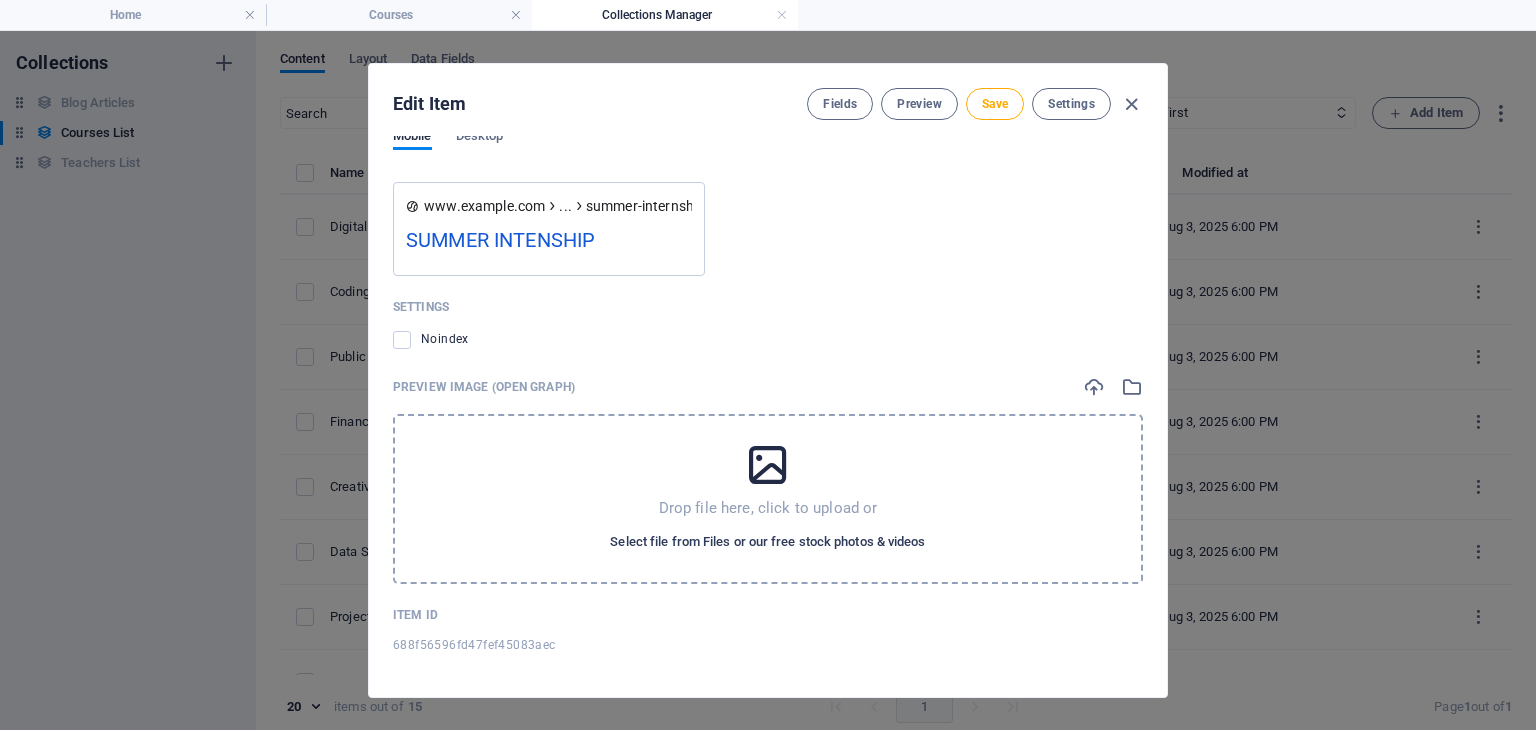 click on "Select file from Files or our free stock photos & videos" at bounding box center [767, 542] 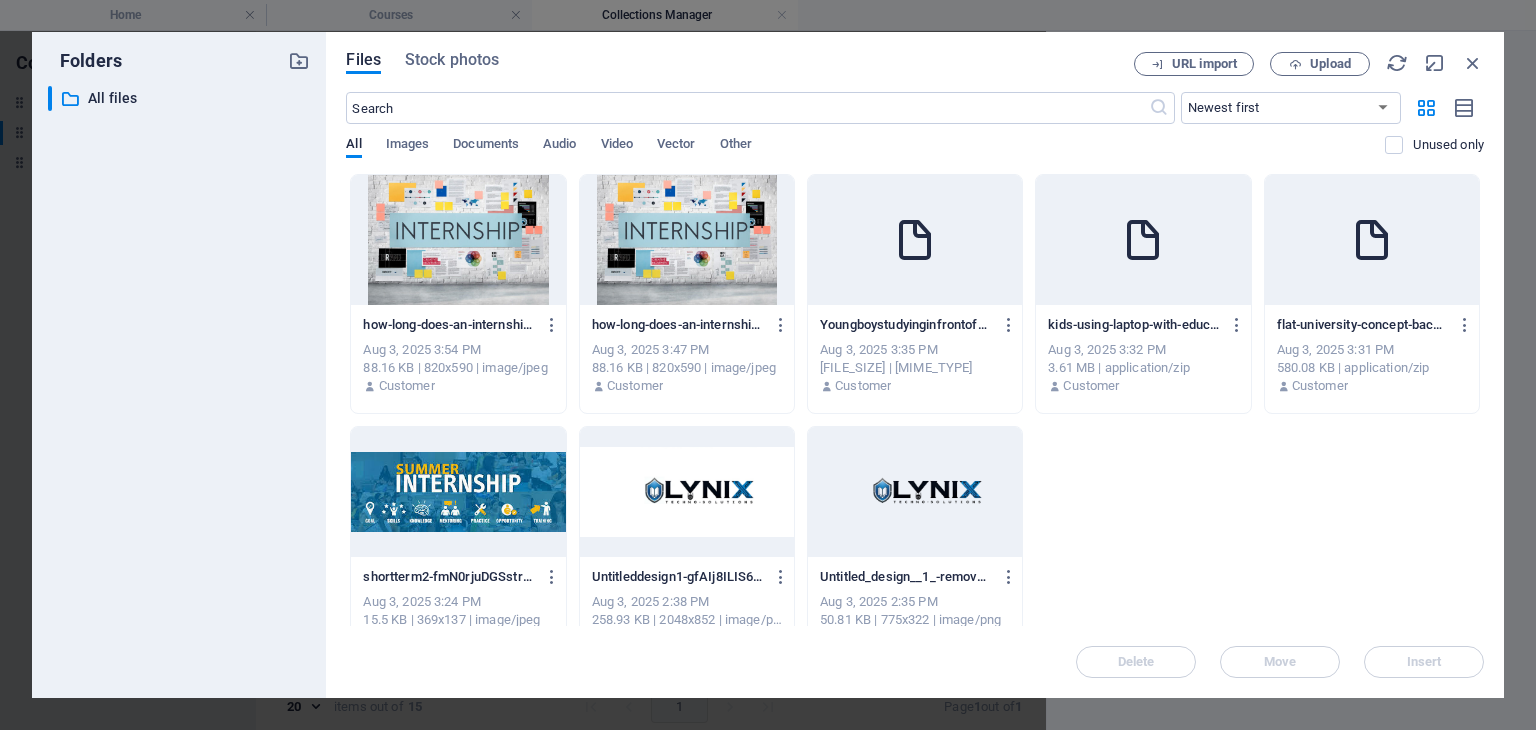 click at bounding box center [458, 492] 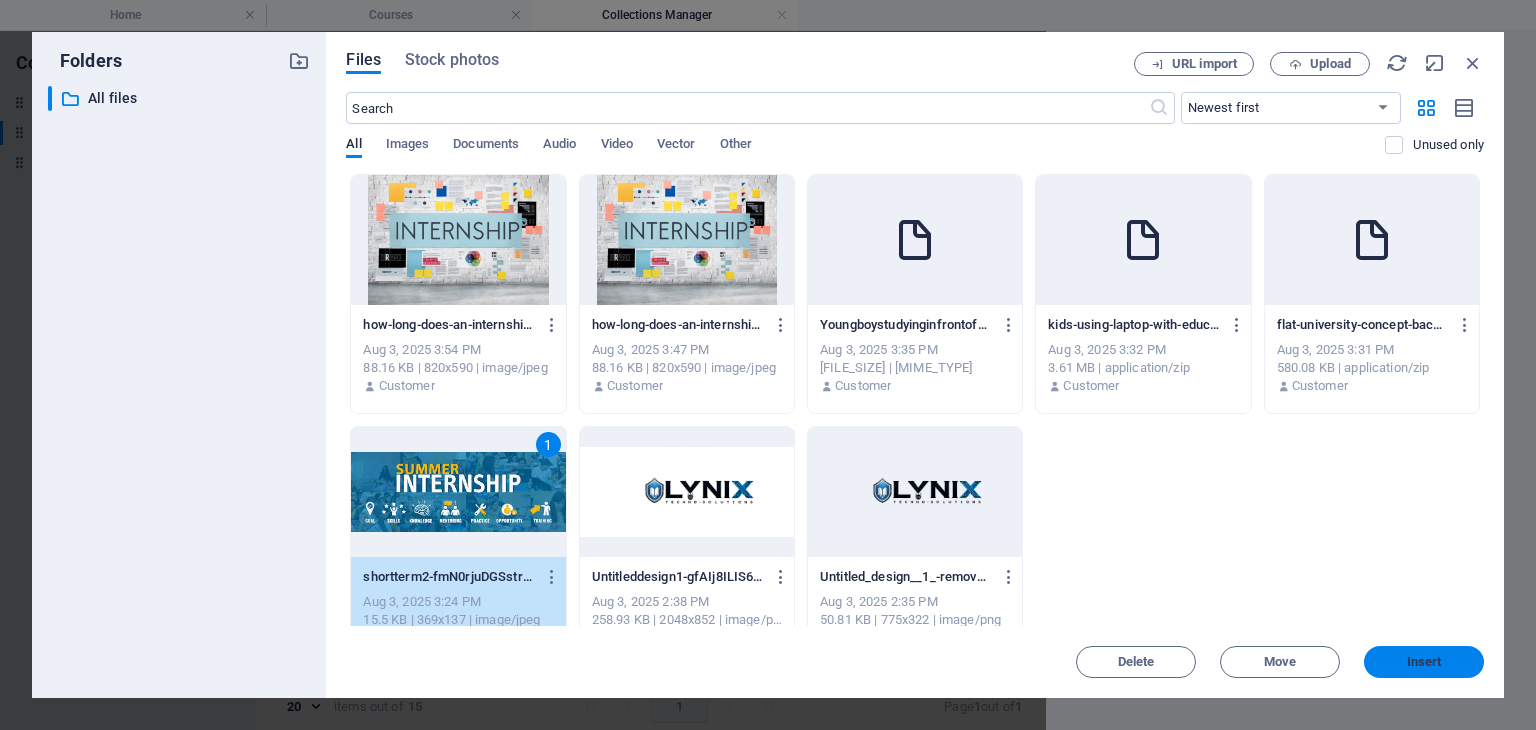 click on "Insert" at bounding box center [1424, 662] 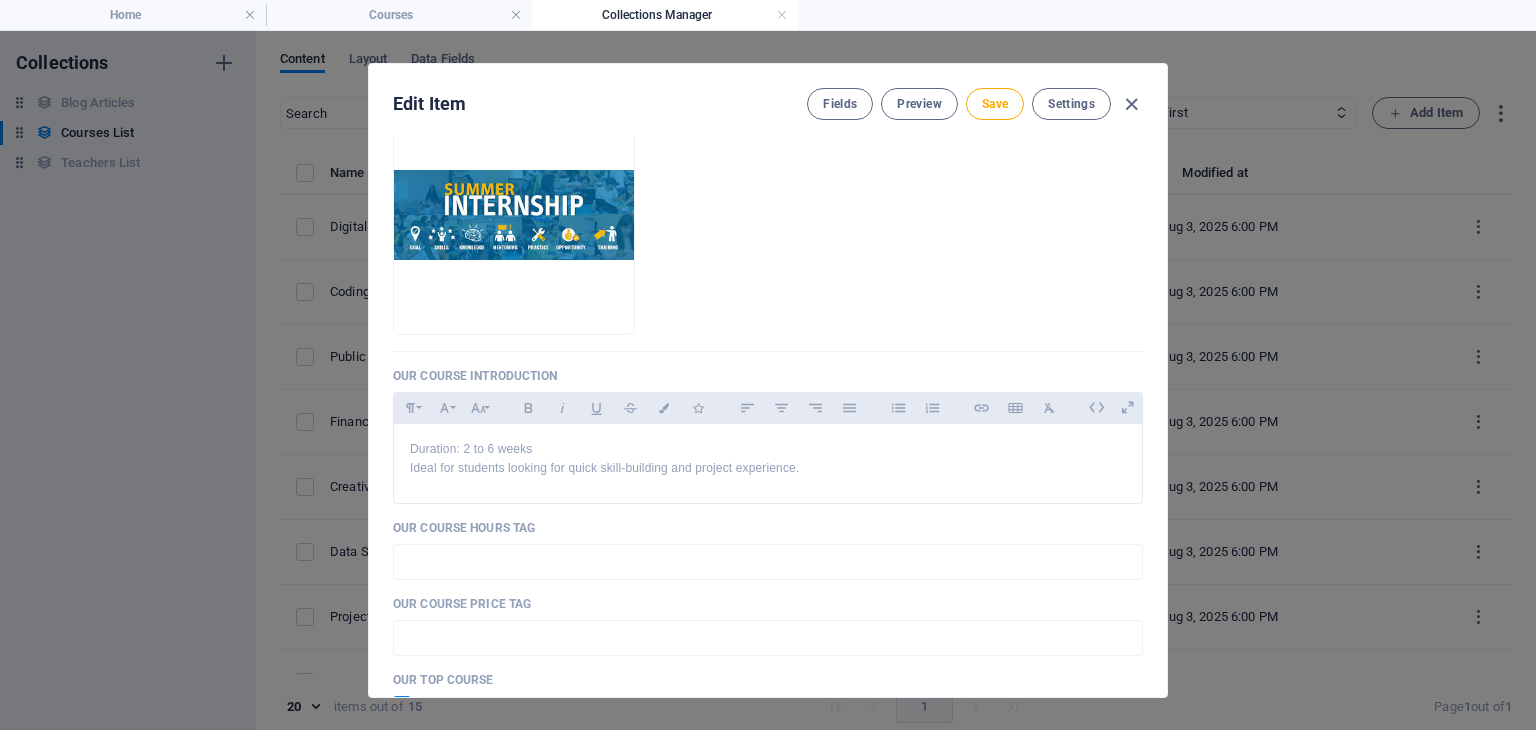 scroll, scrollTop: 0, scrollLeft: 0, axis: both 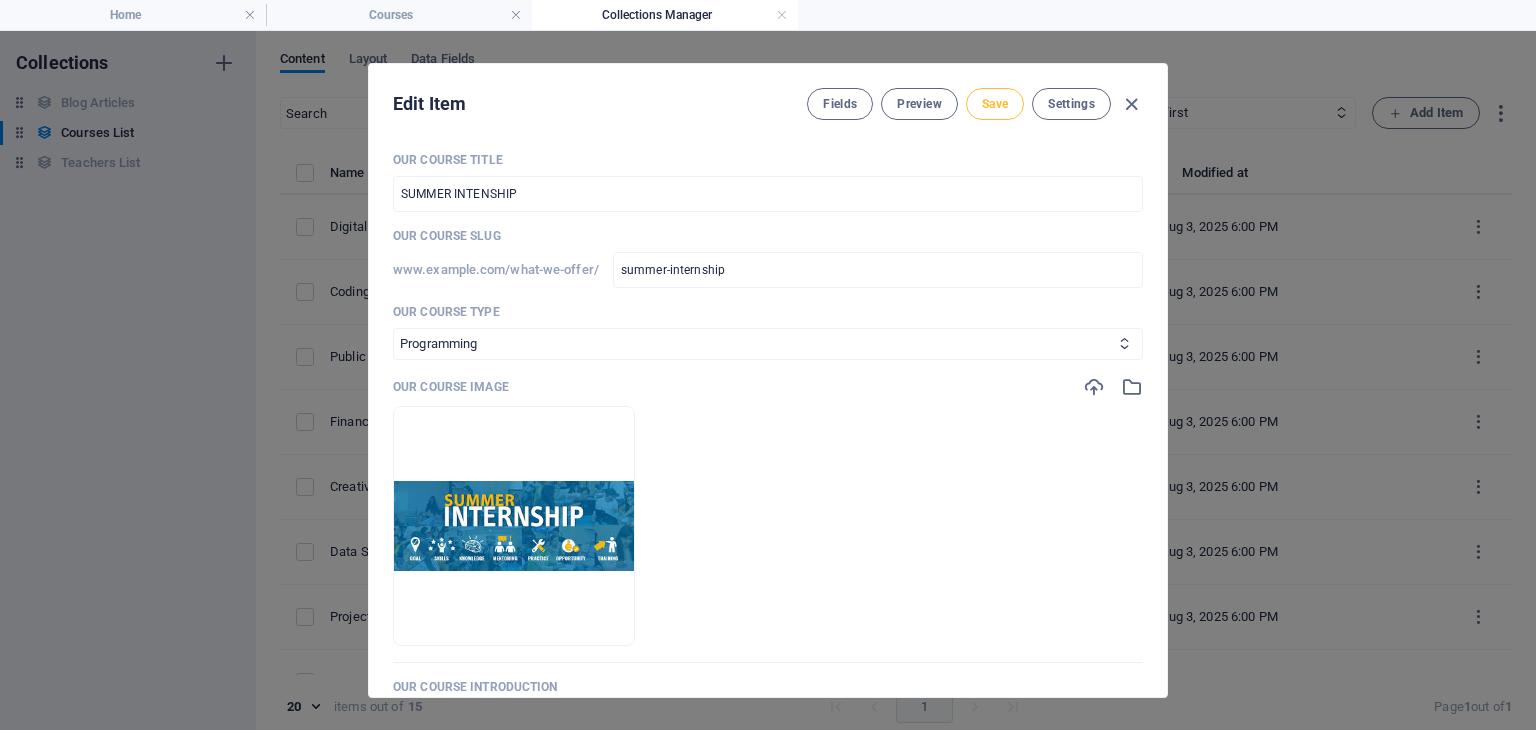 click on "Save" at bounding box center (995, 104) 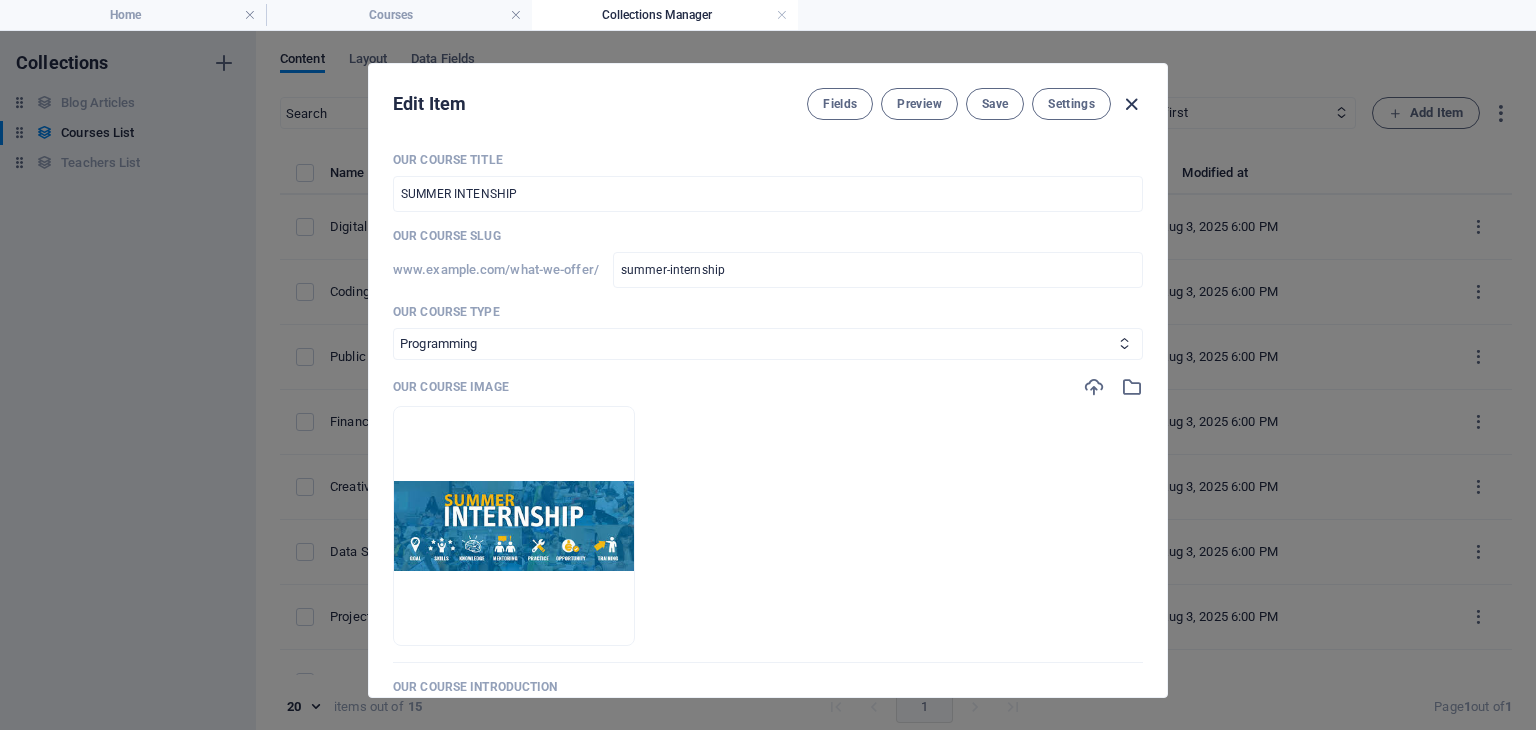 click at bounding box center [1131, 104] 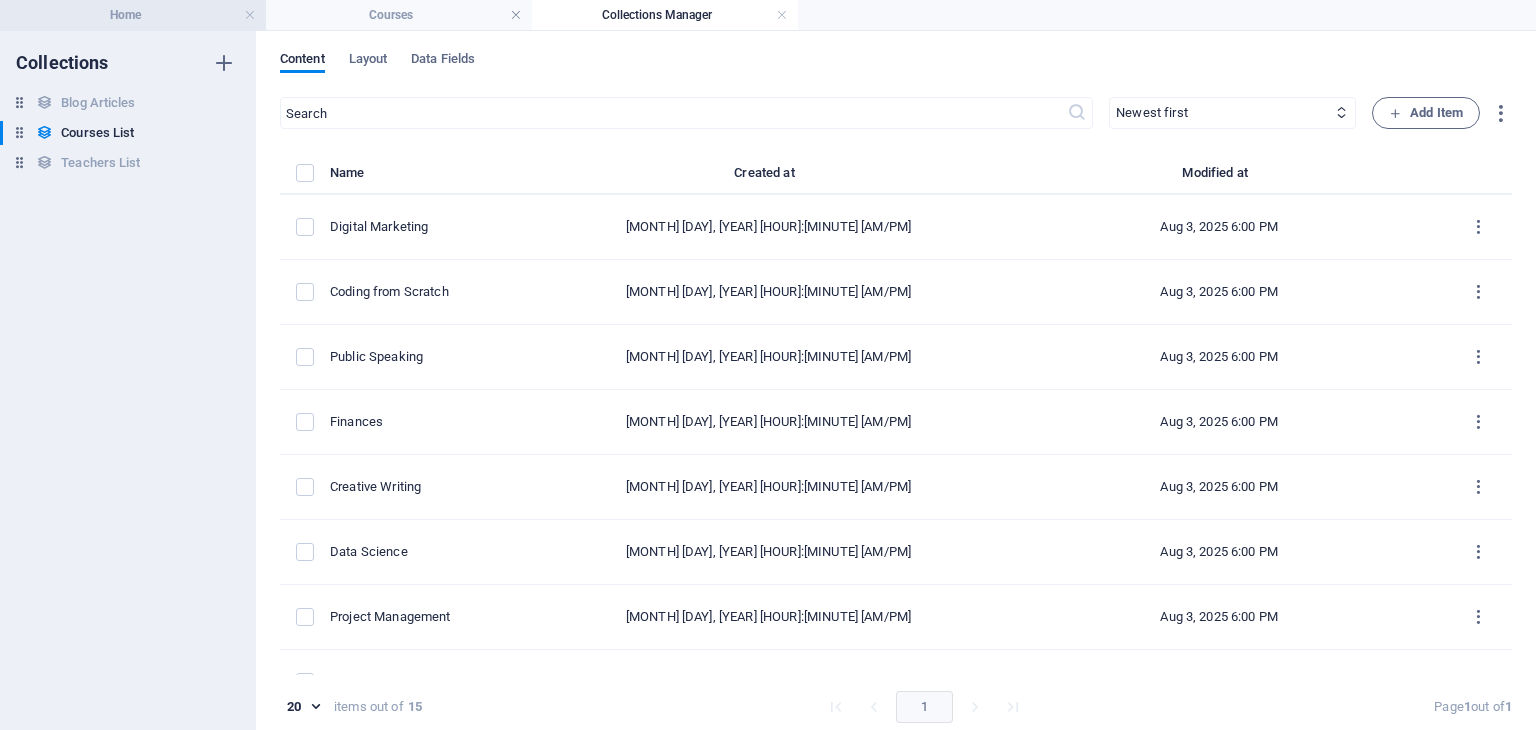 click on "Home" at bounding box center (133, 15) 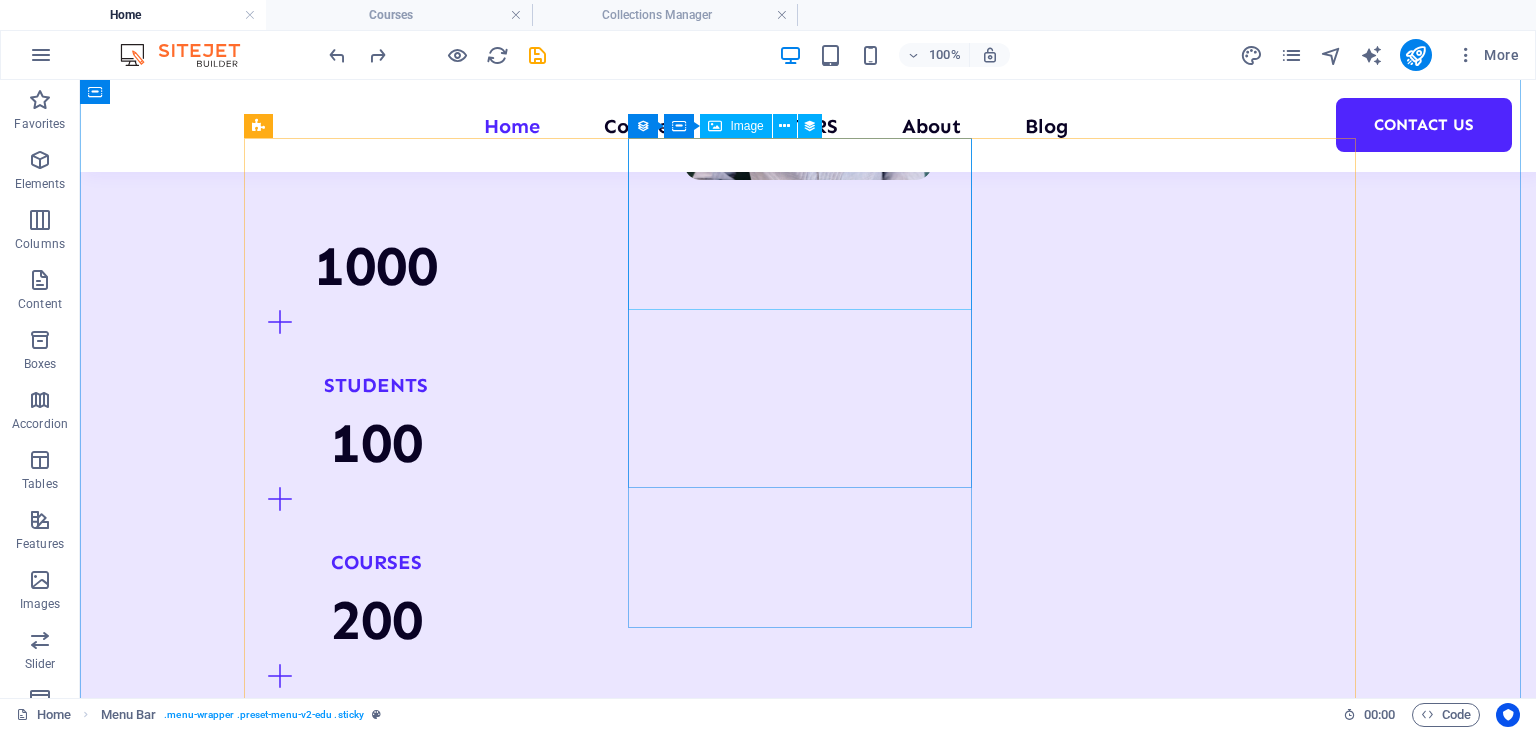 scroll, scrollTop: 2303, scrollLeft: 0, axis: vertical 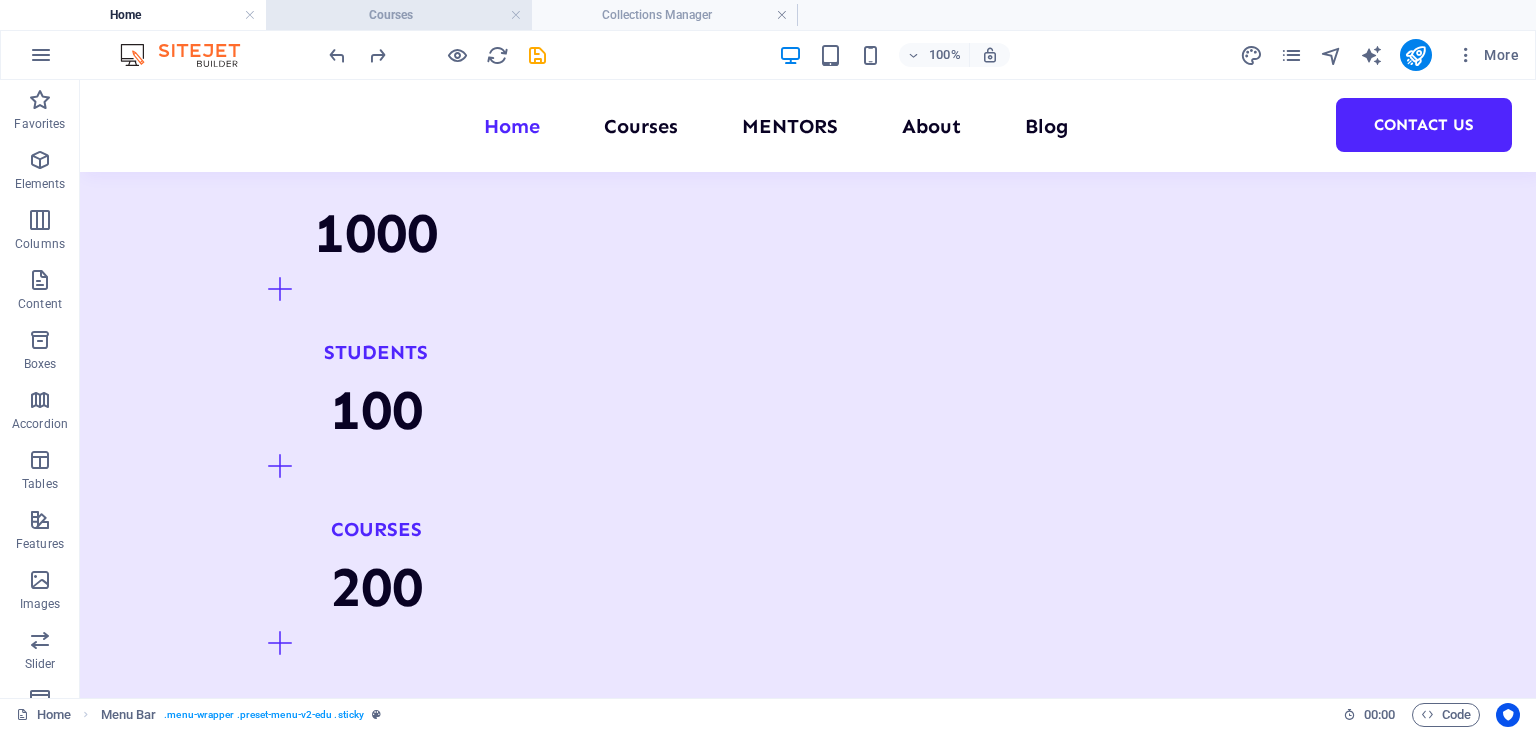 click on "Courses" at bounding box center (399, 15) 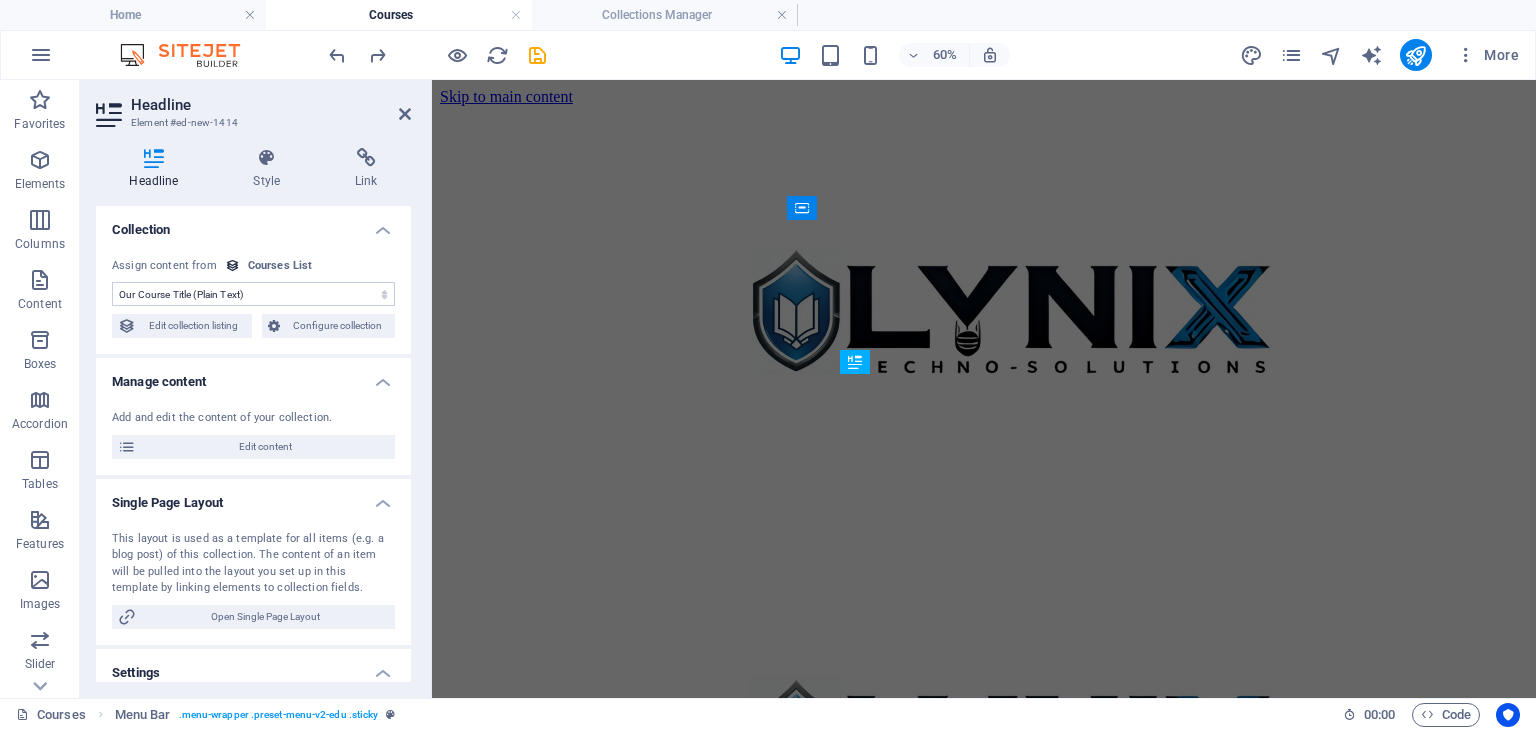scroll, scrollTop: 715, scrollLeft: 0, axis: vertical 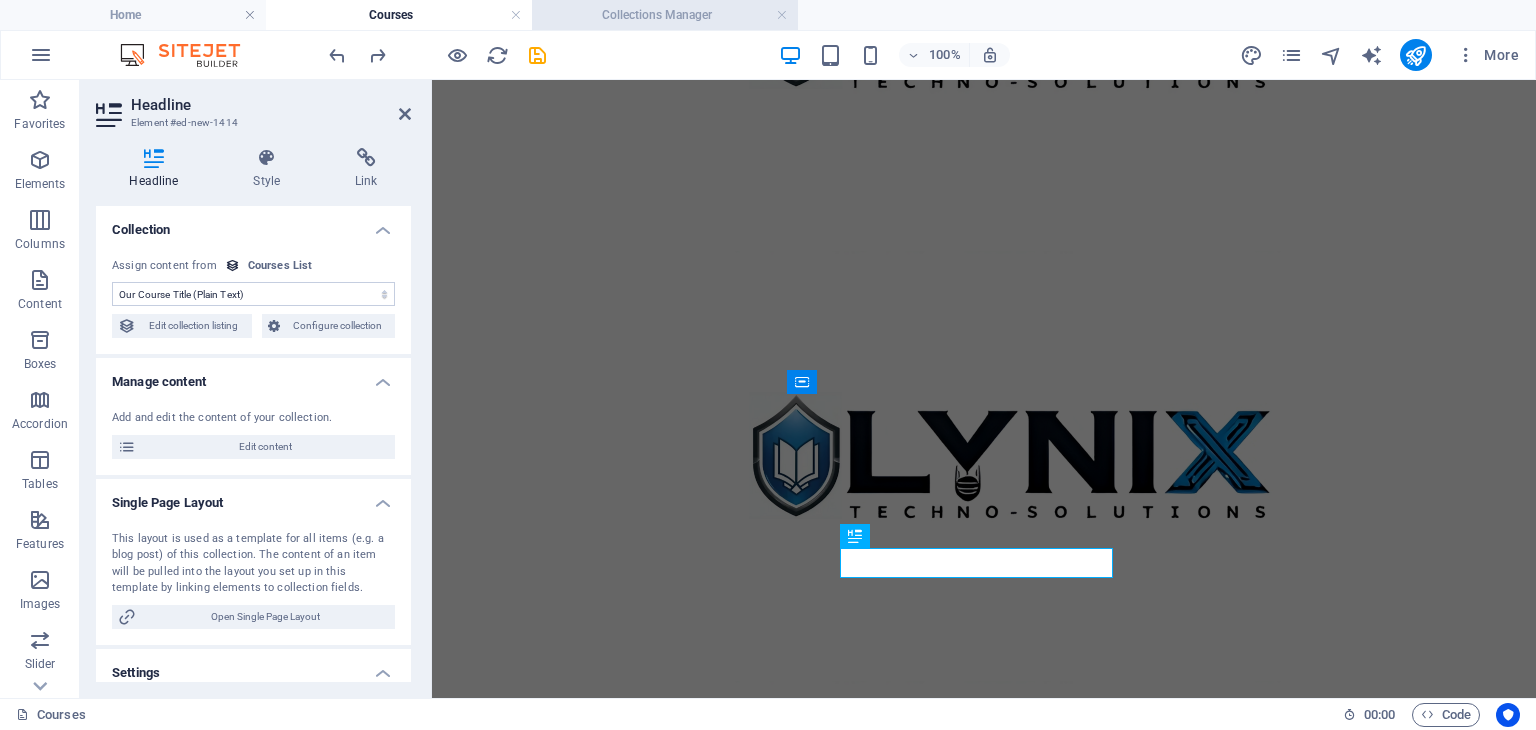 click on "Collections Manager" at bounding box center (665, 15) 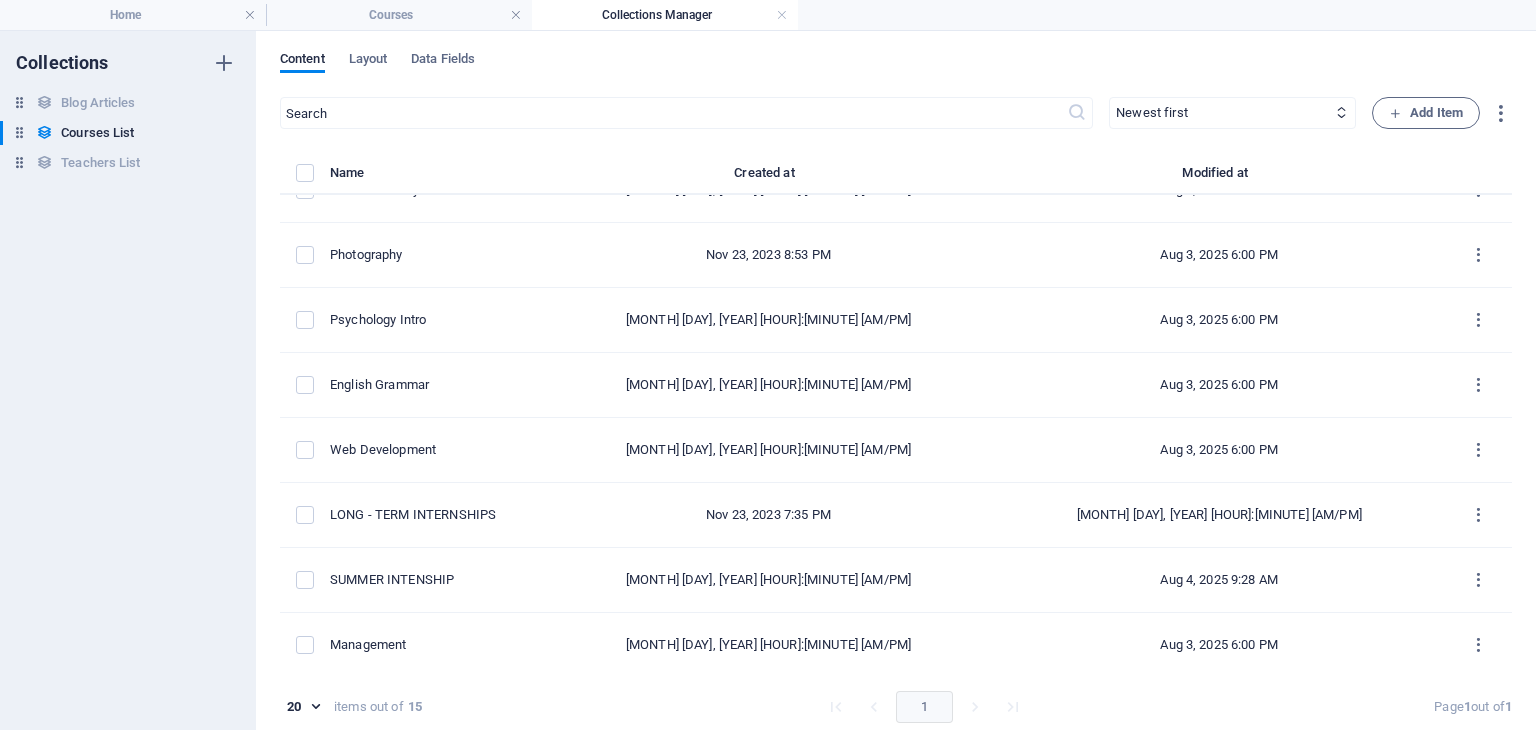 scroll, scrollTop: 0, scrollLeft: 0, axis: both 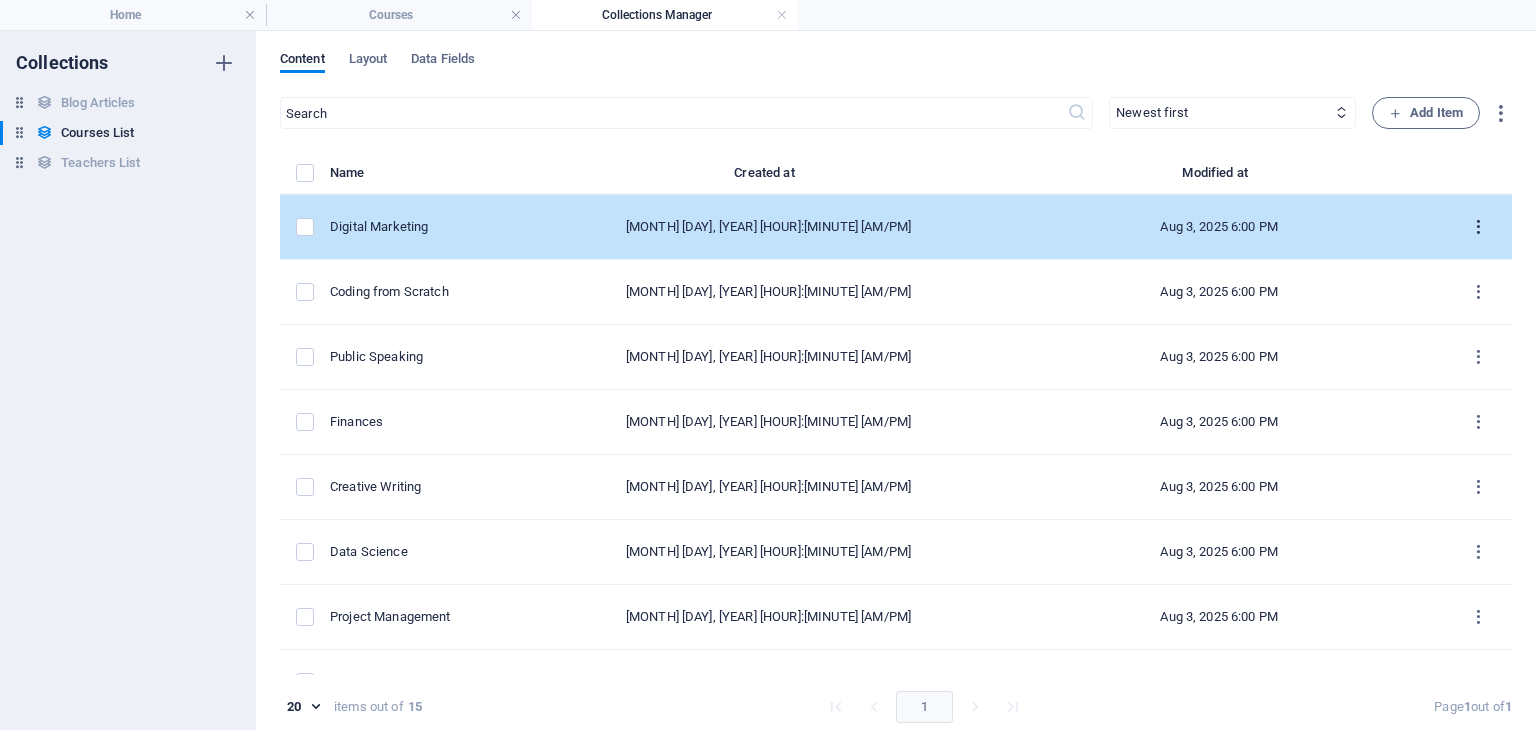 click at bounding box center (1478, 227) 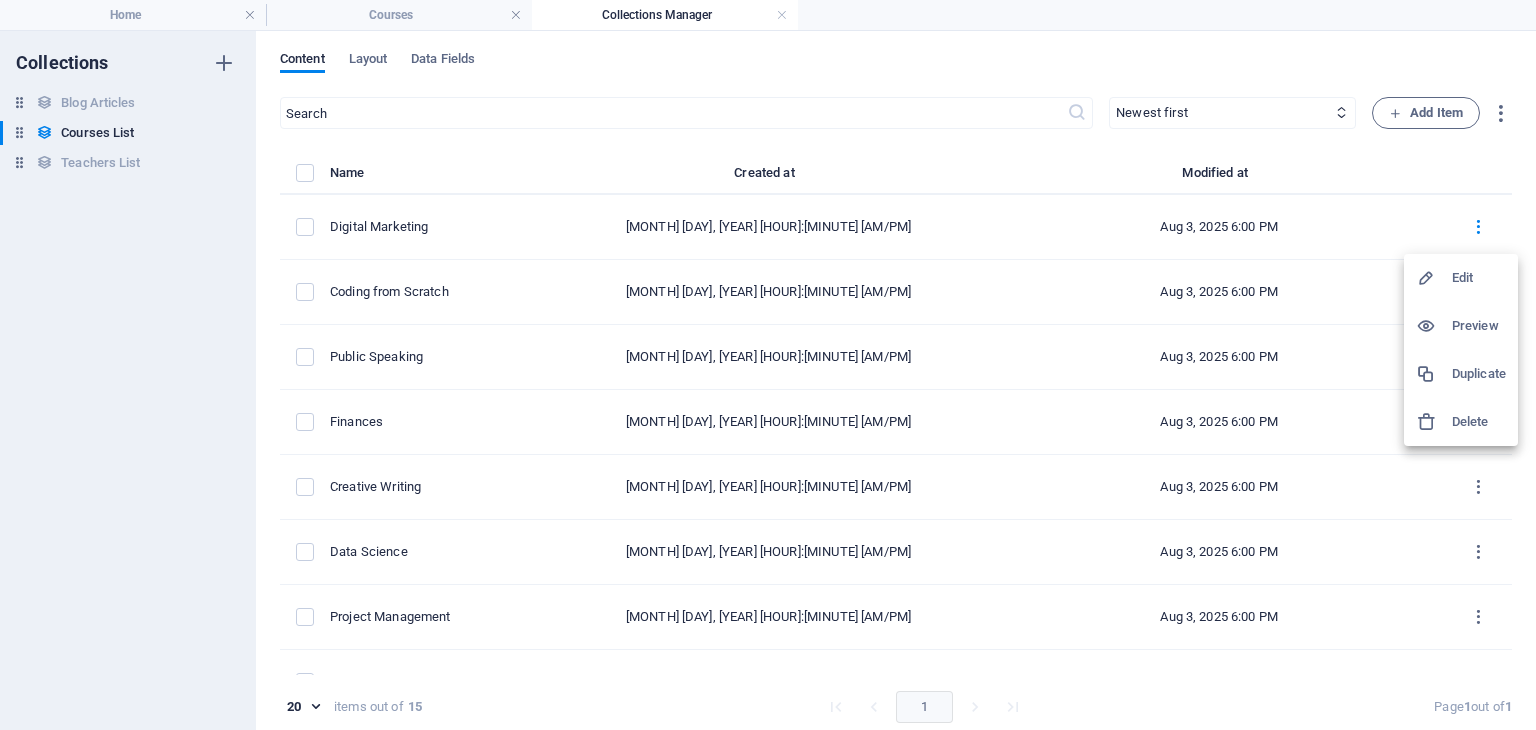 click on "Edit" at bounding box center (1479, 278) 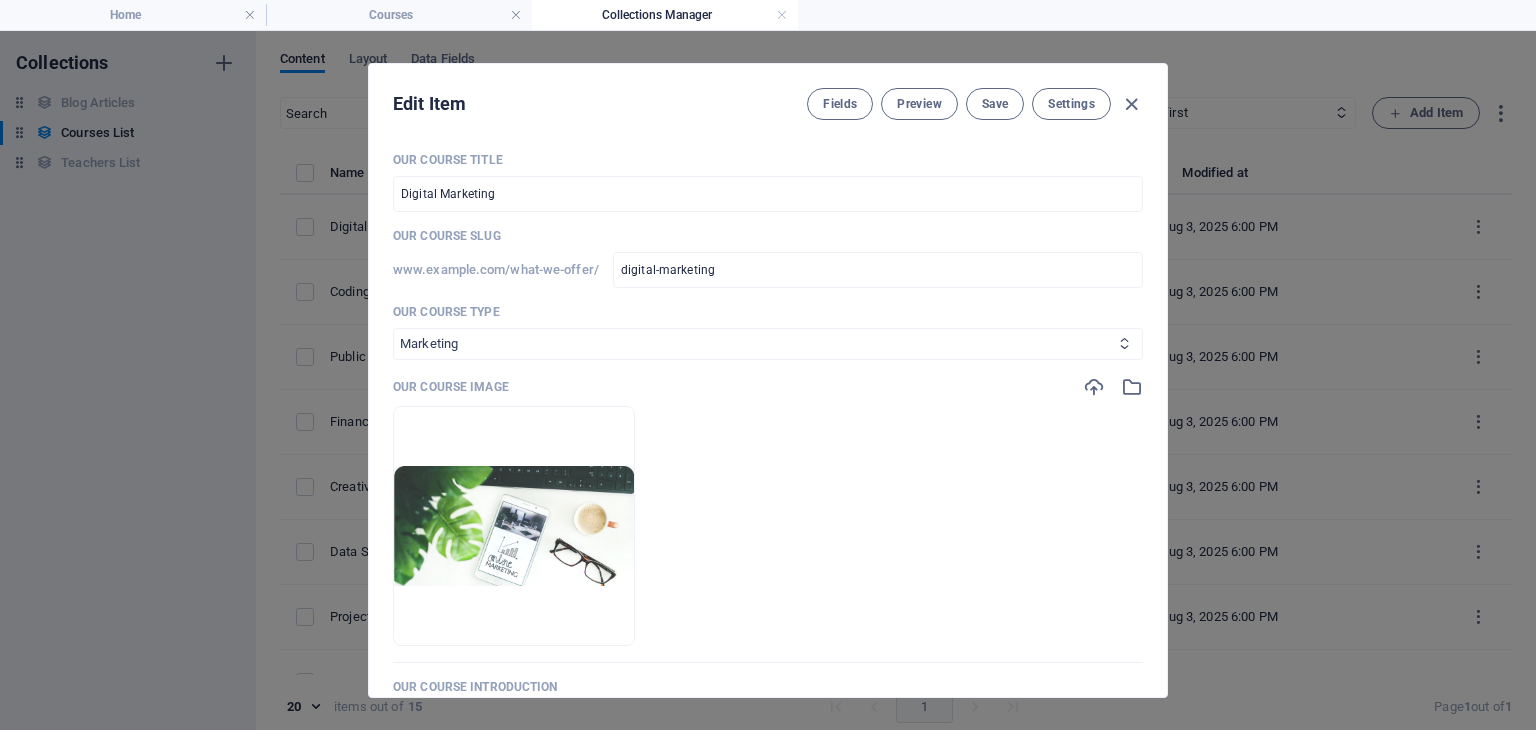 scroll, scrollTop: 0, scrollLeft: 0, axis: both 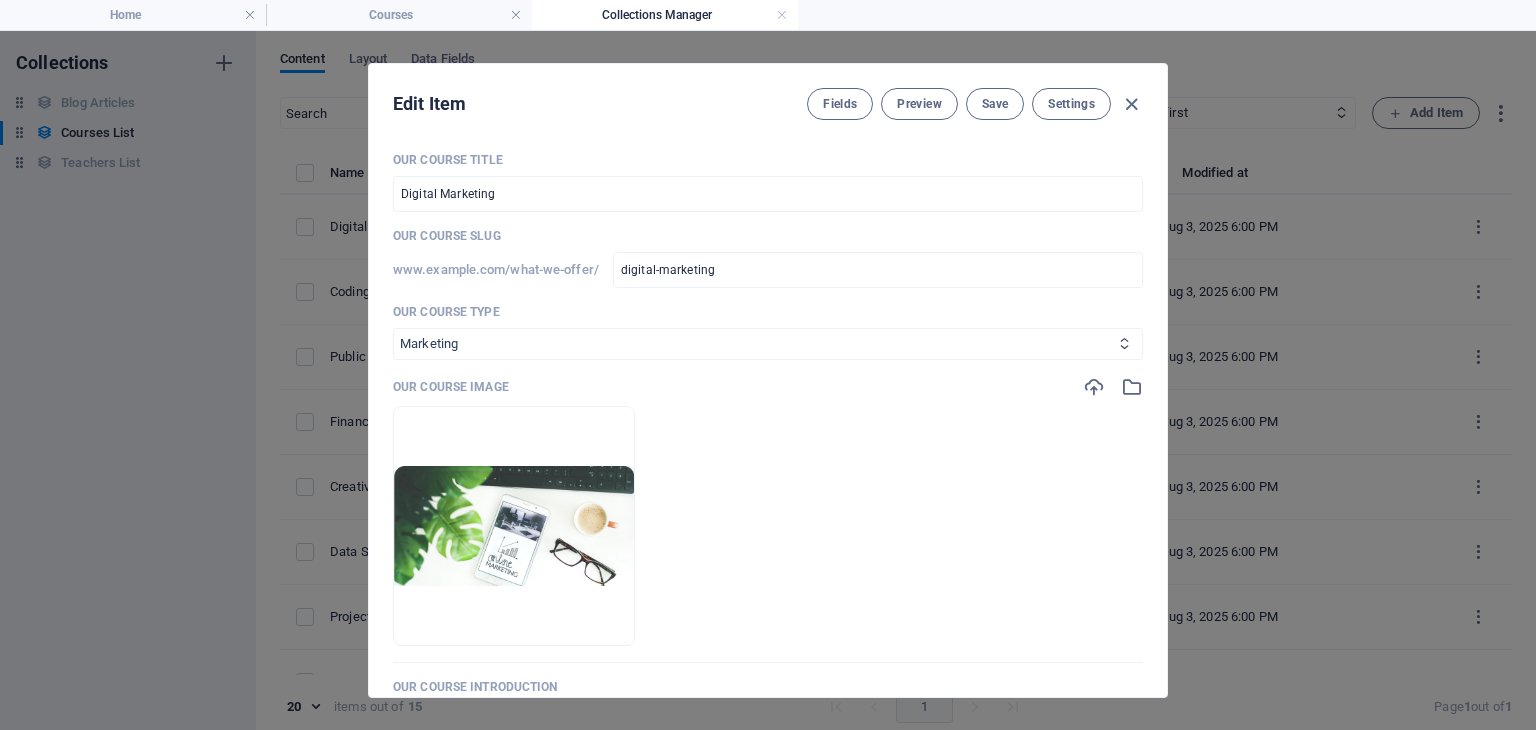 click on "Business/Finances Creativity Programming Psychology Science Speaking Management Marketing Design" at bounding box center (768, 344) 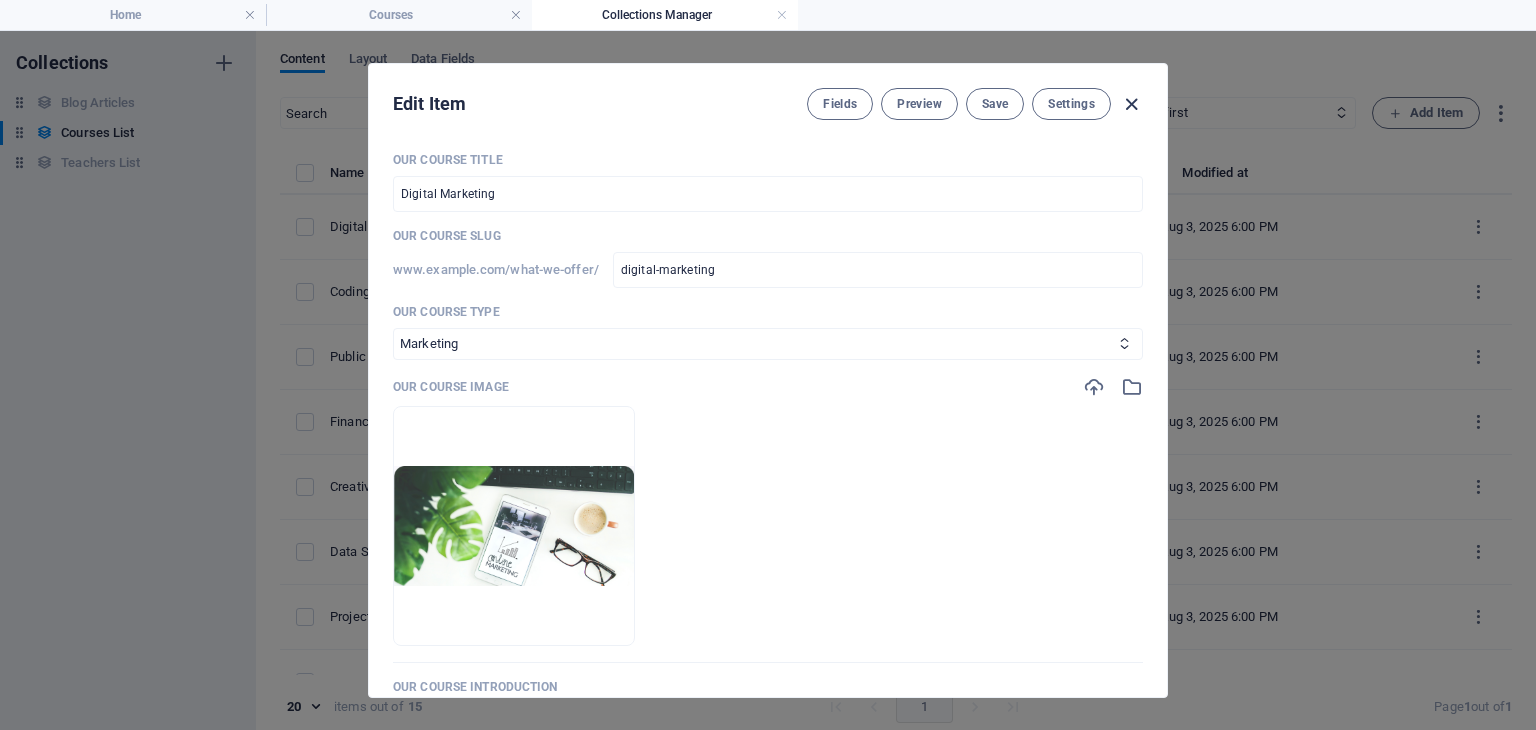 click at bounding box center [1131, 104] 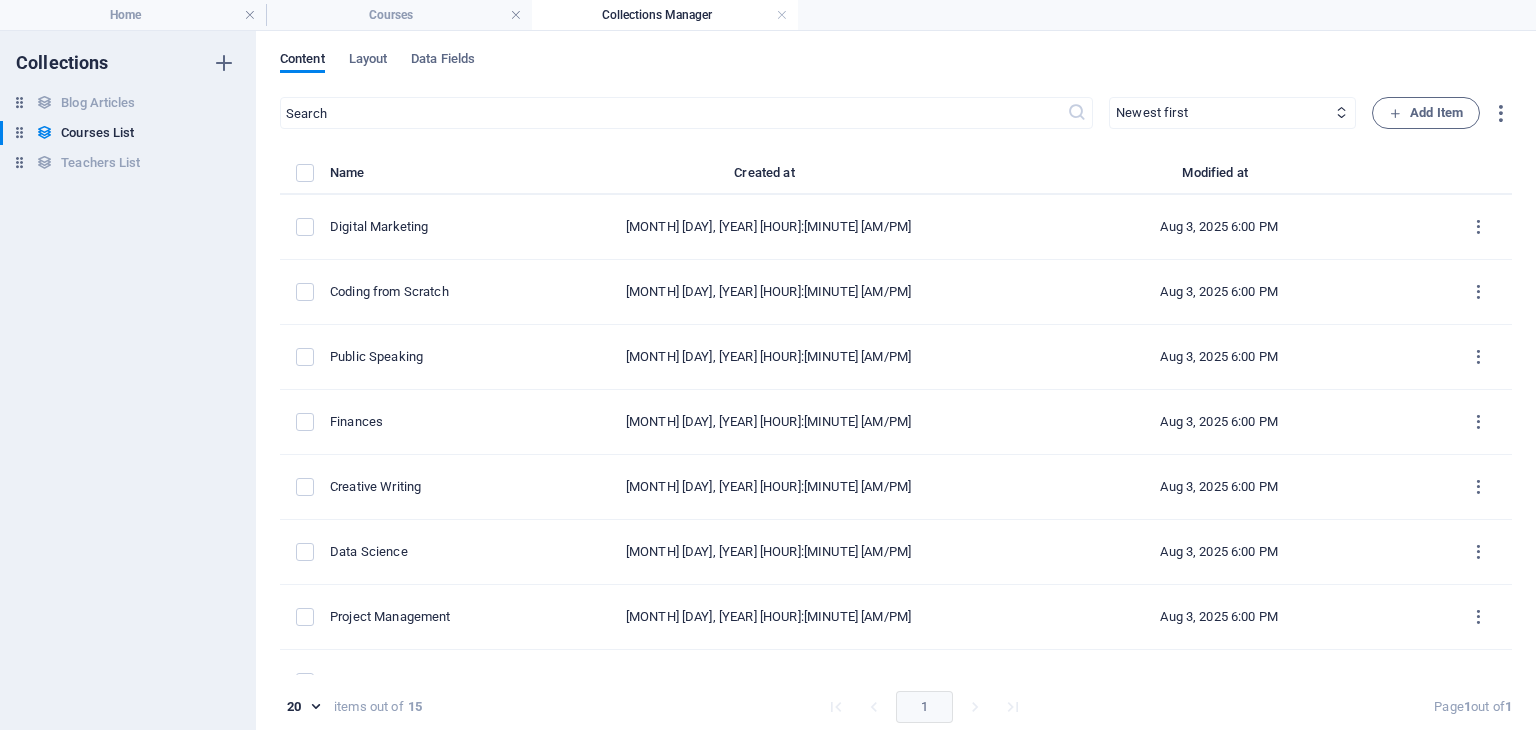 type on "digital-marketing" 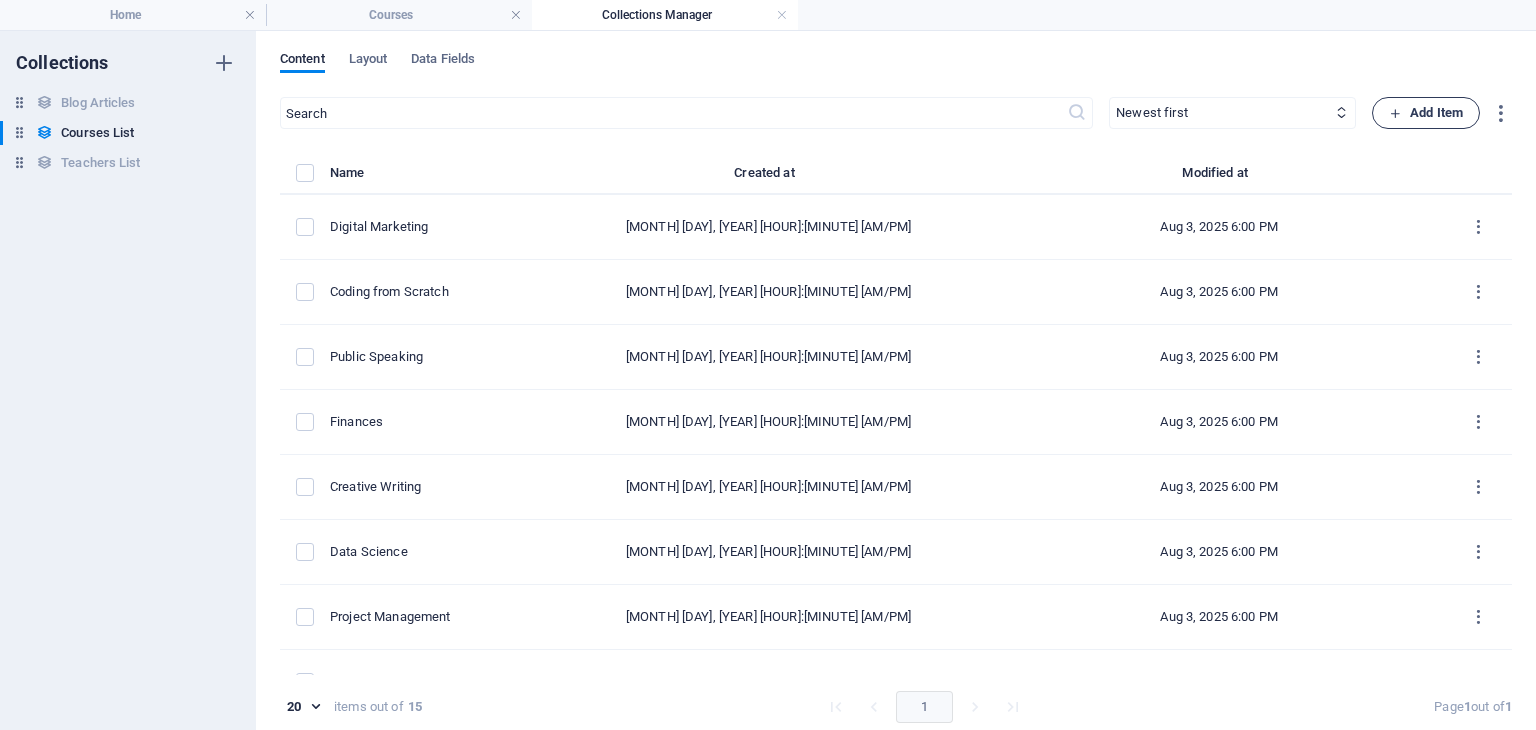 click on "Add Item" at bounding box center (1426, 113) 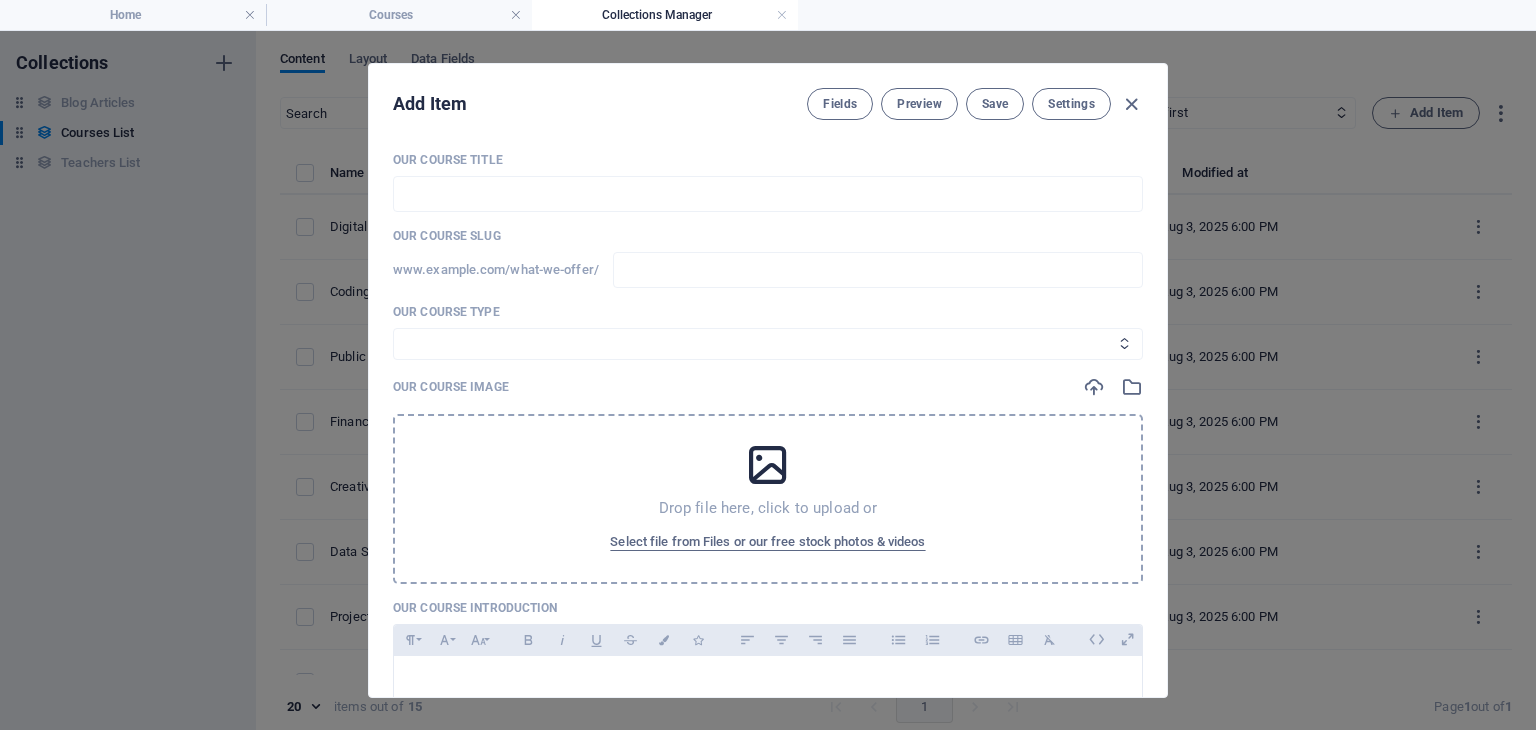 click on "Business/Finances Creativity Programming Psychology Science Speaking Management Marketing Design" at bounding box center (768, 344) 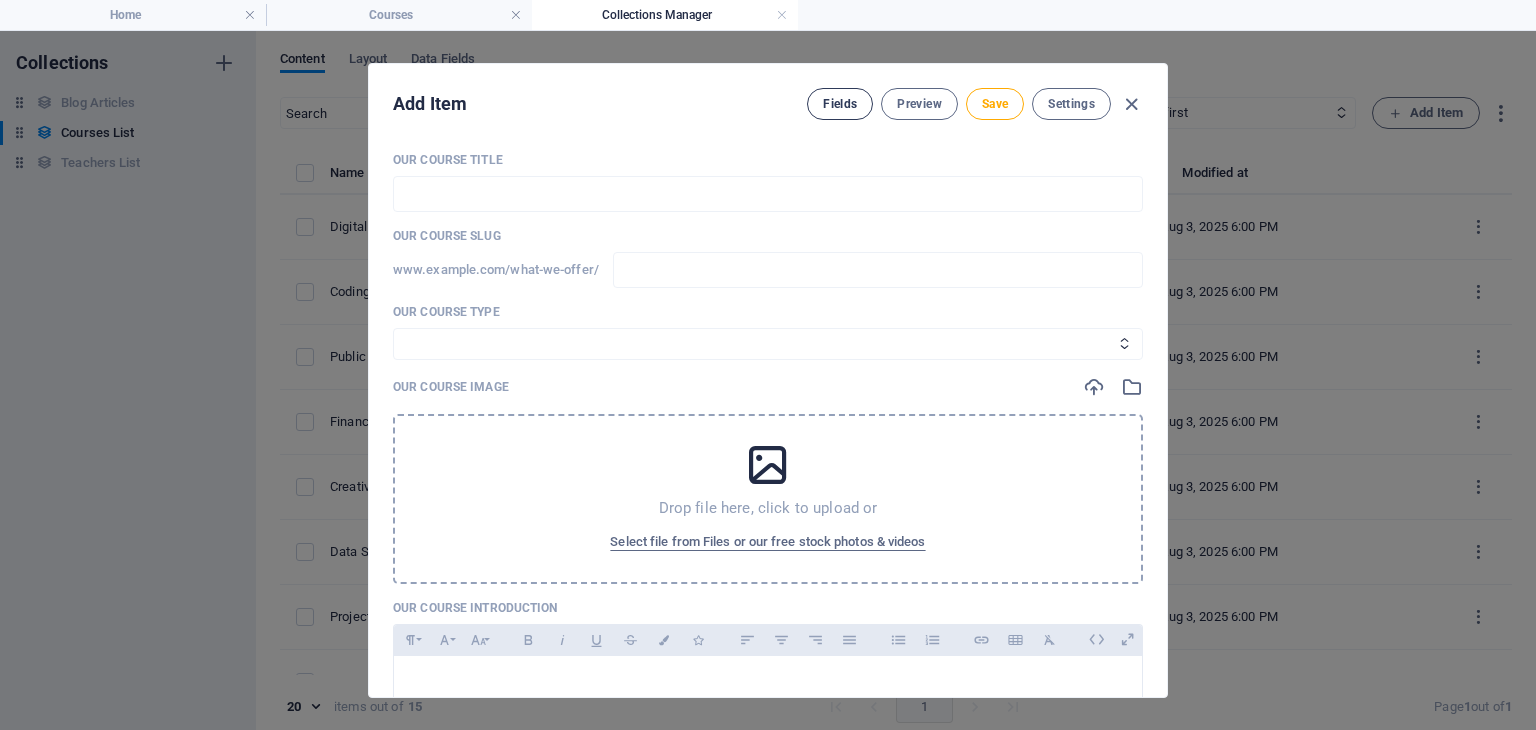 click on "Fields" at bounding box center [840, 104] 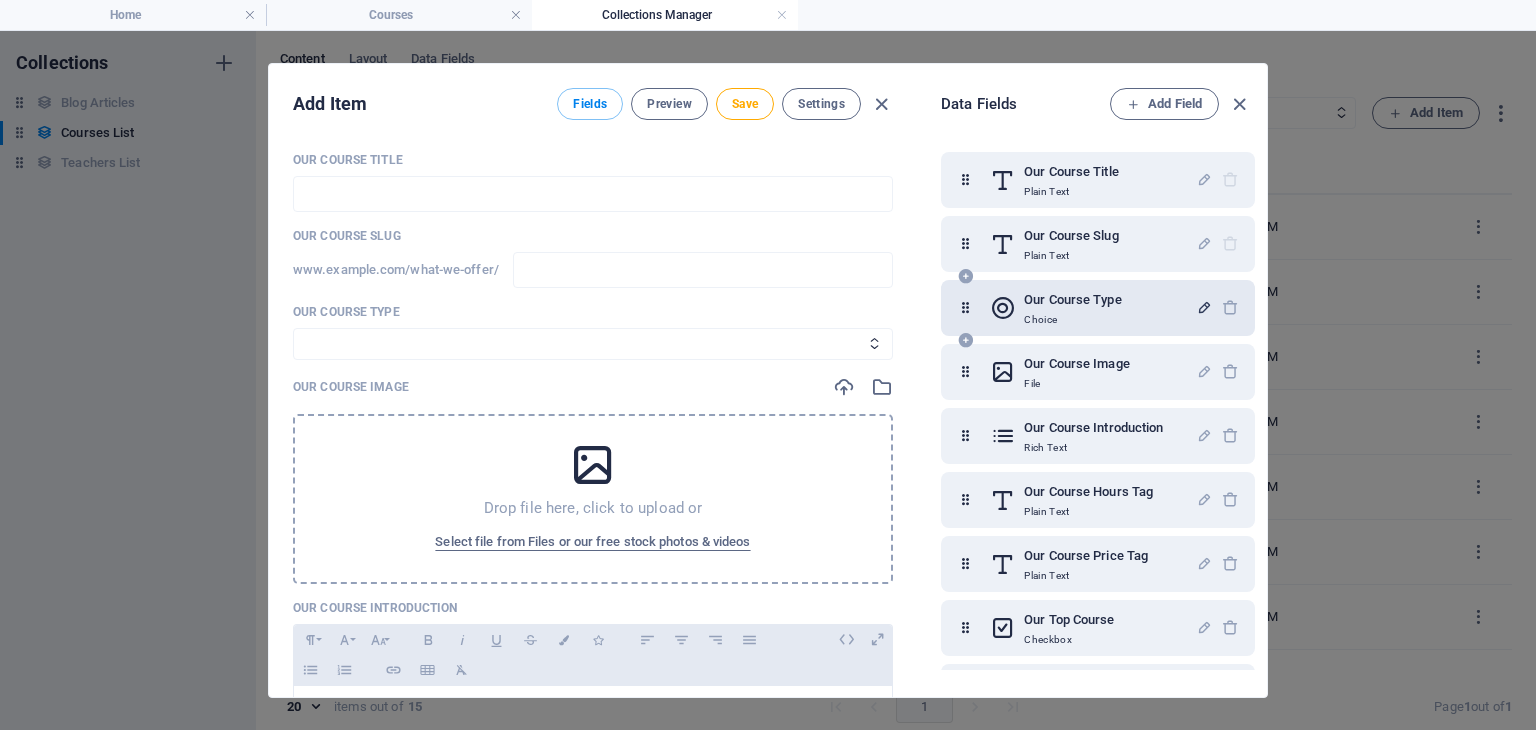 click at bounding box center (1204, 307) 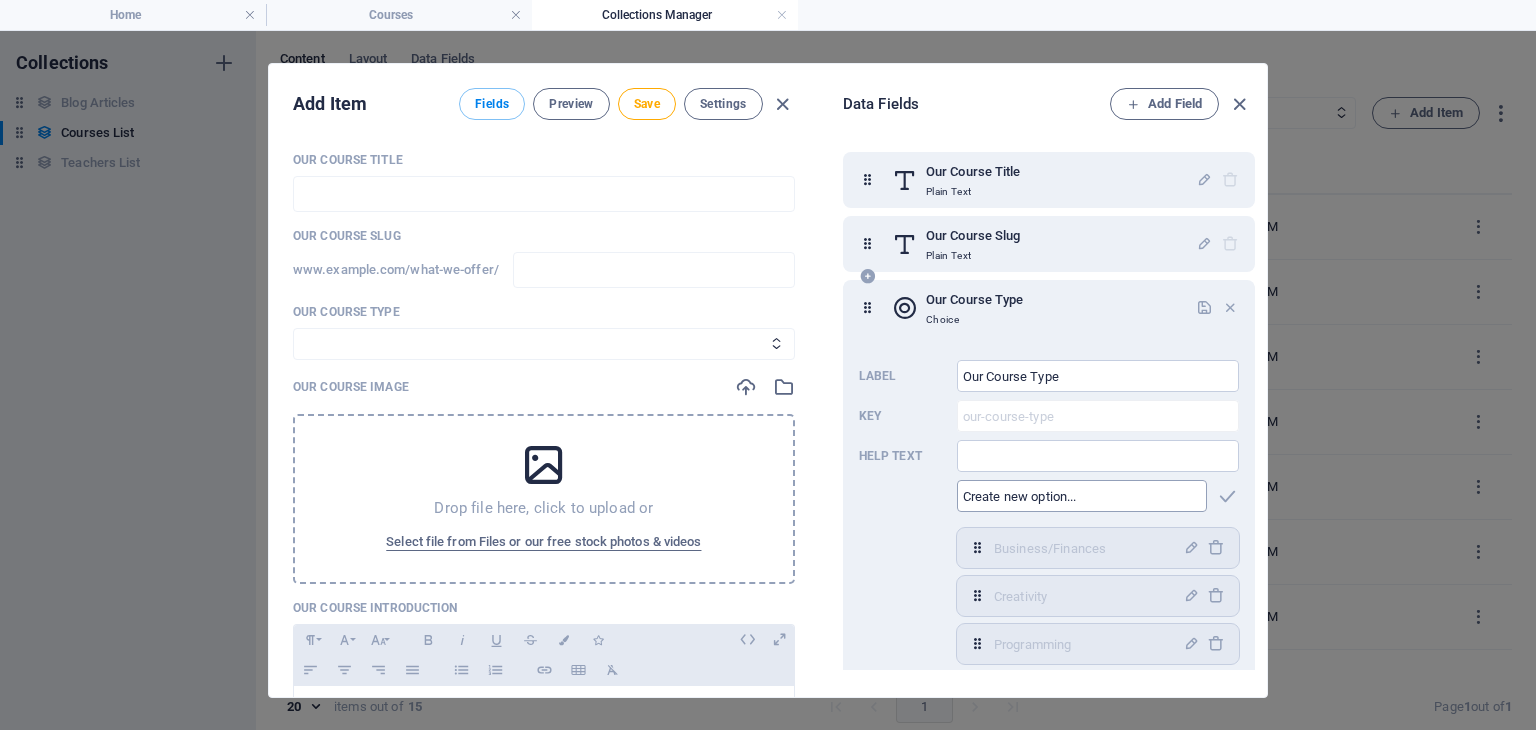 scroll, scrollTop: 135, scrollLeft: 0, axis: vertical 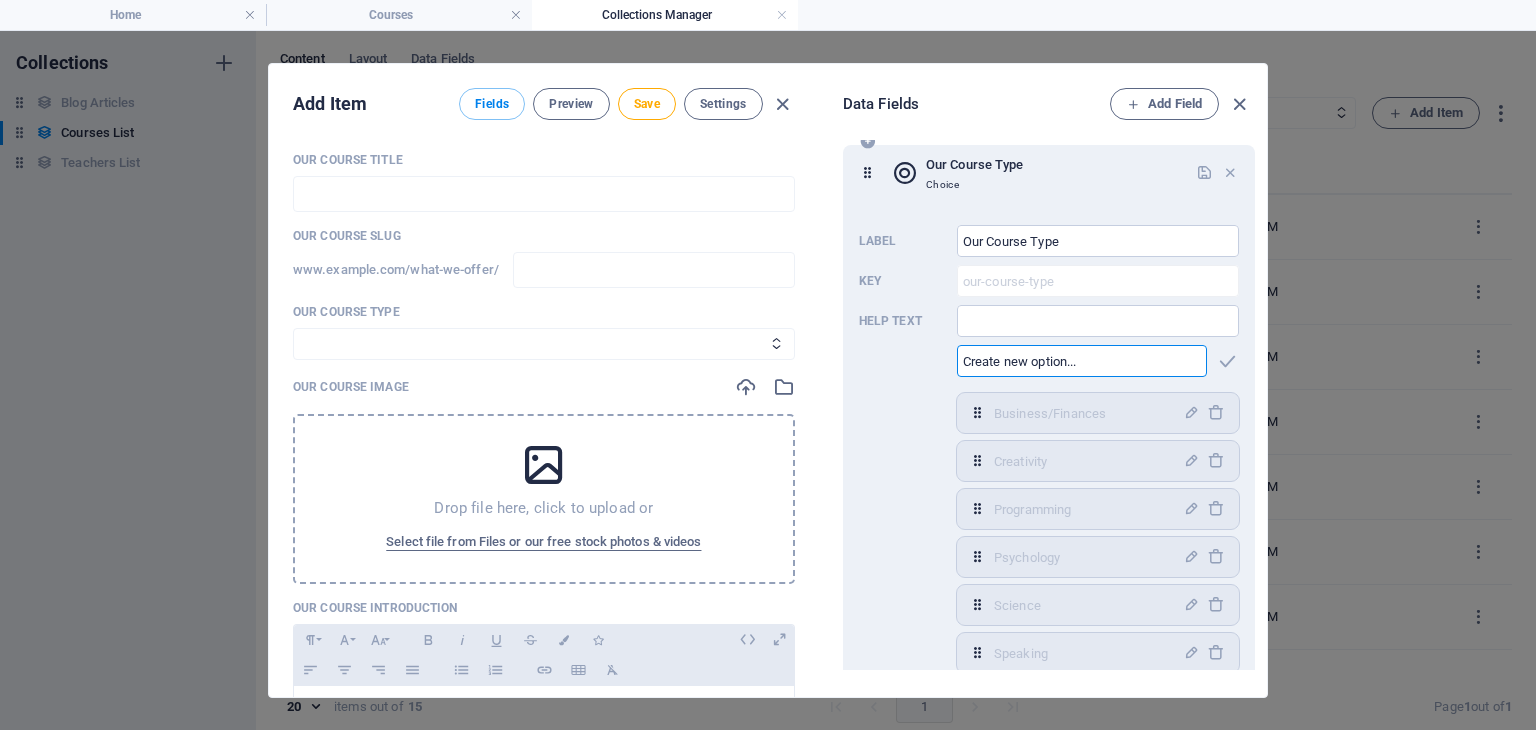 click at bounding box center (1082, 361) 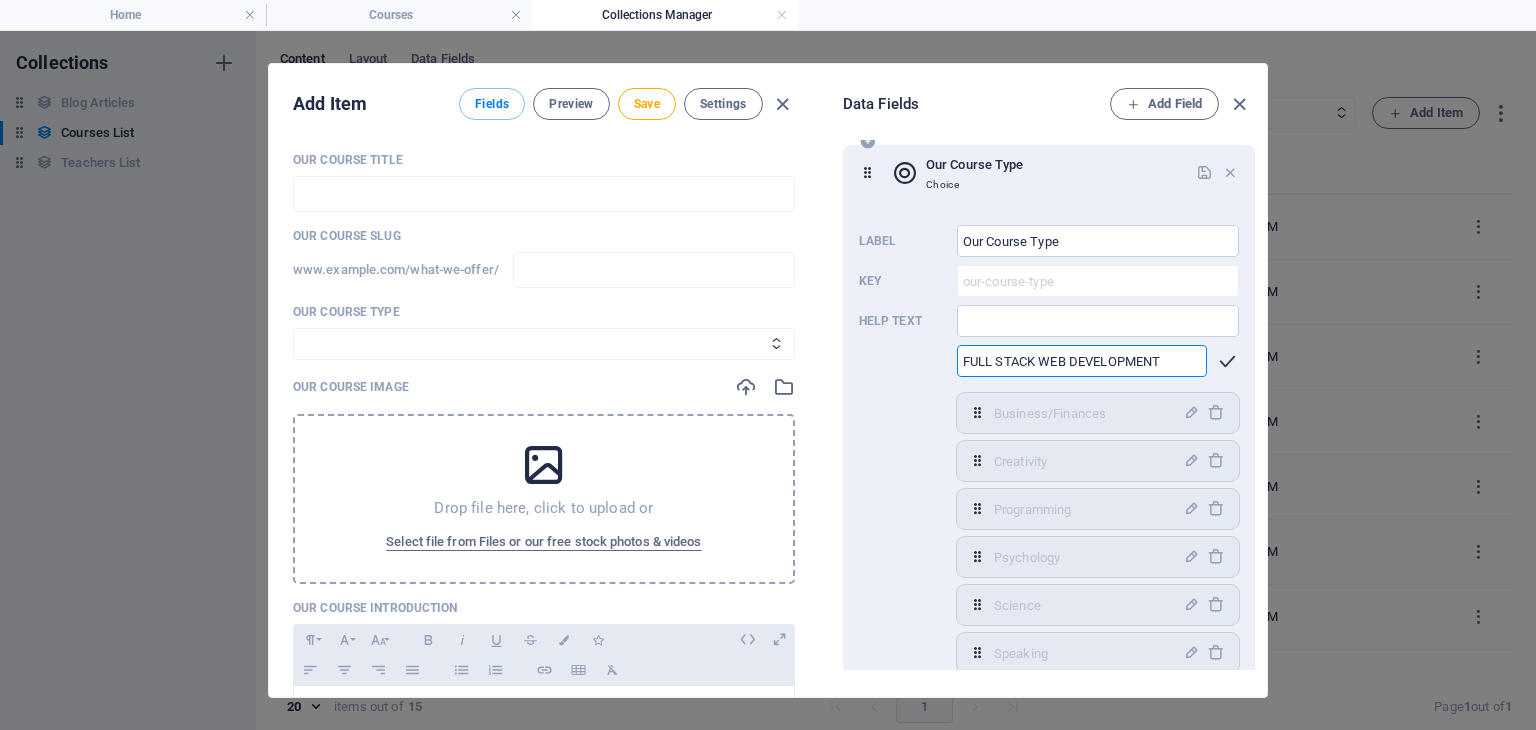 type on "FULL STACK WEB DEVELOPMENT" 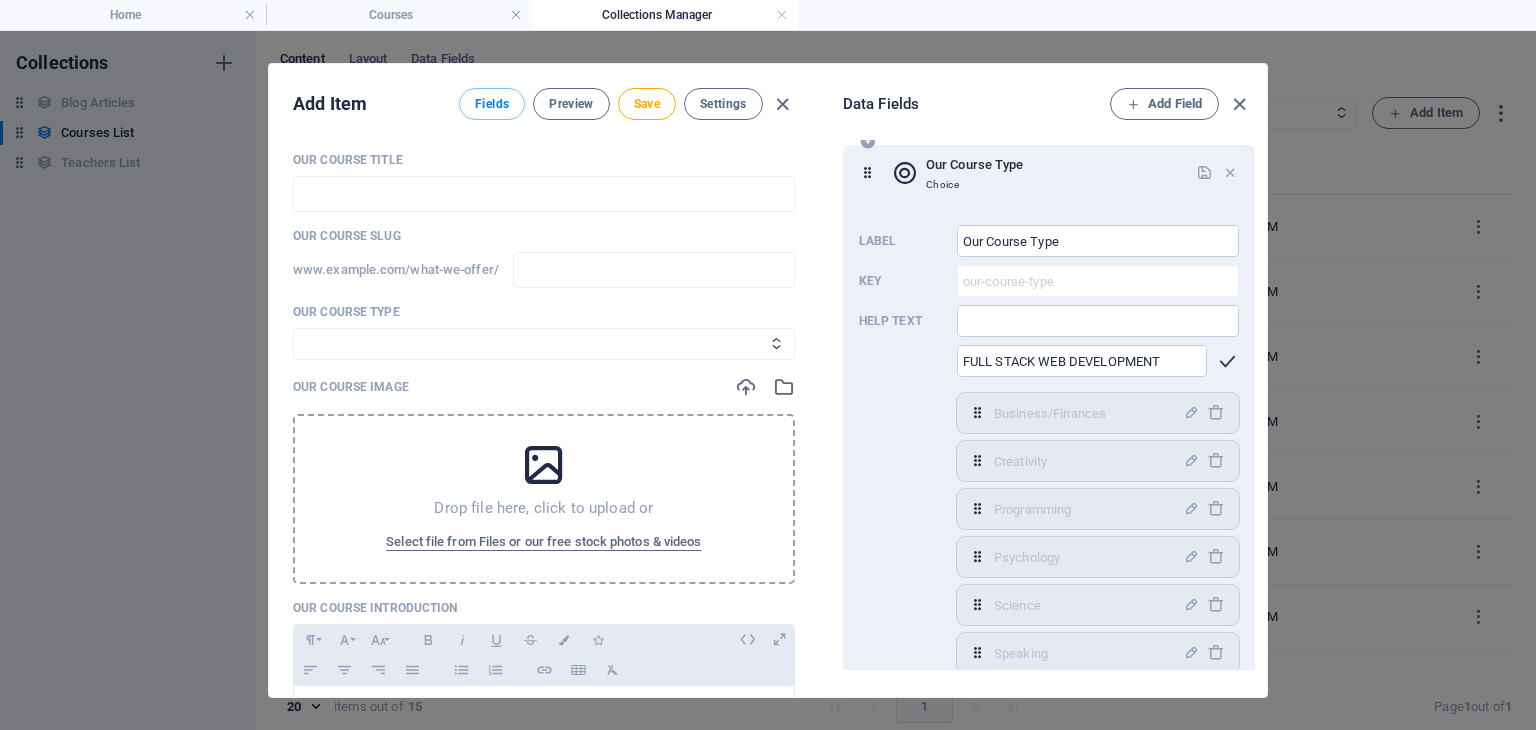 click at bounding box center [1227, 361] 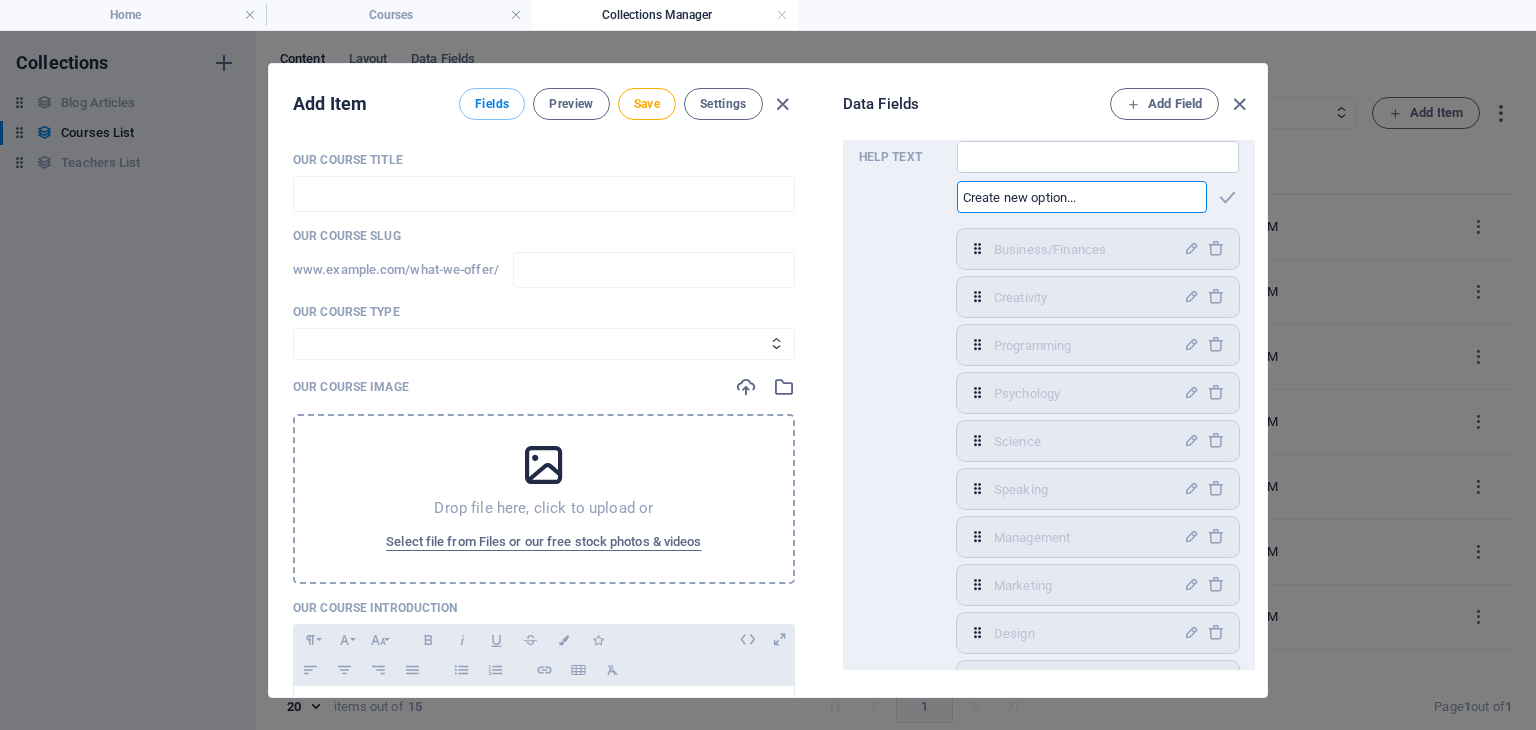 scroll, scrollTop: 280, scrollLeft: 0, axis: vertical 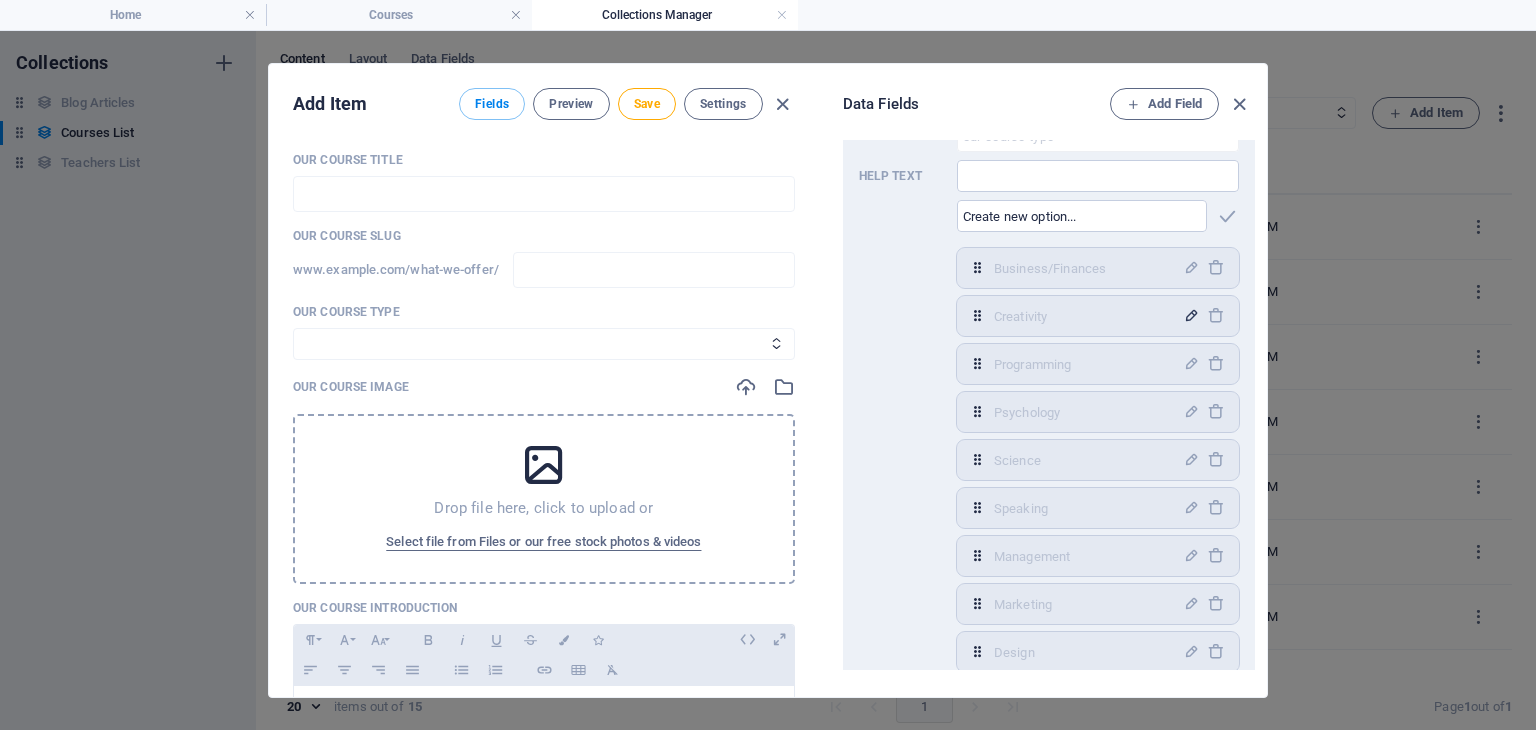 drag, startPoint x: 1143, startPoint y: 344, endPoint x: 1184, endPoint y: 313, distance: 51.40039 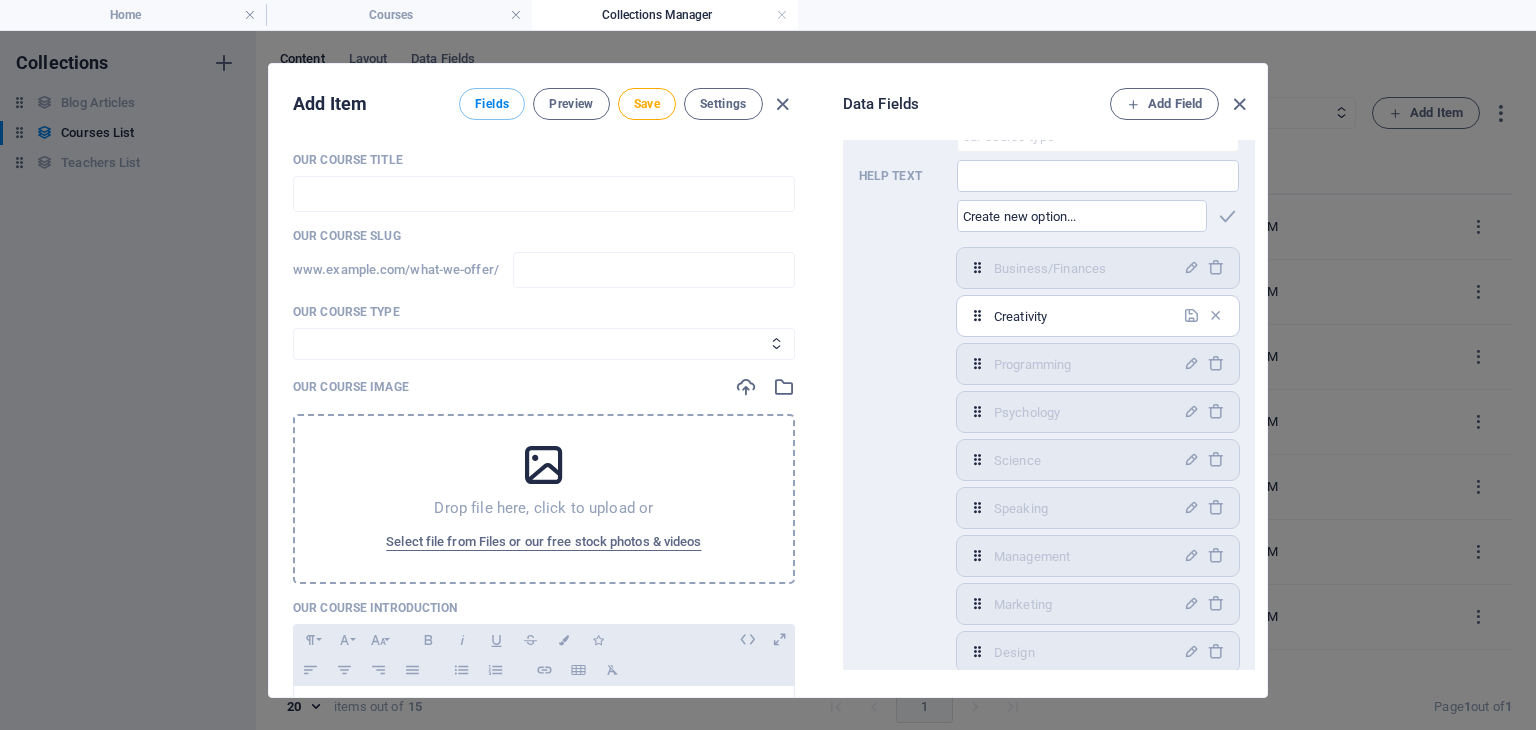 click on "Creativity" at bounding box center (1082, 316) 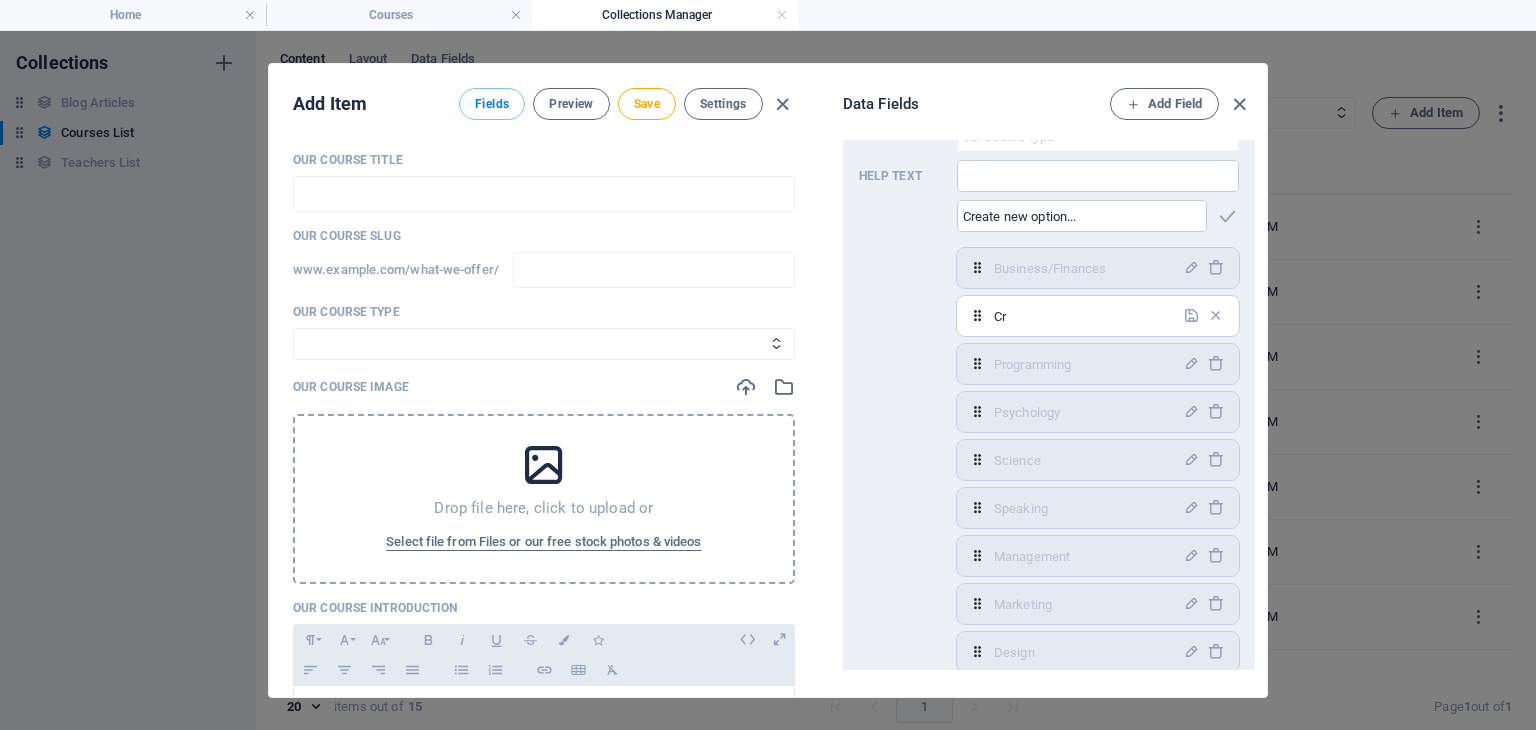 type on "C" 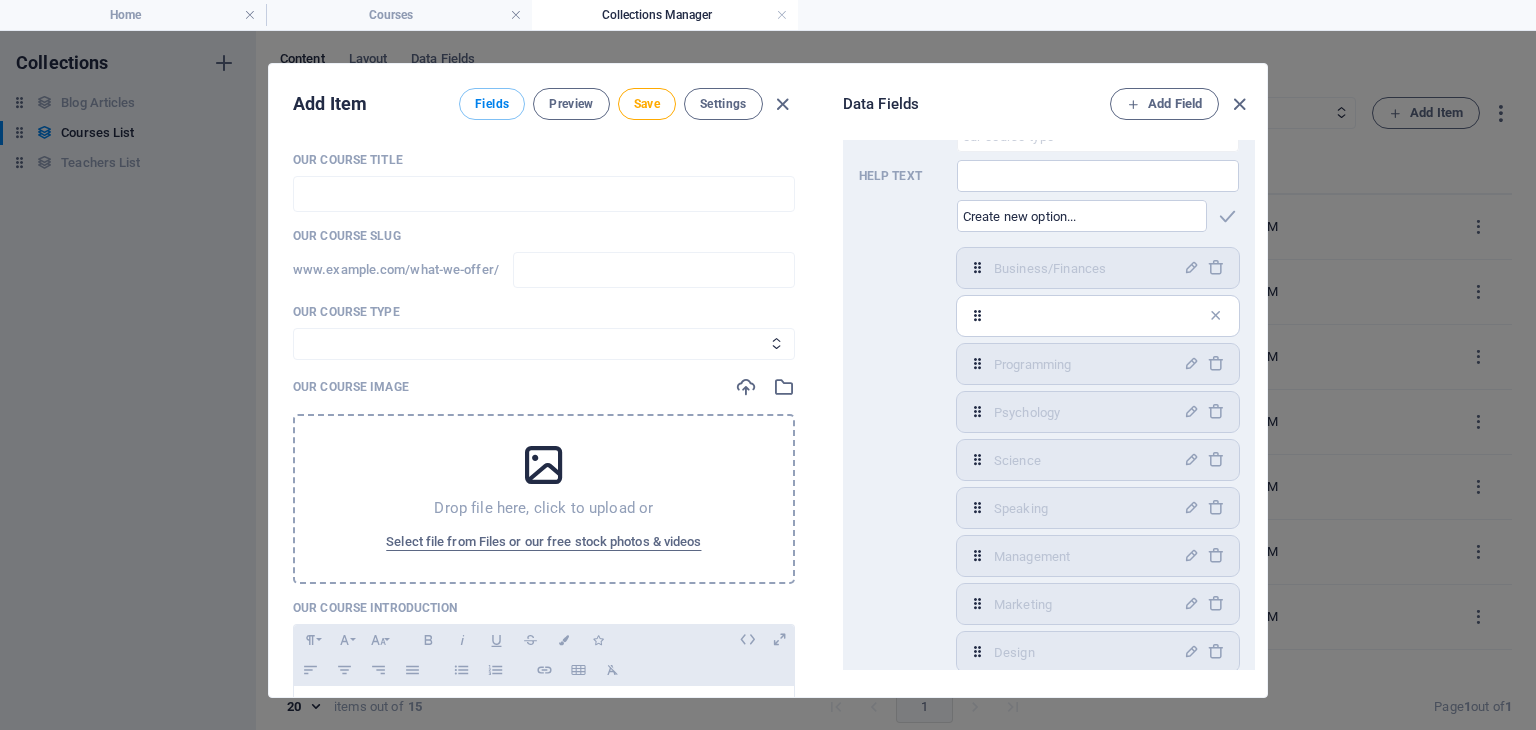 type 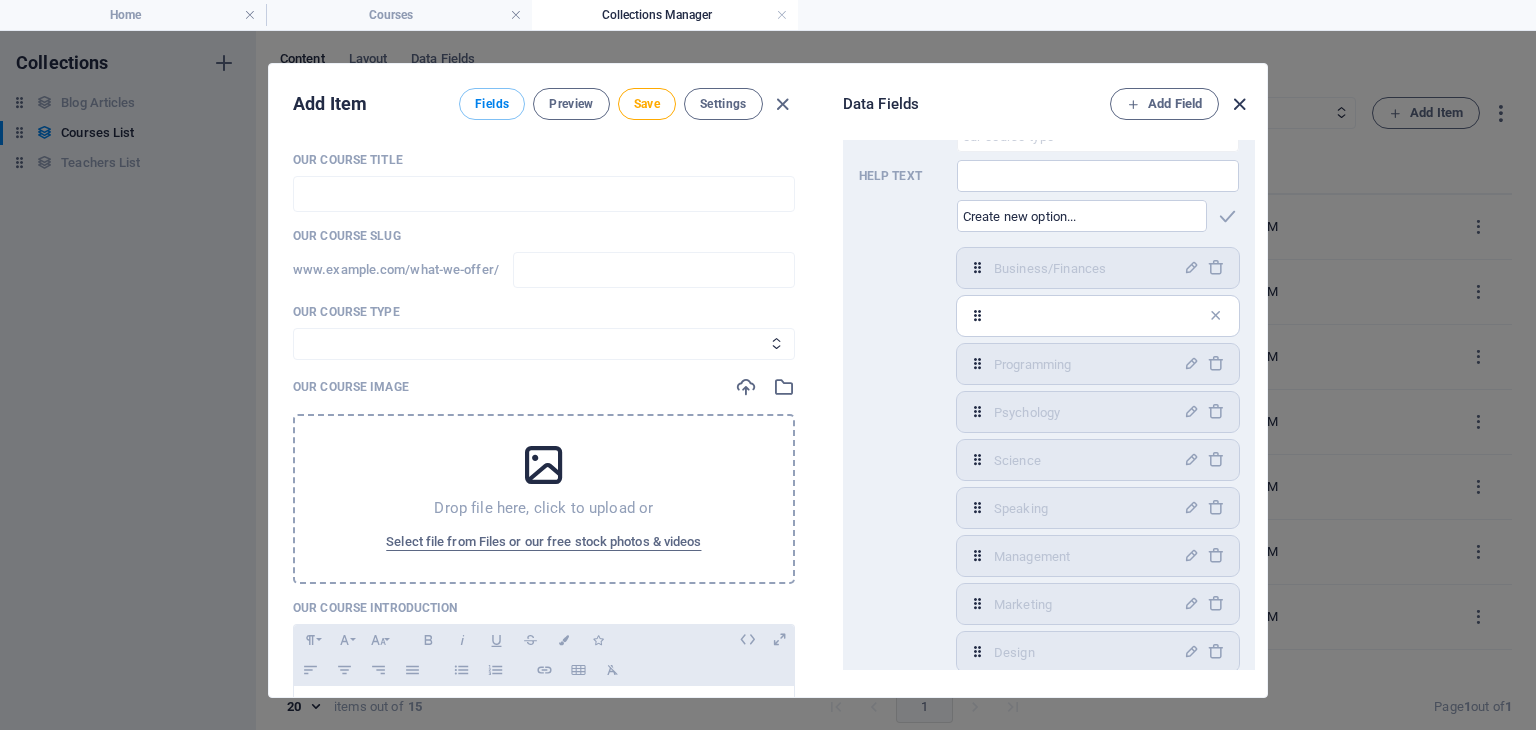 click at bounding box center (1239, 104) 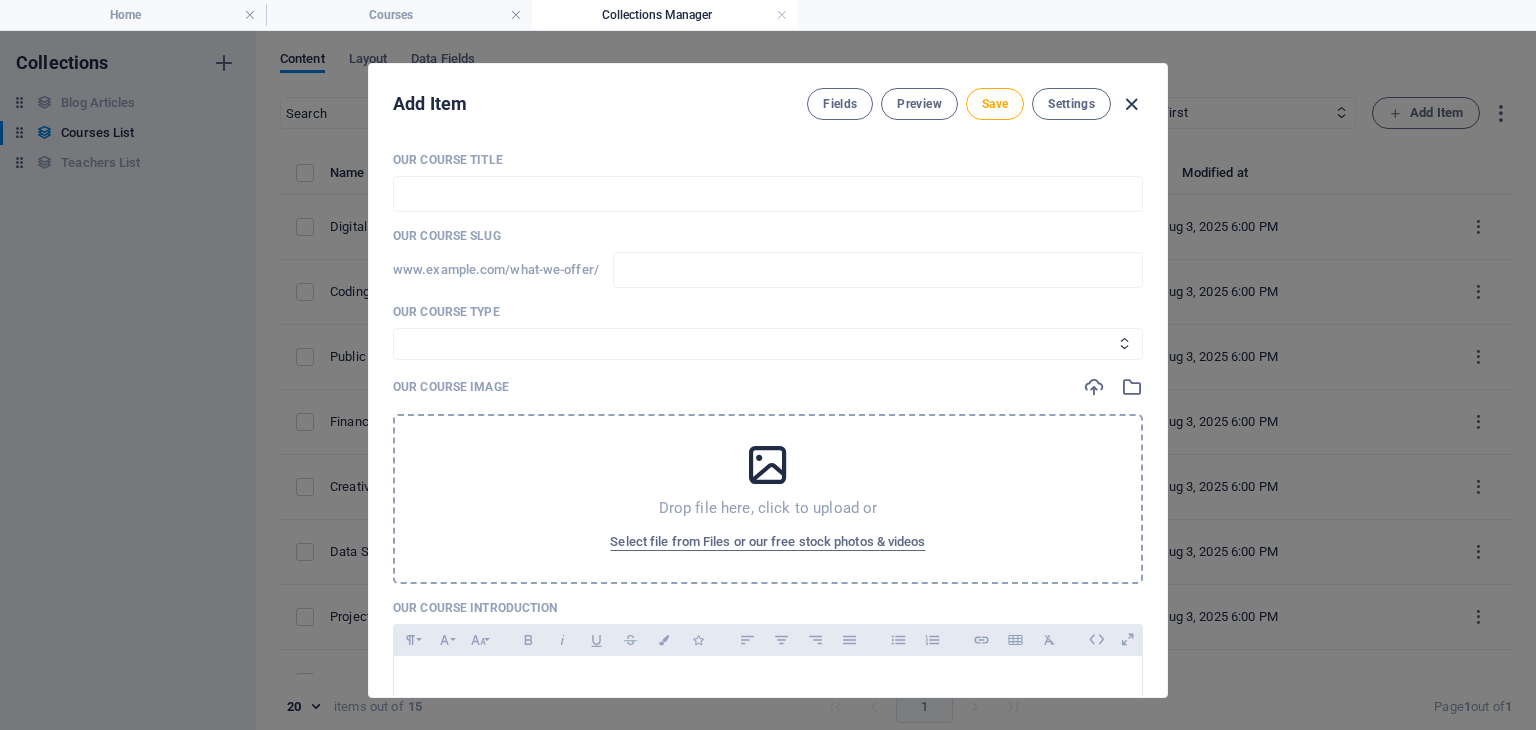 click at bounding box center [1131, 104] 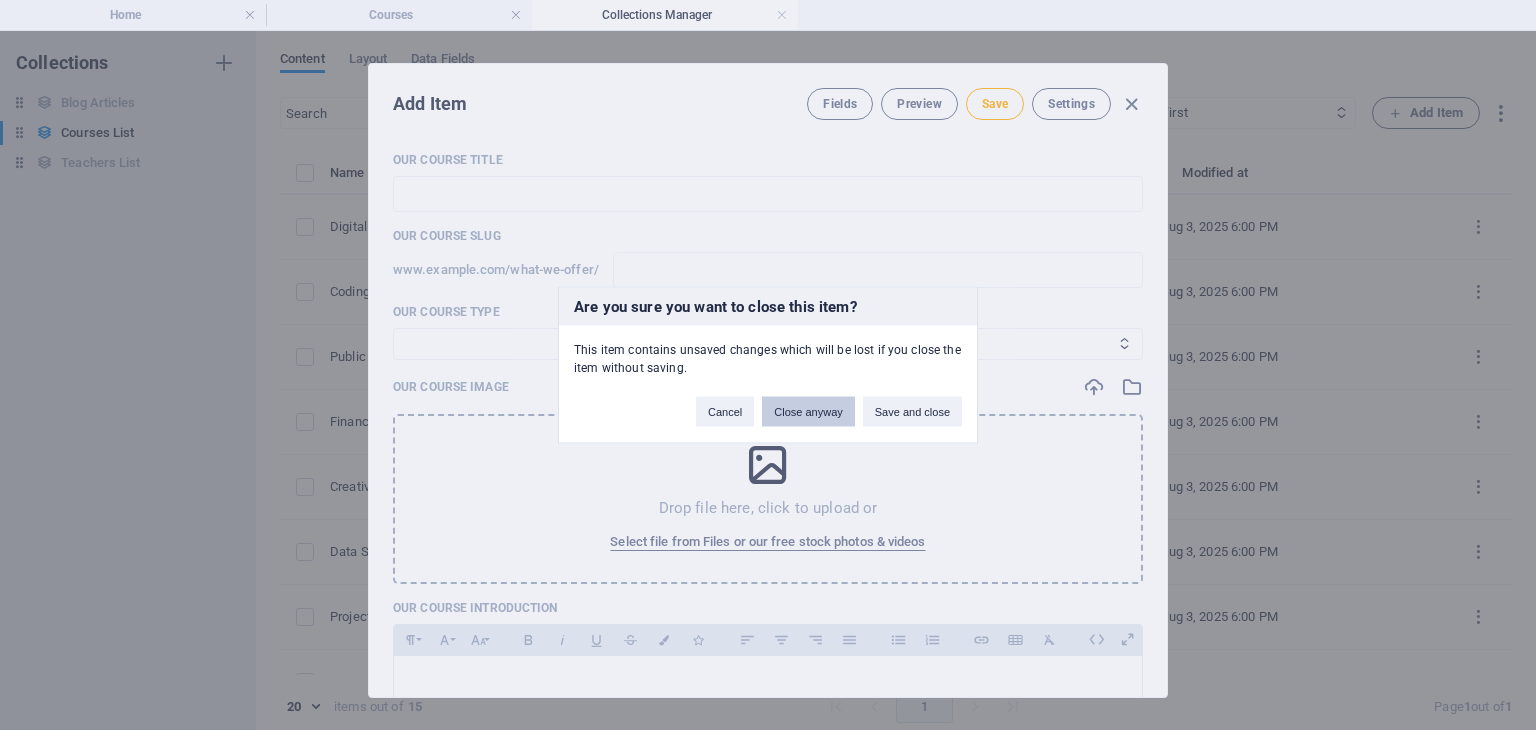 click on "Close anyway" at bounding box center [808, 412] 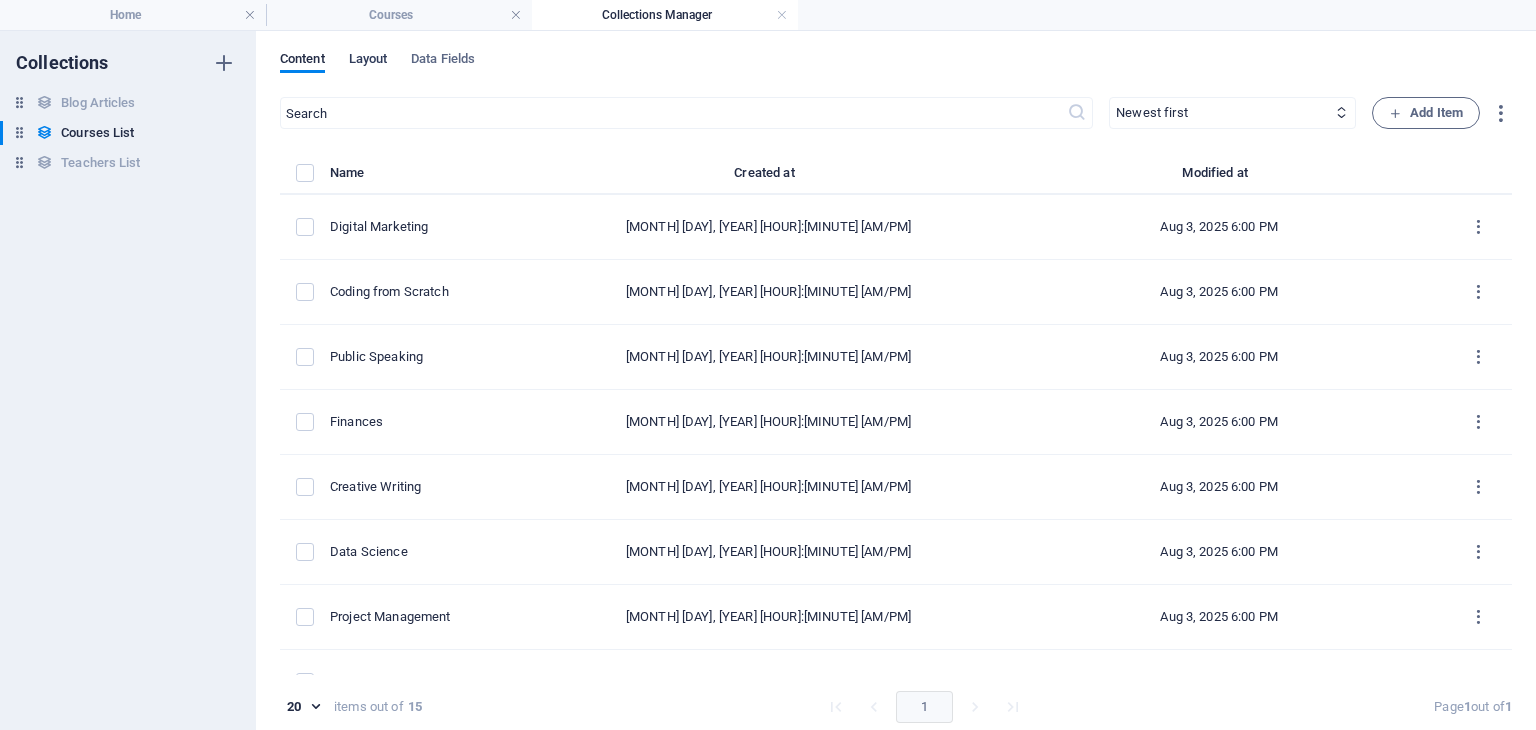click on "Layout" at bounding box center [368, 61] 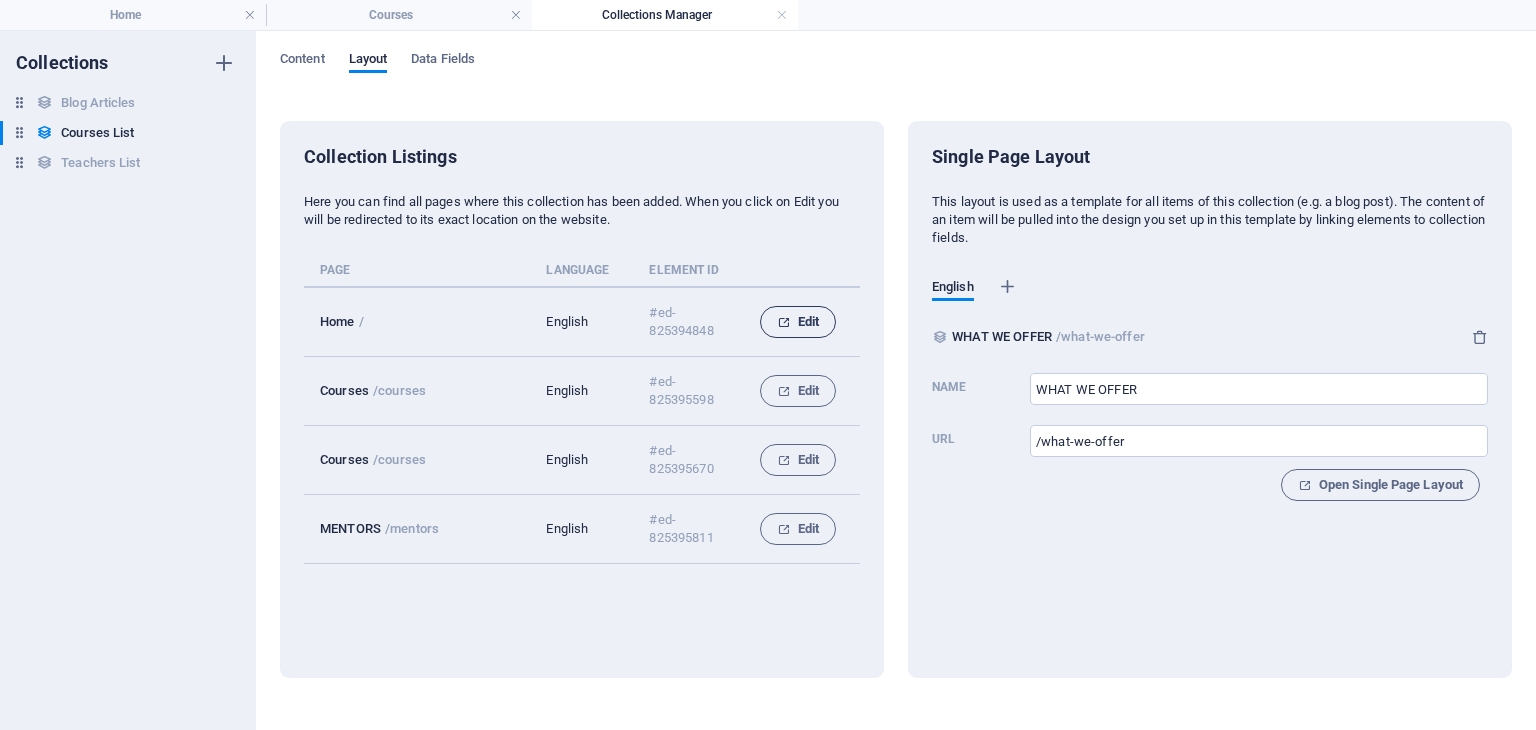 click at bounding box center (783, 322) 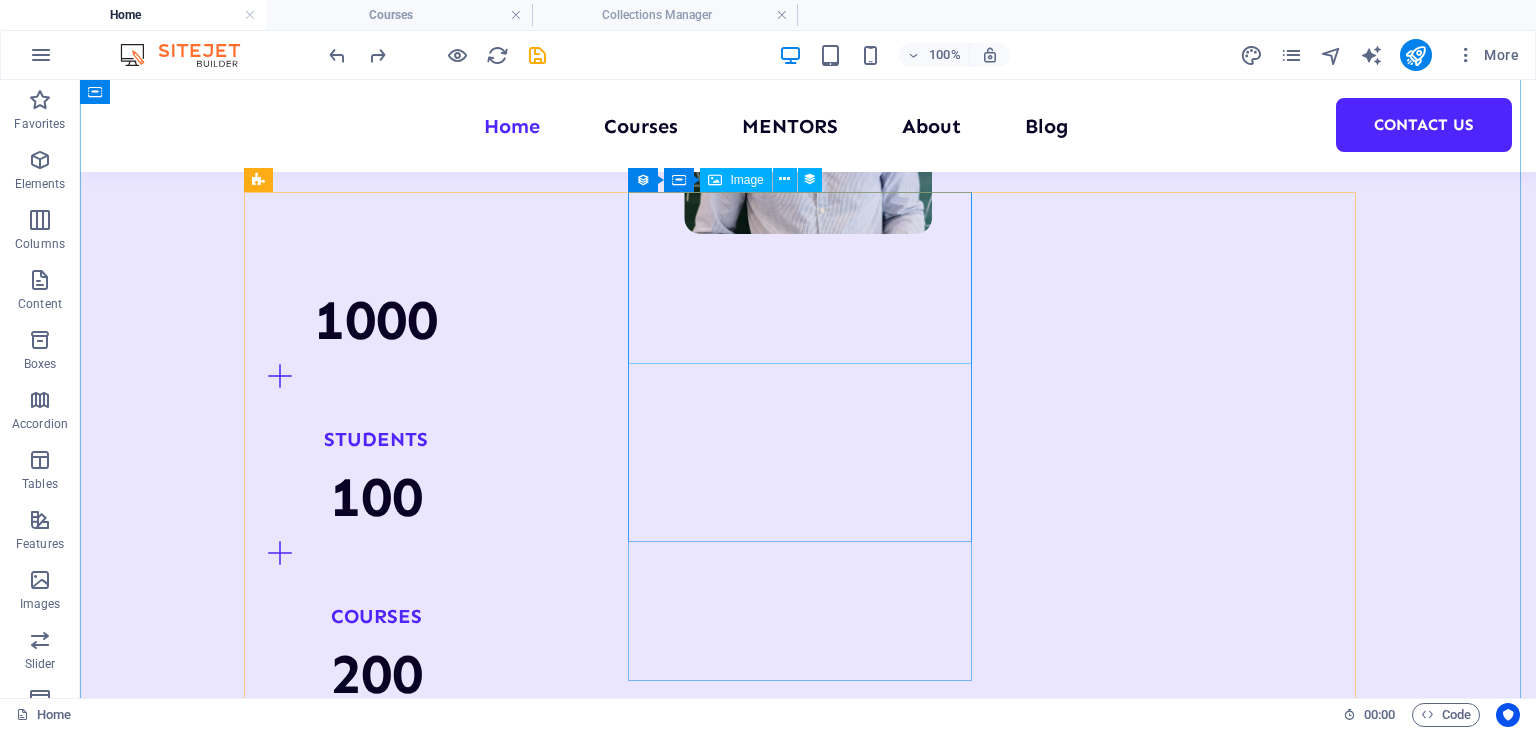 scroll, scrollTop: 2132, scrollLeft: 0, axis: vertical 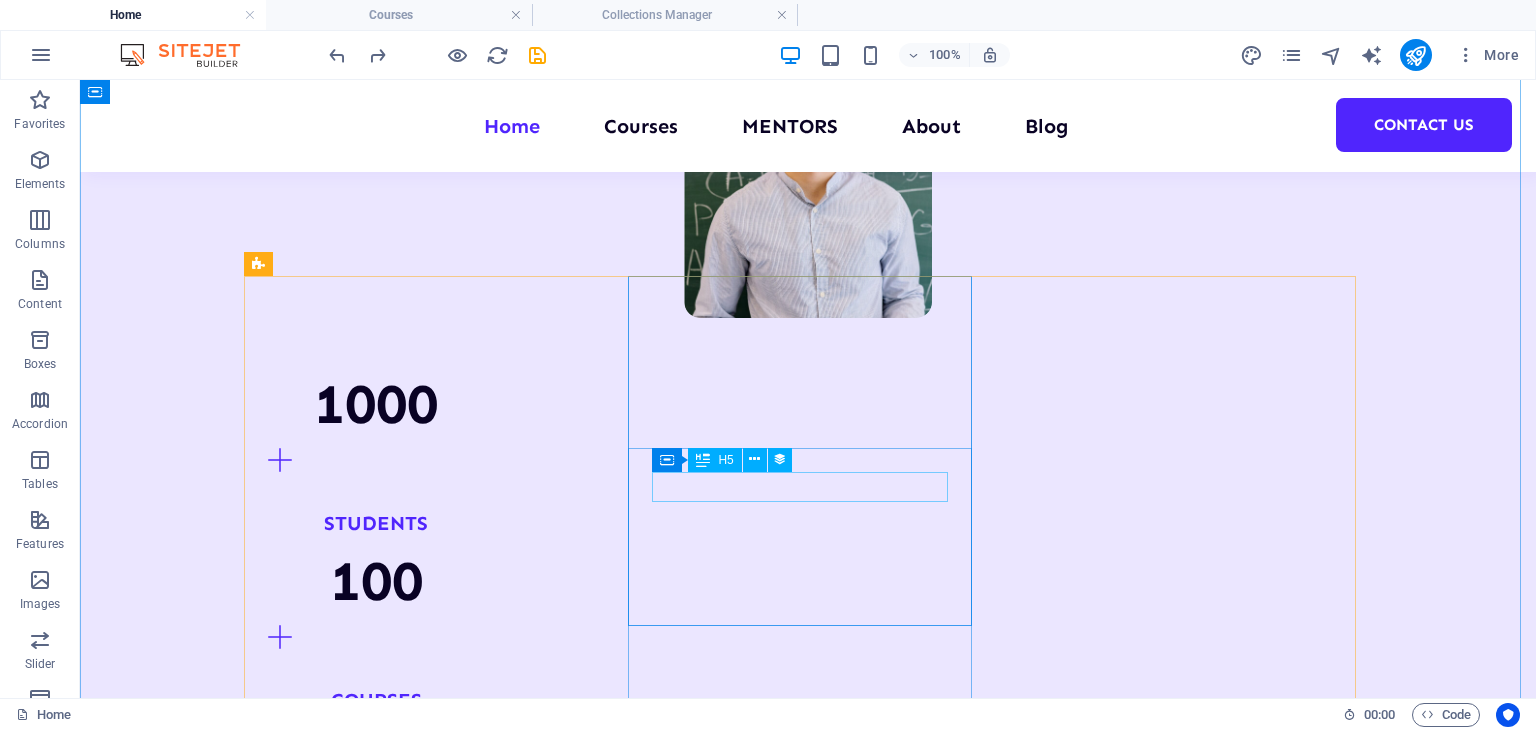 click on "Programming 101" at bounding box center (808, 4476) 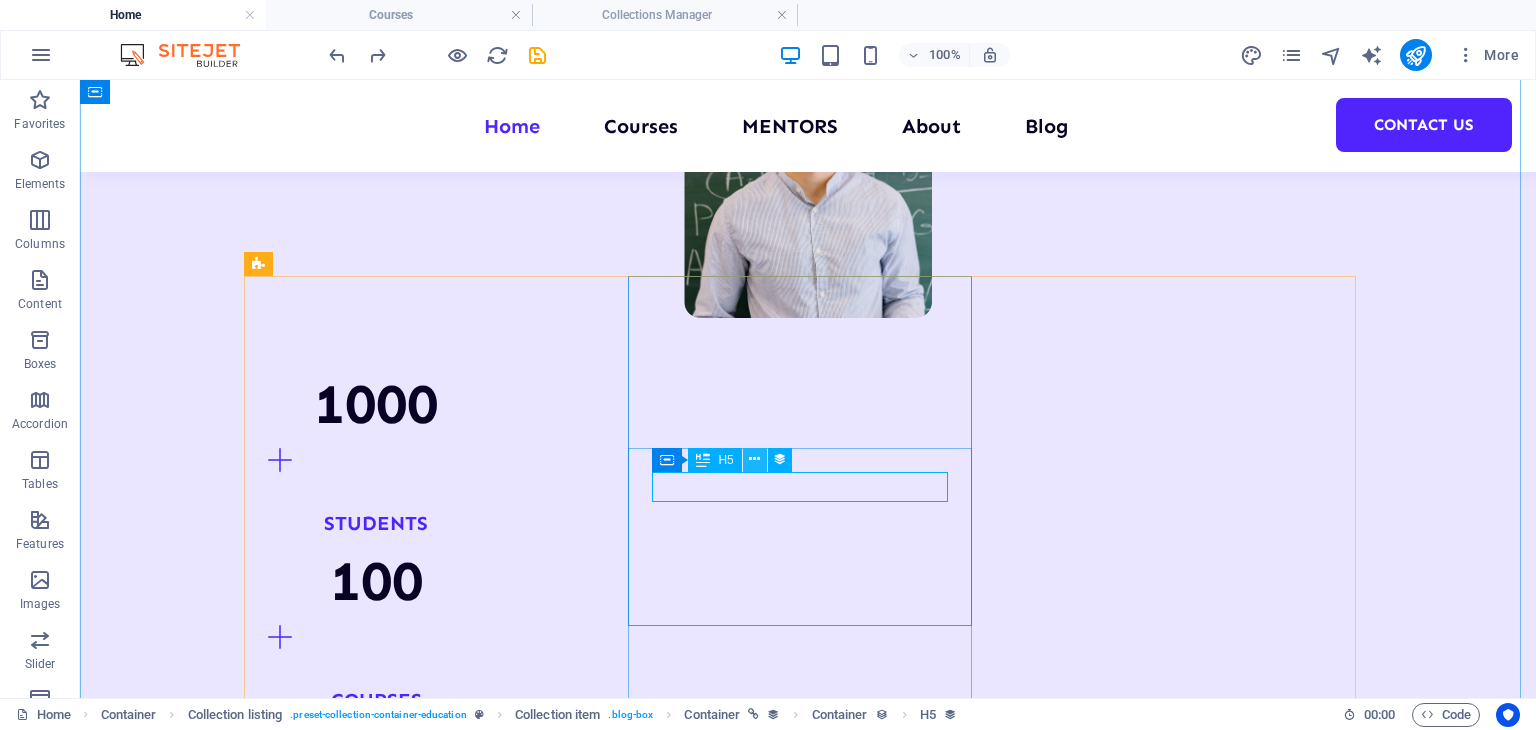 click at bounding box center (754, 459) 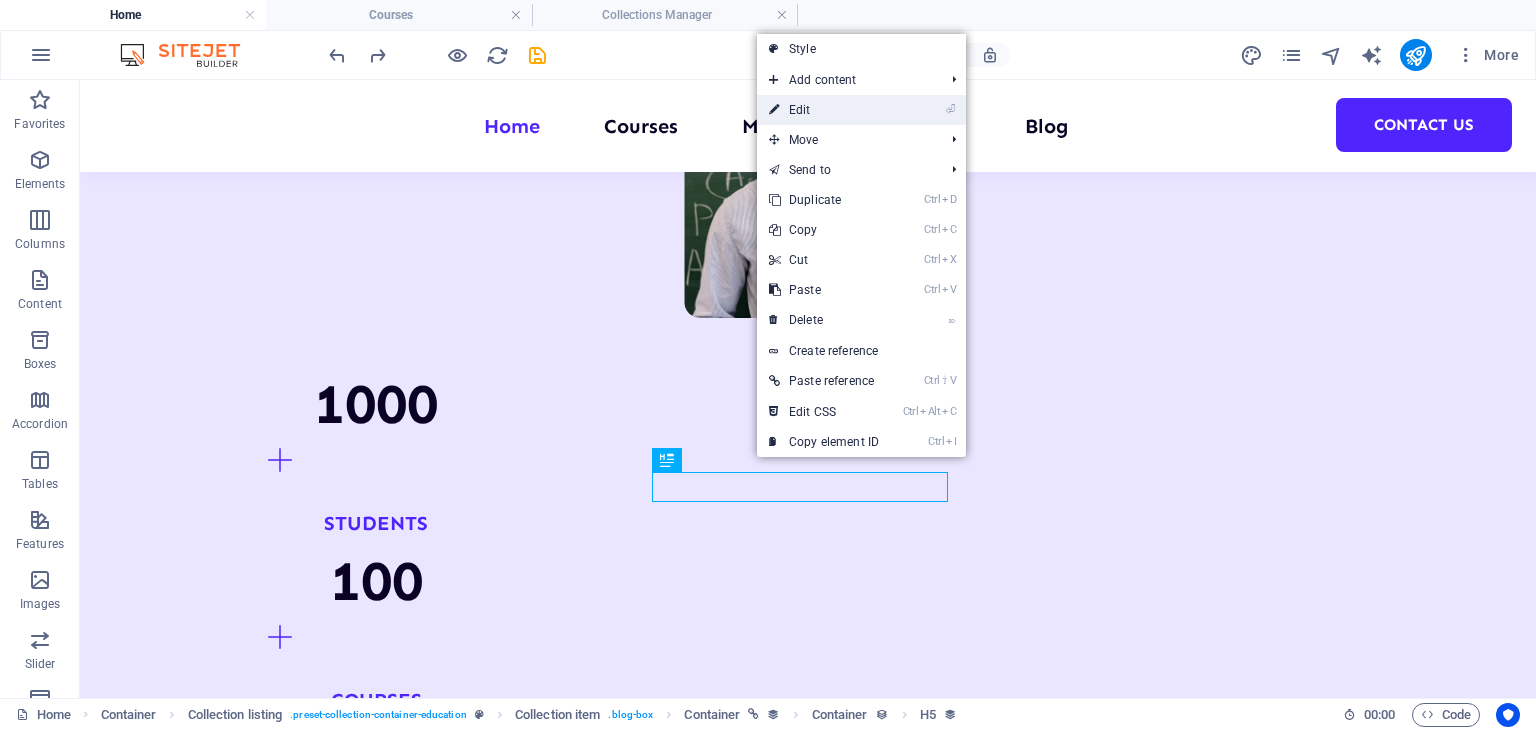 click on "⏎  Edit" at bounding box center [824, 110] 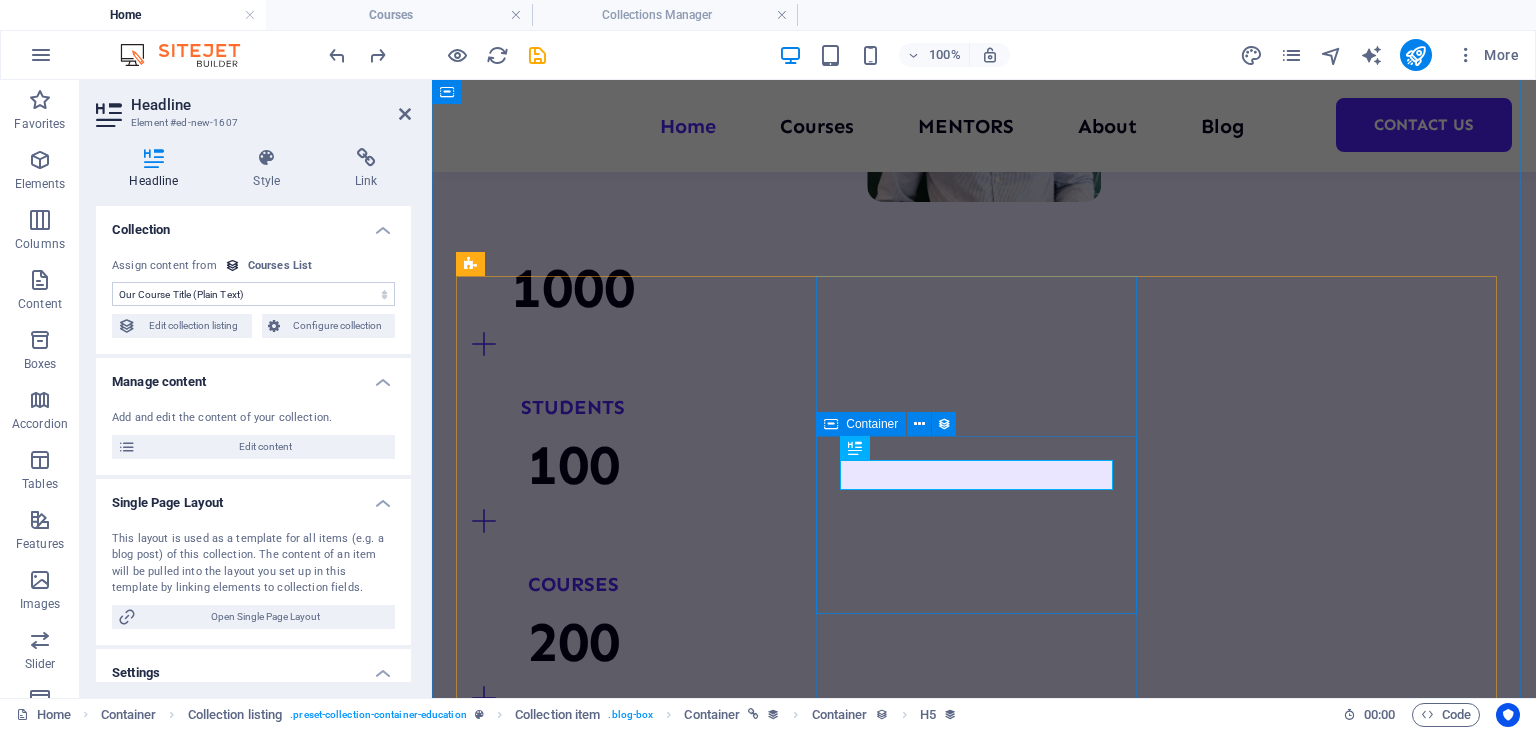 scroll, scrollTop: 2132, scrollLeft: 0, axis: vertical 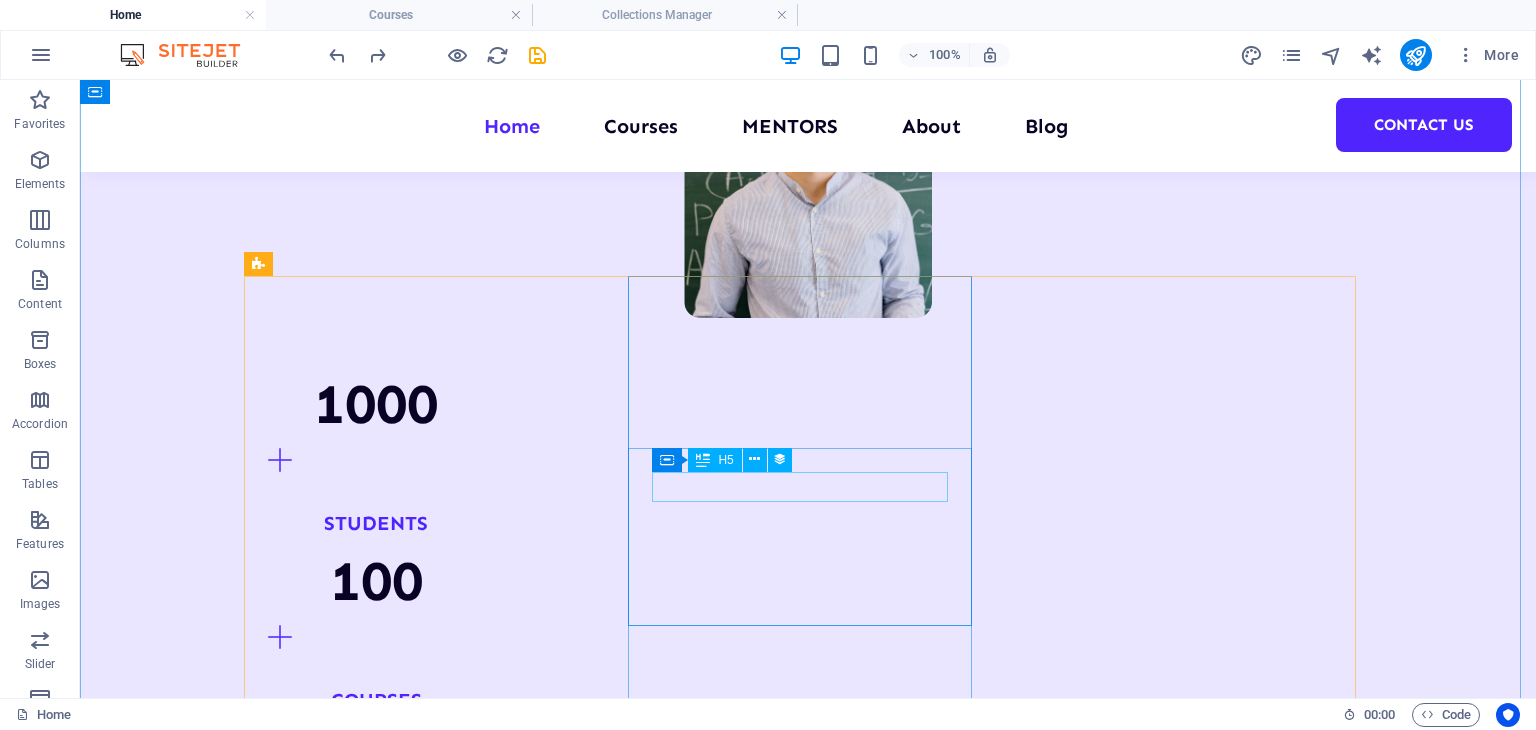 click on "Programming 101" at bounding box center [808, 4475] 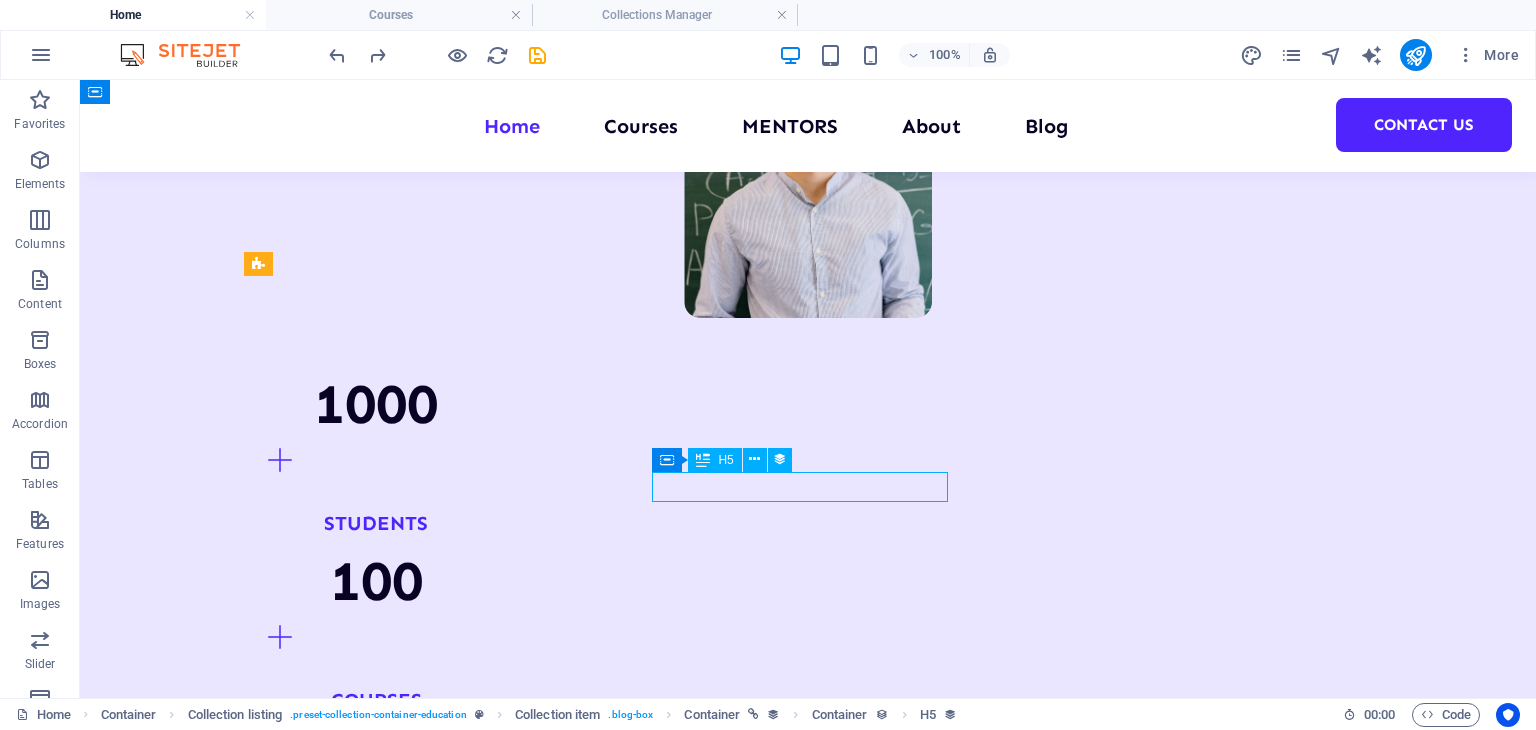 click on "Programming 101" at bounding box center [808, 4475] 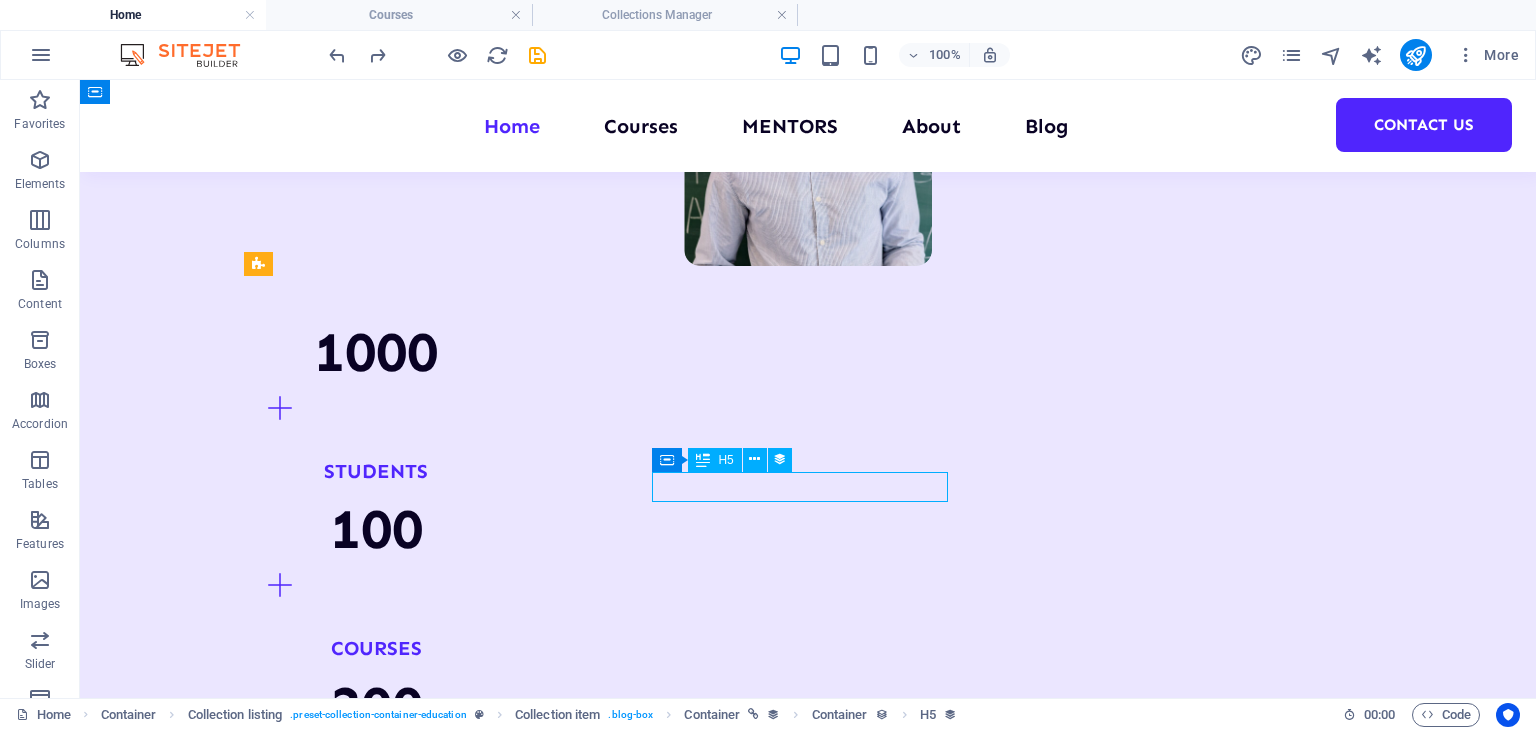 select on "name" 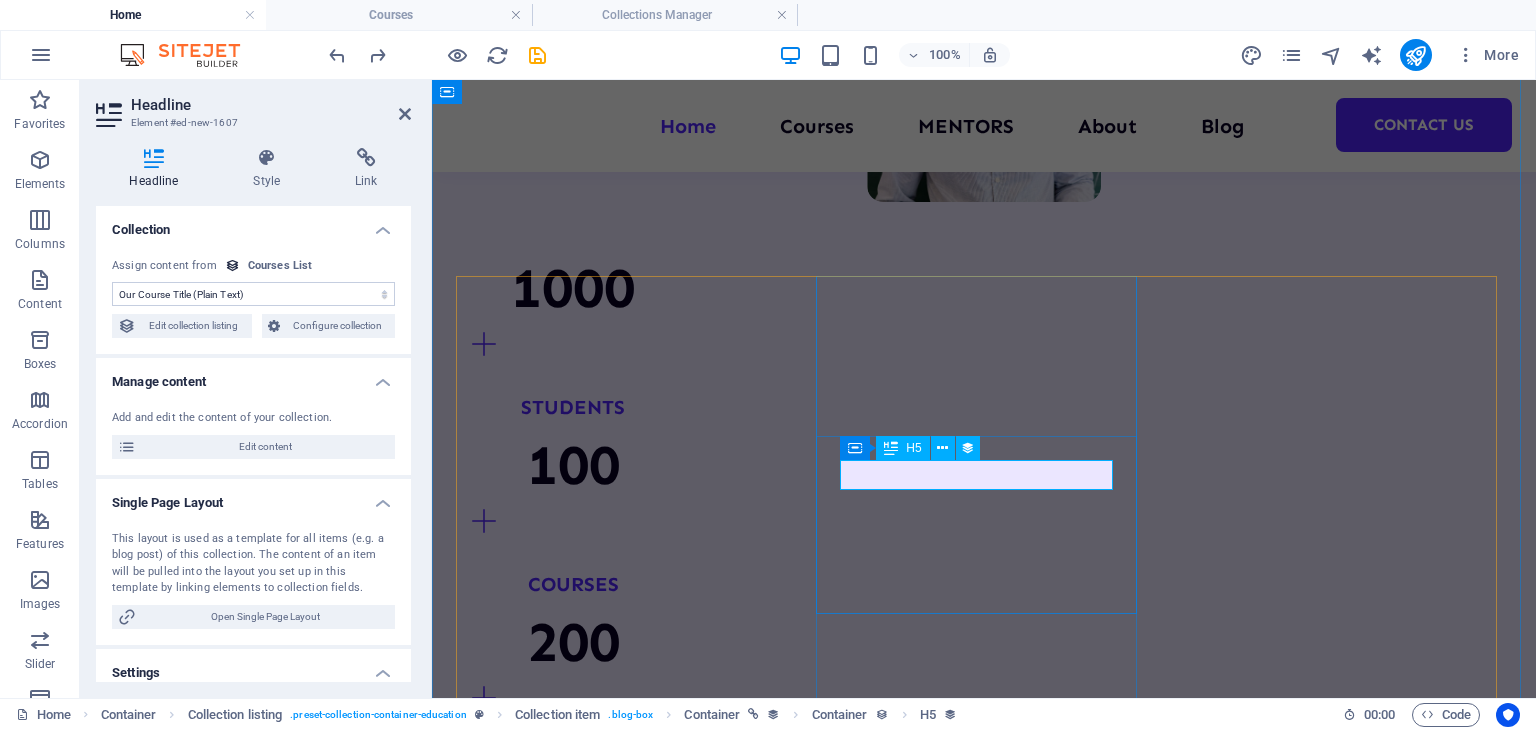 click on "Programming 101" at bounding box center (984, 4291) 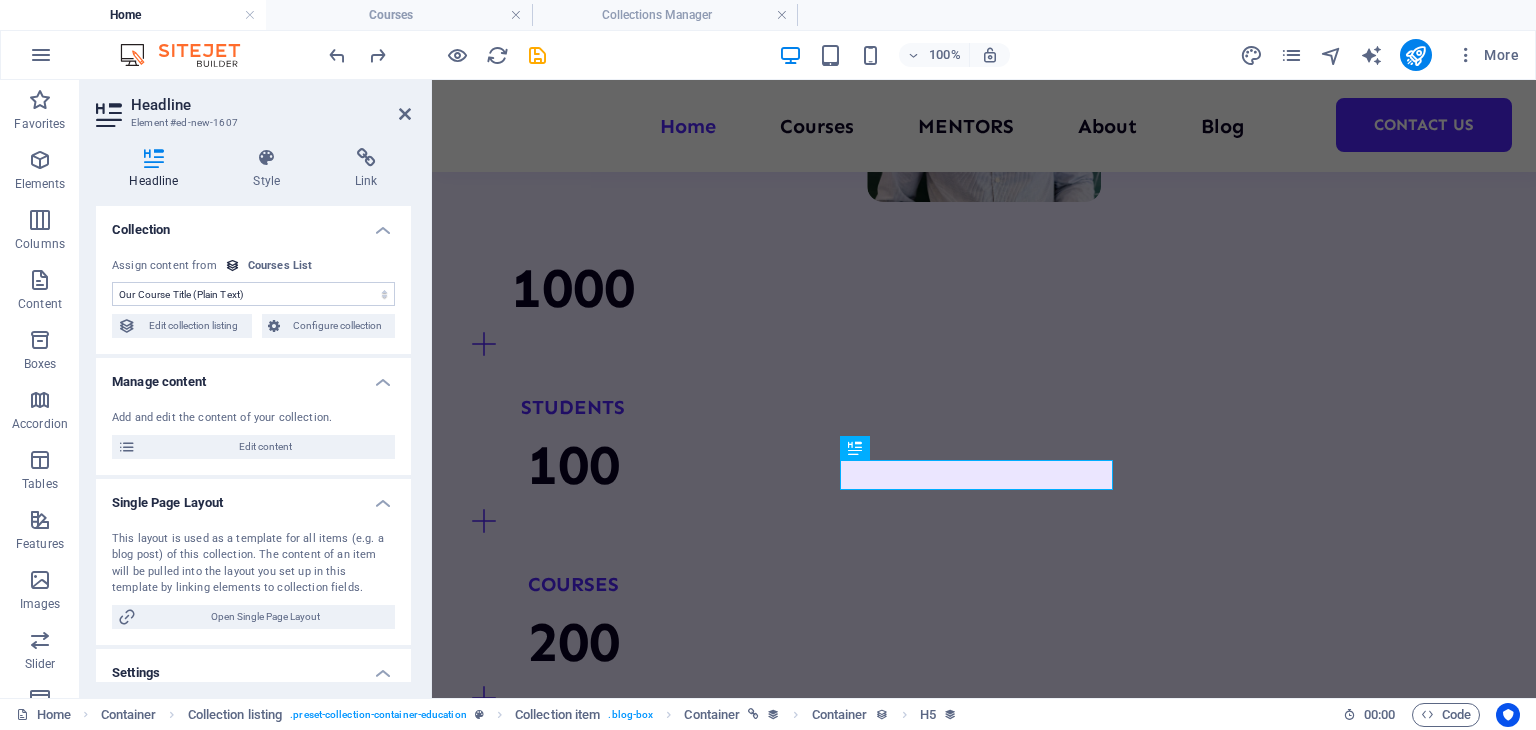 click on "Headline Element #ed-new-1607 Headline Style Link Collection No assignment, content remains static Created at ([MONTH] [DAY], [YEAR]) Updated at ([MONTH] [DAY], [YEAR]) Our Course Title (Plain Text) Our Course Slug (Plain Text) Our Course Type (Choice) Our Course Image (File) Our Course Introduction (Rich Text) Our Course Hours Tag (Plain Text) Our Course Price Tag (Plain Text) Our Top Course (Checkbox) Our Course Detailed Description (CMS) Assign content from Courses List [MONTH] [DAY], [YEAR] ([CODE]) [MONTH] [DAY], [YEAR] ([CODE]) [MONTH] [DAY], [YEAR] ([CODE]) [MONTH] [DAY], [YEAR] ([CODE]) [MONTH] [DAY], [YEAR] [HOUR]:[MINUTE] [AM/PM] ([CODE]) [MONTH] [DAY], [YEAR] [HOUR]:[MINUTE] [AM/PM] ([CODE]) [DAY_OF_WEEK], [MONTH] [DAY], [YEAR] [HOUR]:[MINUTE] [AM/PM] ([CODE]) [DAY_OF_WEEK], [MONTH] [DAY], [YEAR] [HOUR]:[MINUTE] [AM/PM] ([CODE]) [DAY].[MONTH].[YEAR] ([CODE]) [DAY]. [MONTH] [YEAR] ([CODE]) [DAY]. [MONTH] [YEAR] ([CODE]) [DAY_OF_WEEK], [DAY].[MONTH].[YEAR] ([CODE]) [DAY_OF_WEEK], [DAY]. [MONTH] [YEAR] ([CODE]) [DAY_OF_WEEK], [DAY] [MONTH] [YEAR] ([CODE]) [HOUR]:[MINUTE] [AM/PM] ([TIMEZONE]) [DAY] ([CODE]) [DAY] ([CODE]) [DAY][CODE] [MONTH] ([CODE]) [MONTH] ([CODE]) [MONTH] ([CODE]) [YEAR] ([CODE]) [YEAR] ([CODE]) a few seconds ago Edit collection listing Configure collection Manage content Edit content Single Page Layout H1 %" at bounding box center (256, 389) 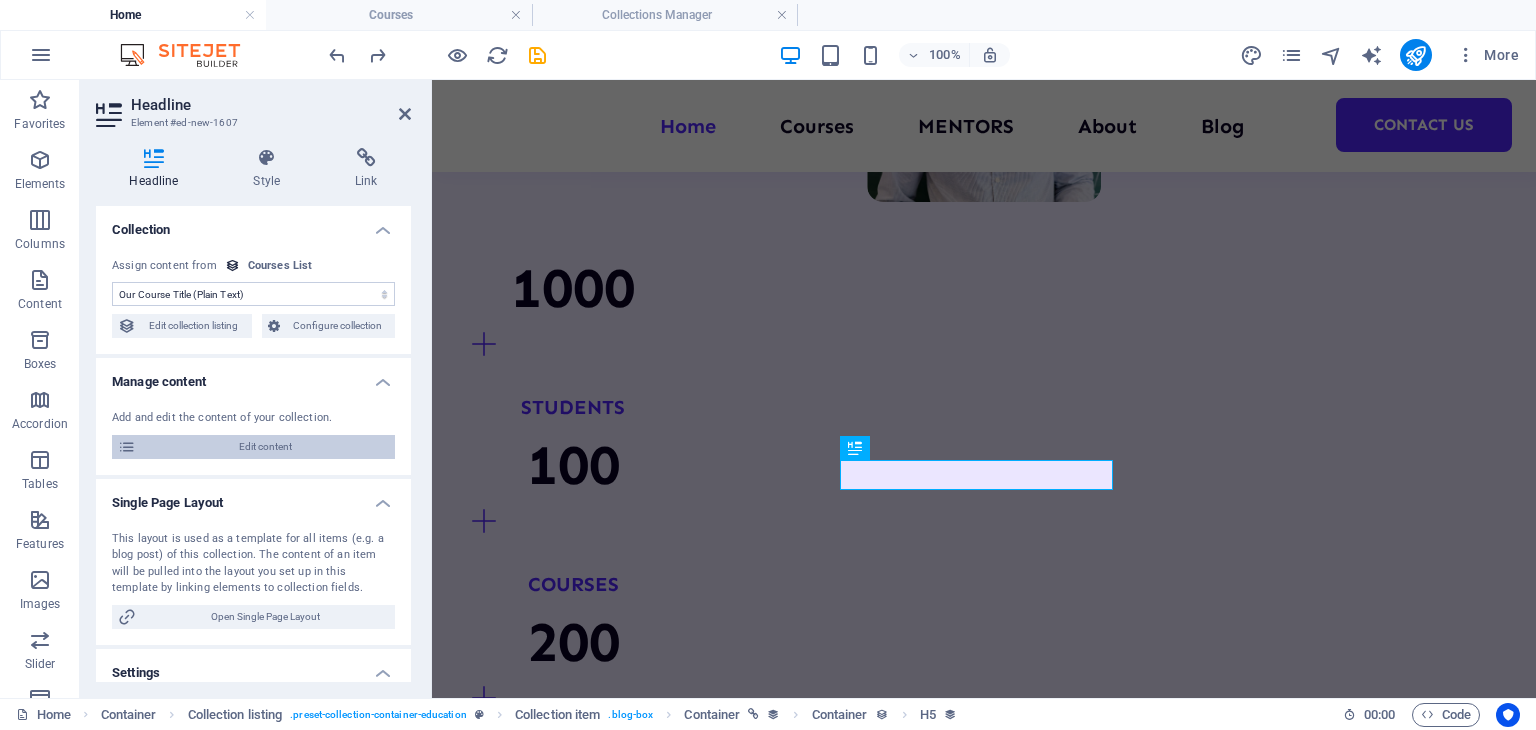 click on "Edit content" at bounding box center (265, 447) 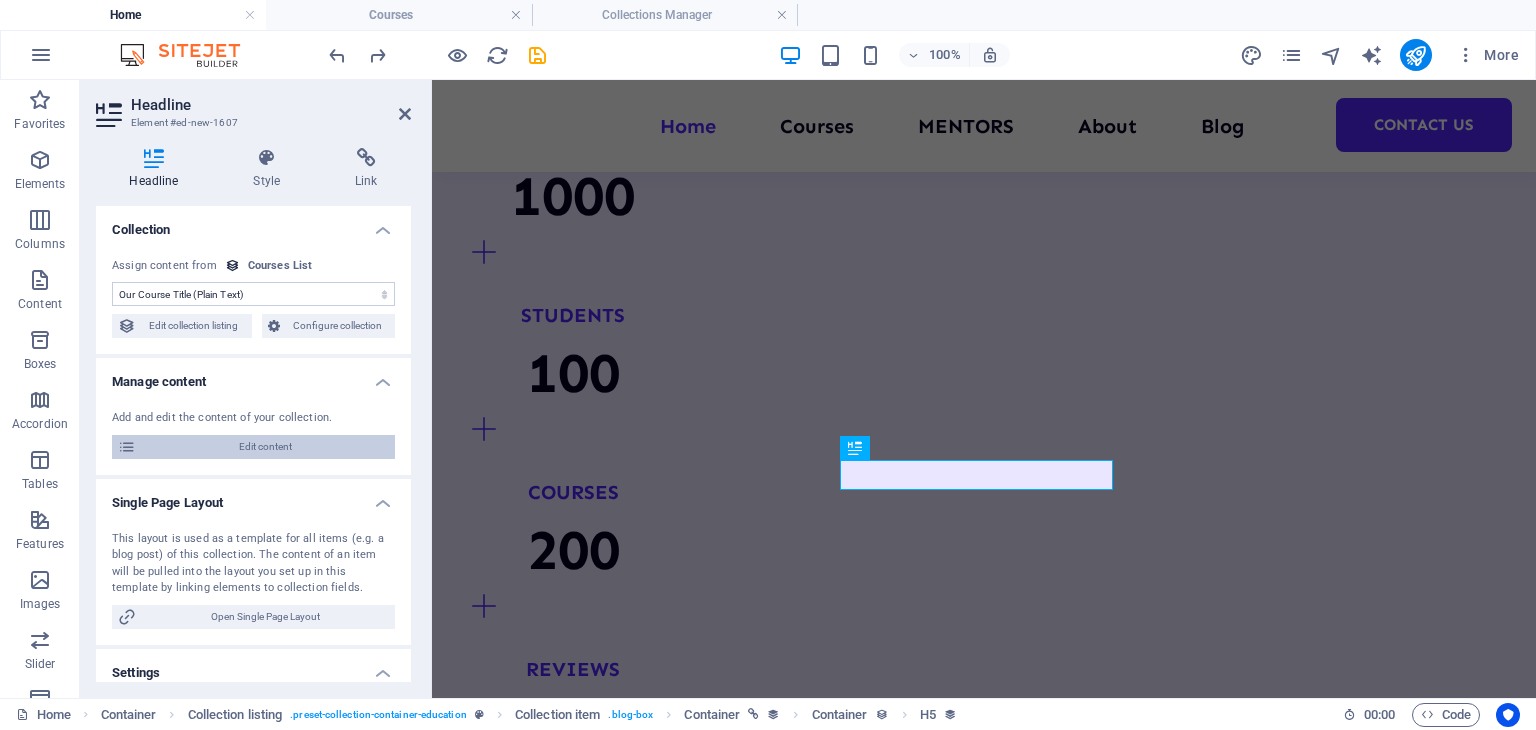 select on "Programming" 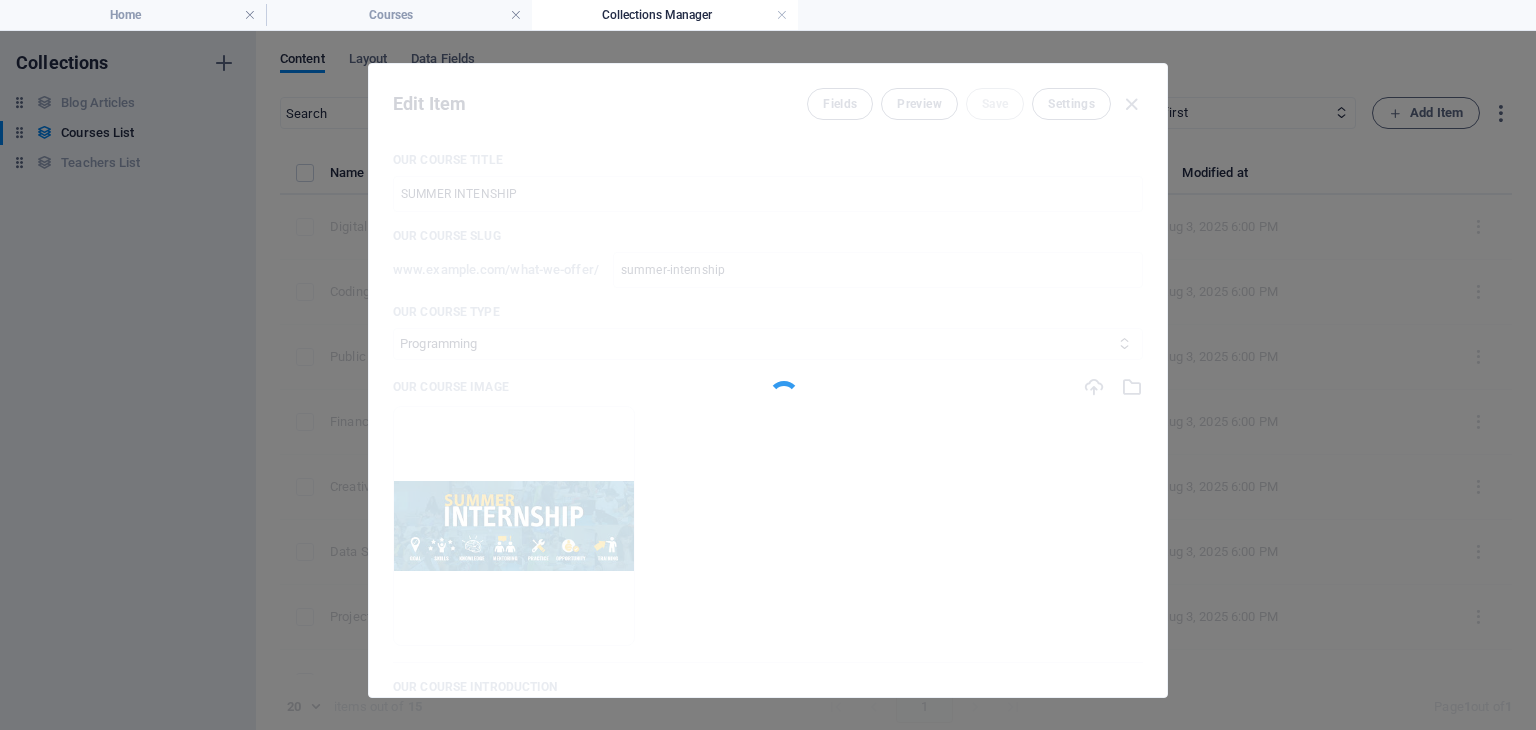 scroll, scrollTop: 0, scrollLeft: 0, axis: both 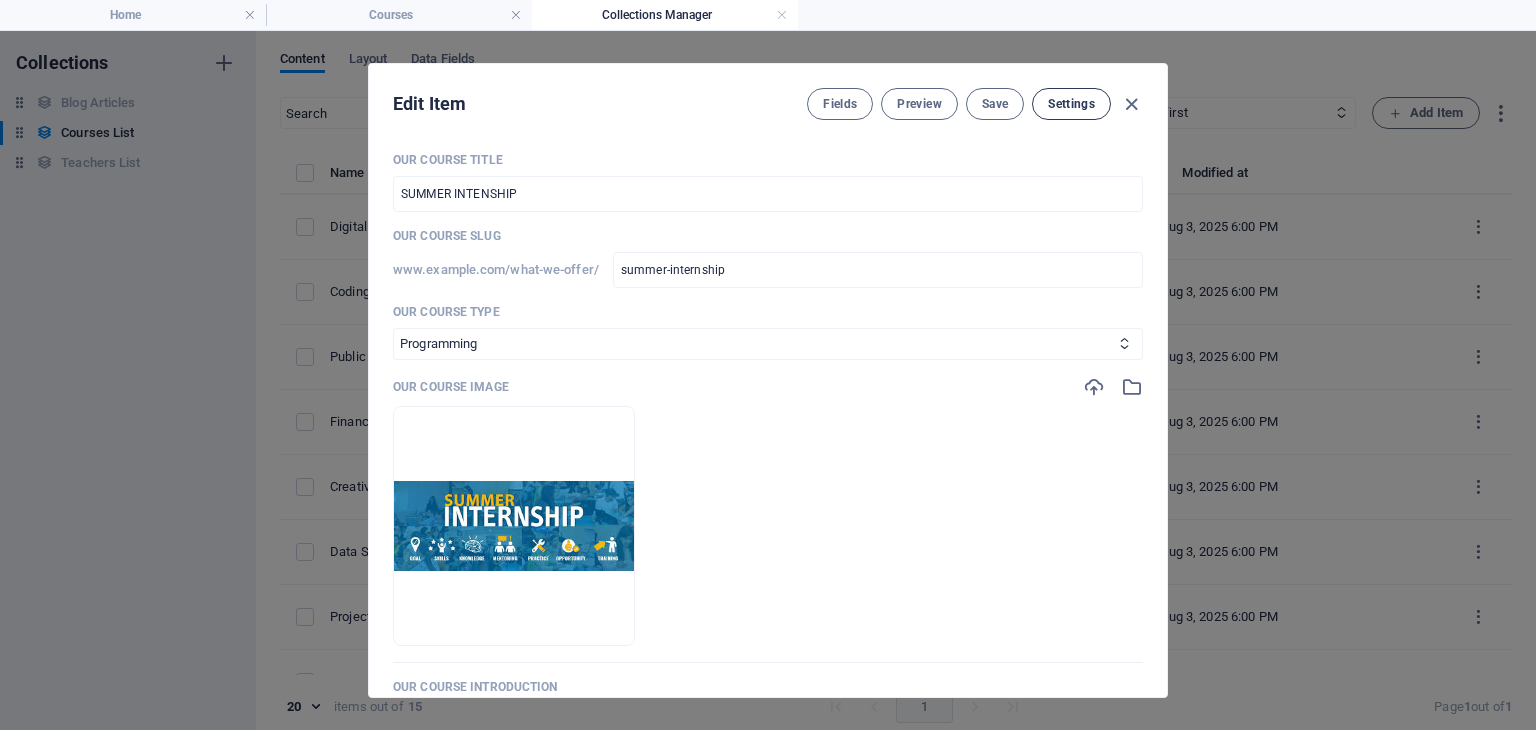 click on "Settings" at bounding box center [1071, 104] 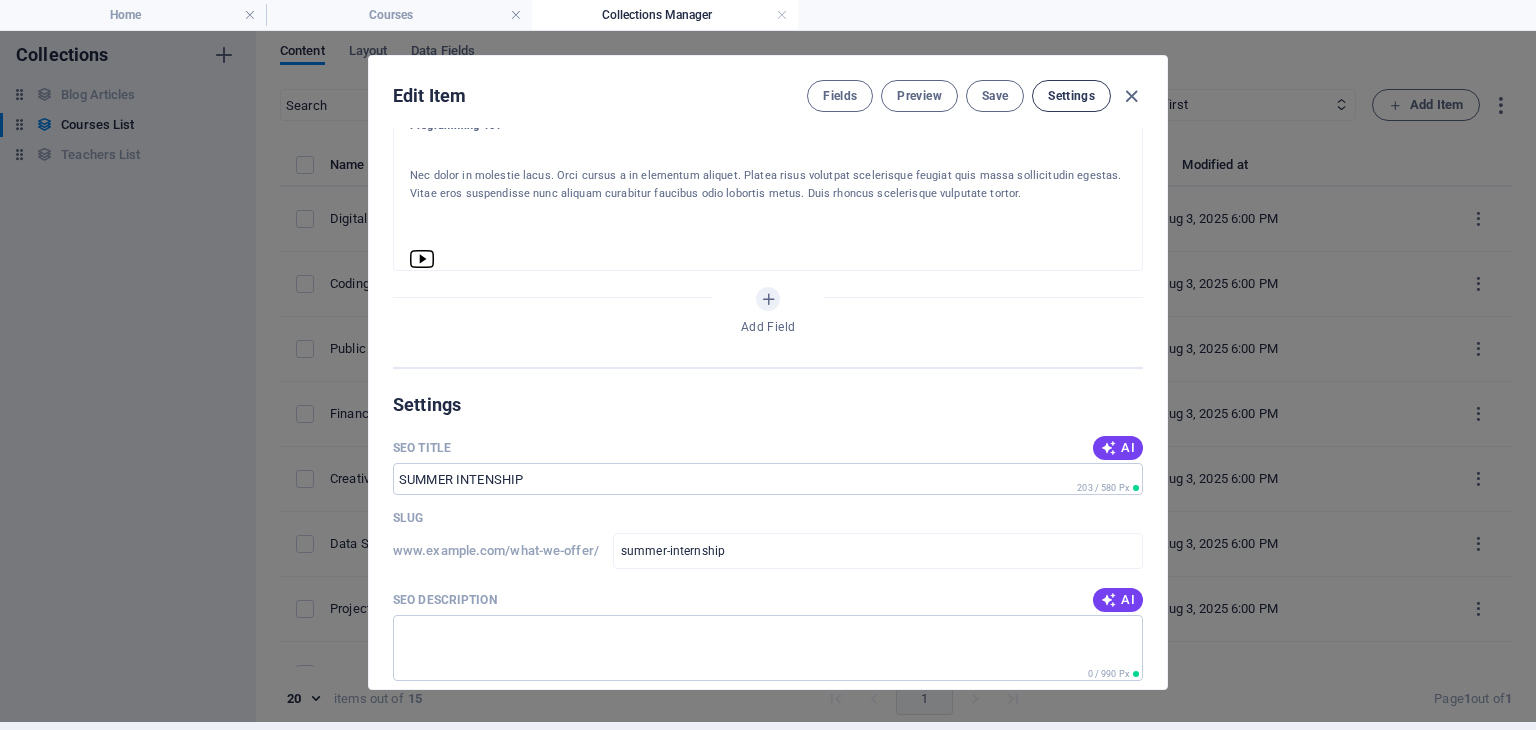 scroll, scrollTop: 1252, scrollLeft: 0, axis: vertical 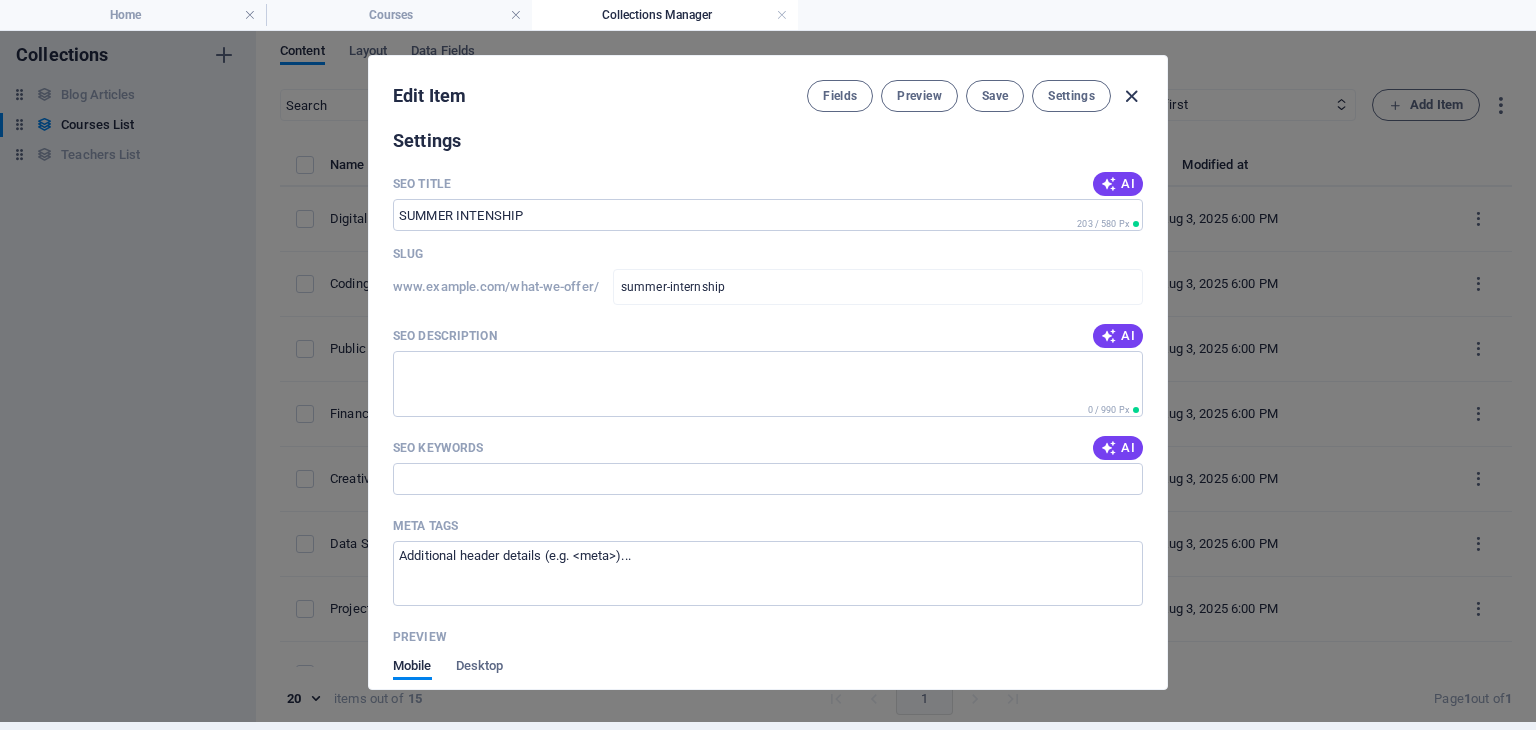 click at bounding box center [1131, 96] 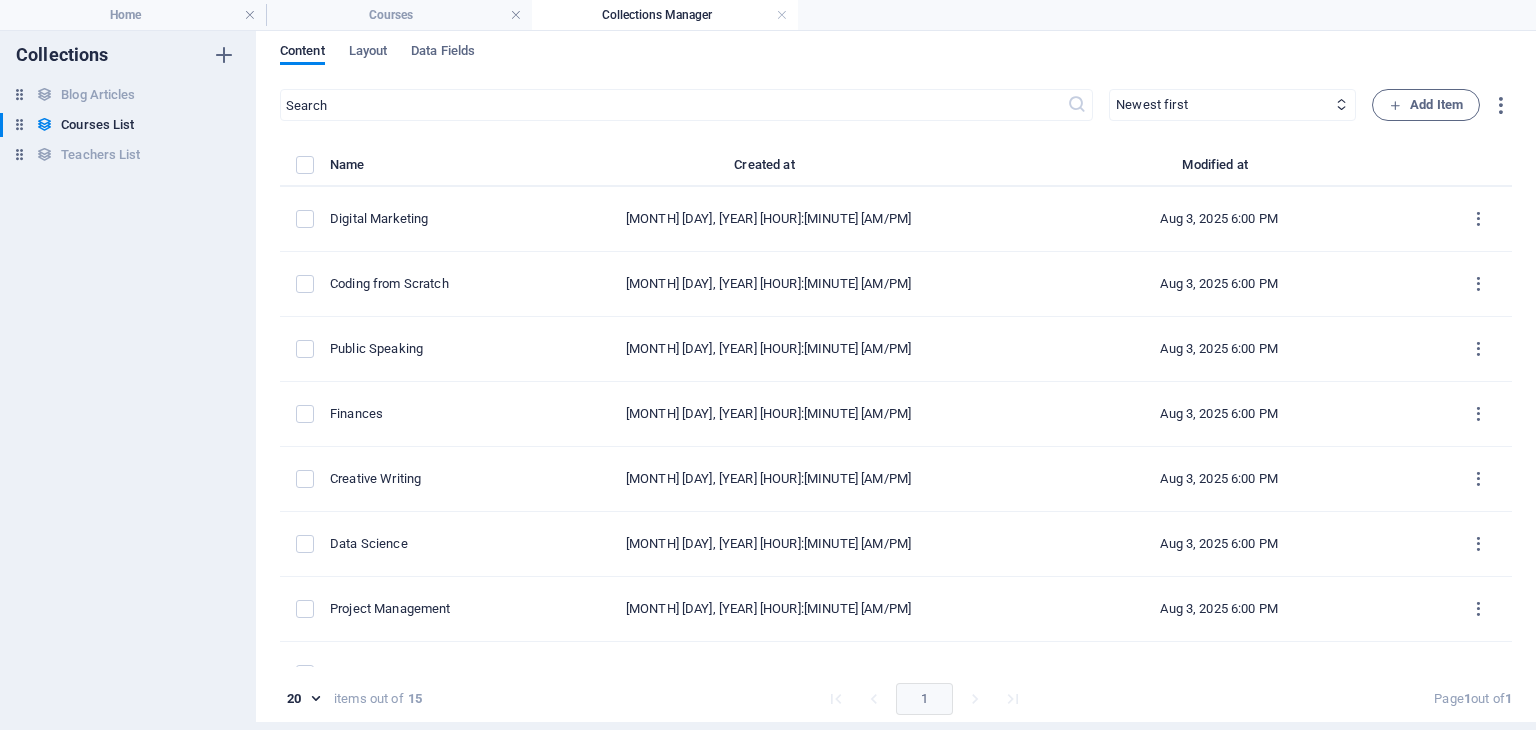 checkbox on "false" 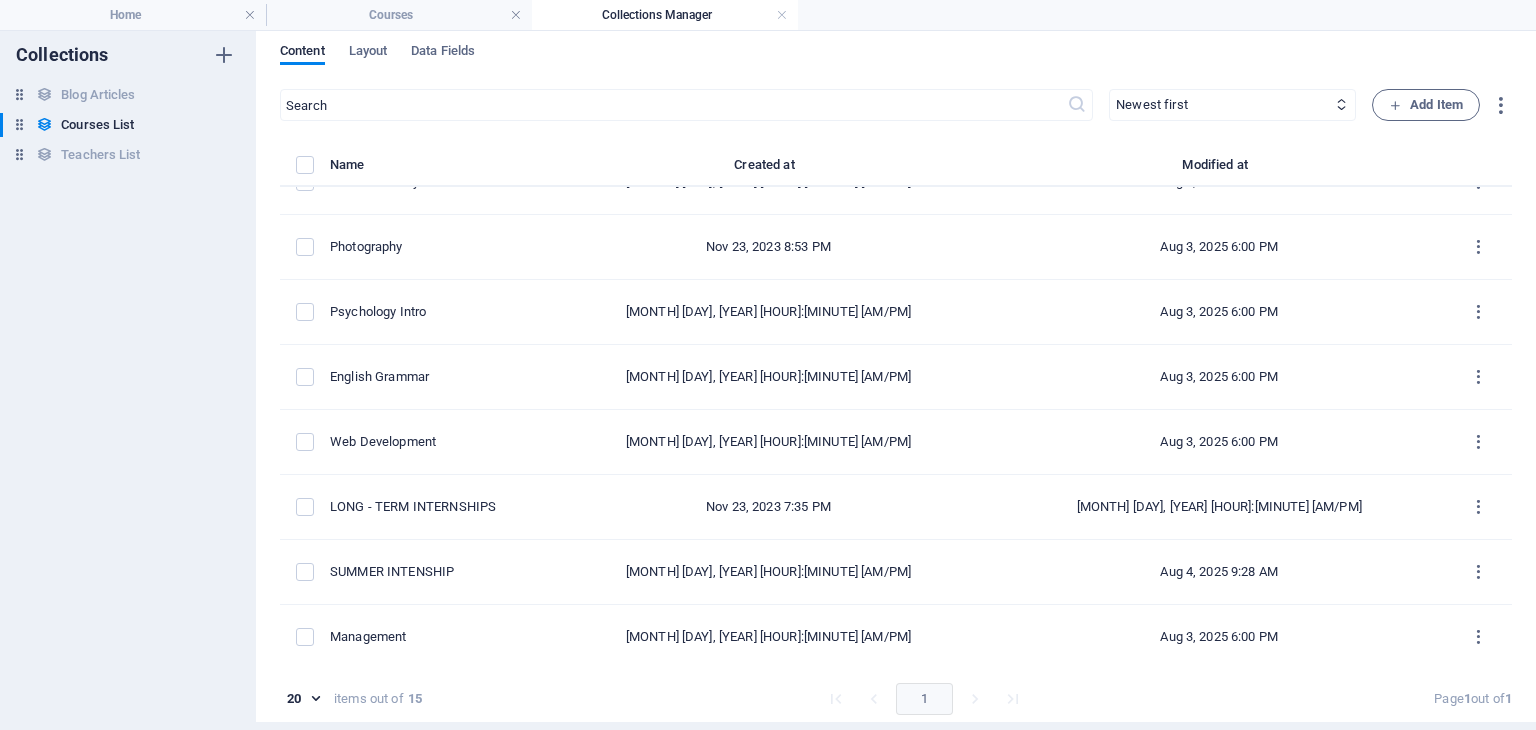 scroll, scrollTop: 0, scrollLeft: 0, axis: both 